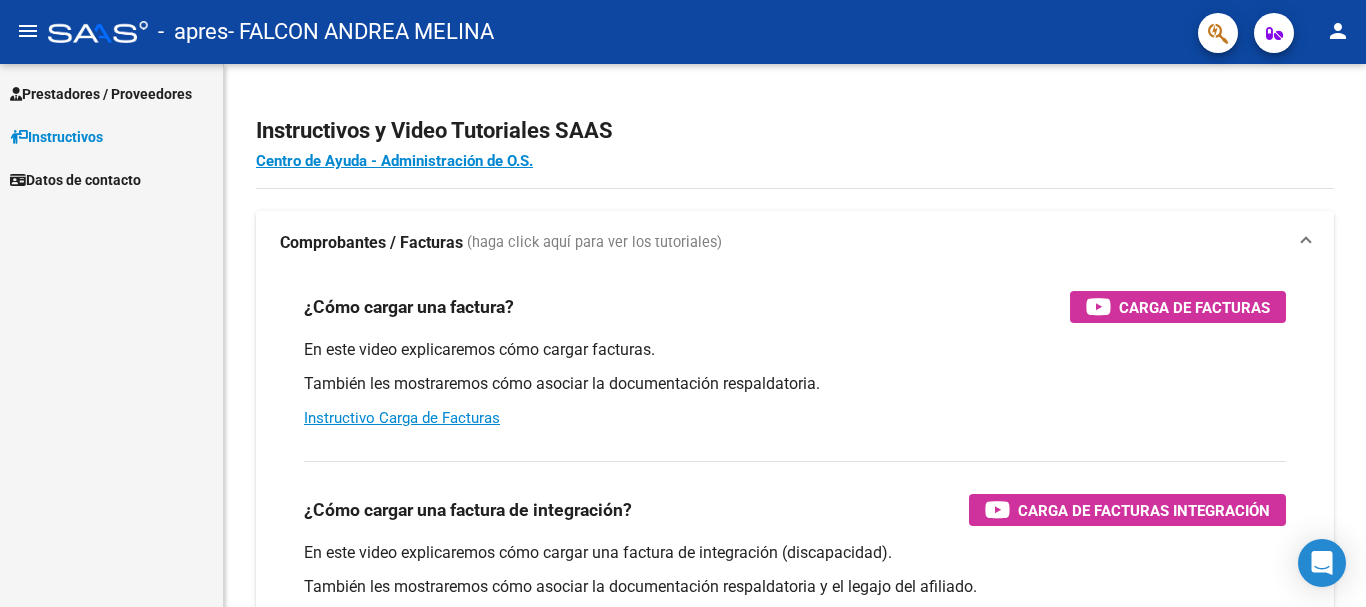 scroll, scrollTop: 0, scrollLeft: 0, axis: both 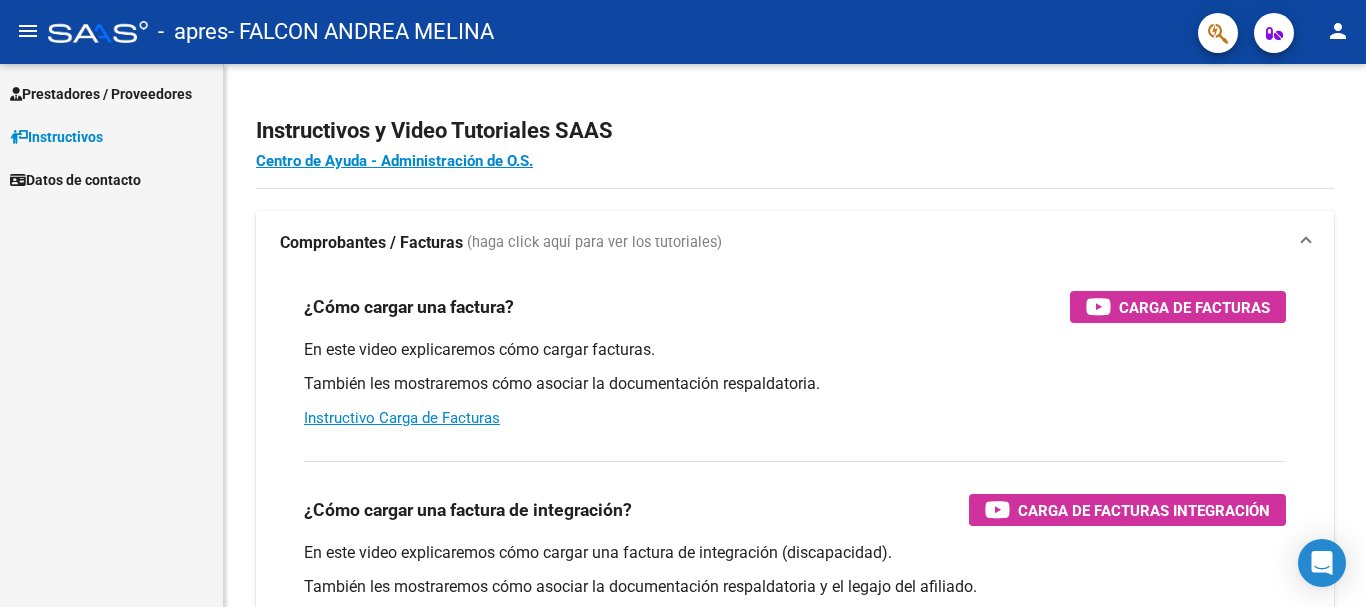 click on "Prestadores / Proveedores" at bounding box center [101, 94] 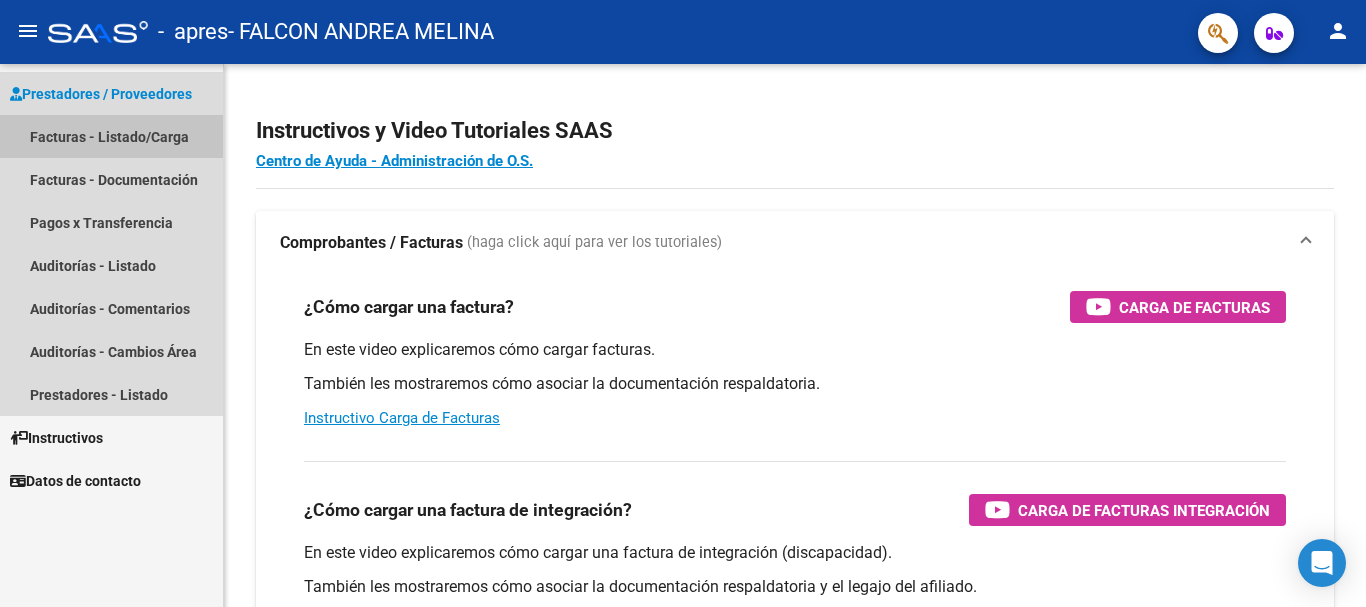 click on "Facturas - Listado/Carga" at bounding box center [111, 136] 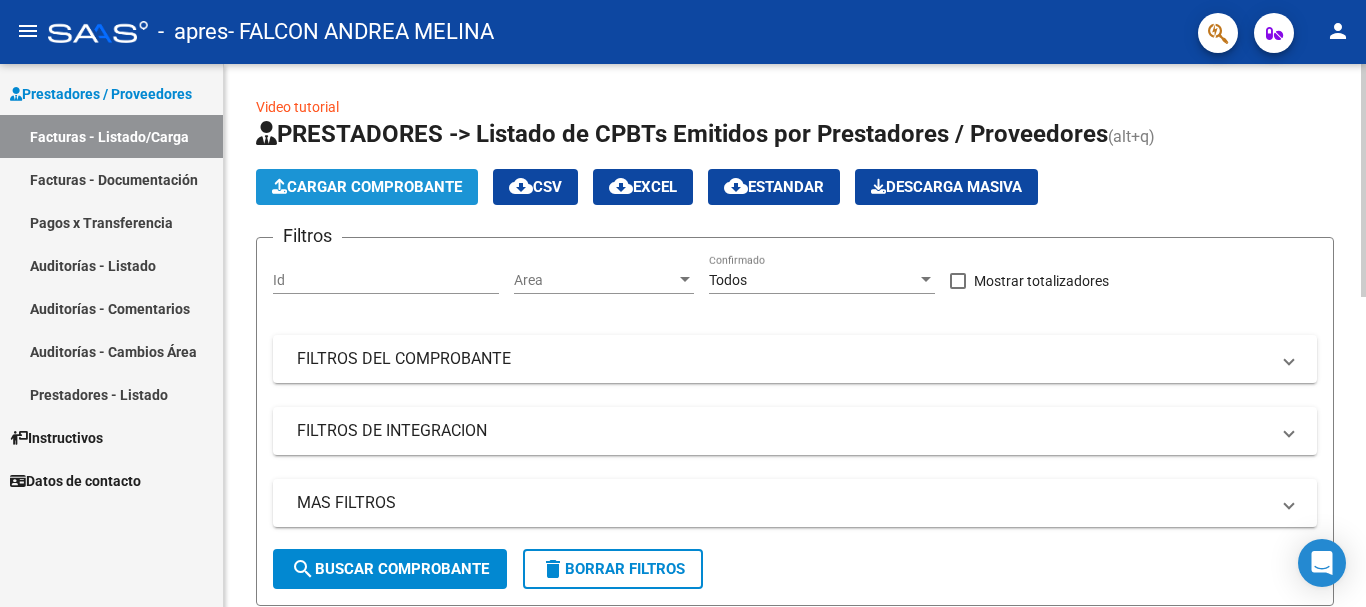 click on "Cargar Comprobante" 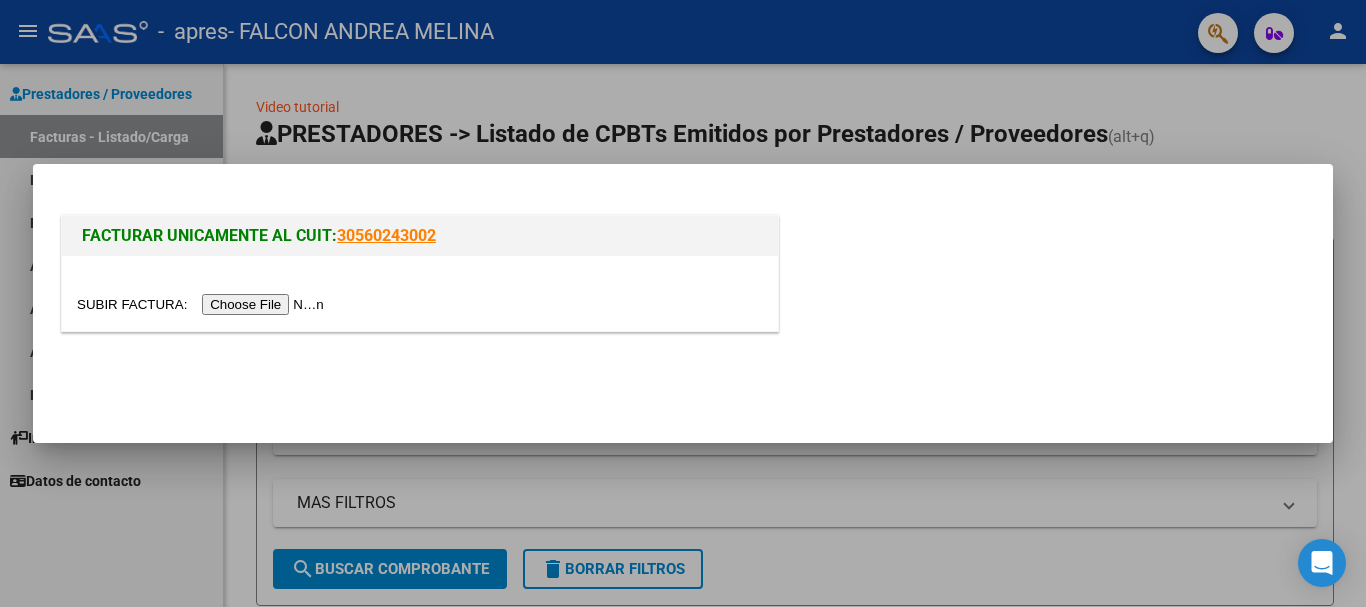 click at bounding box center [203, 304] 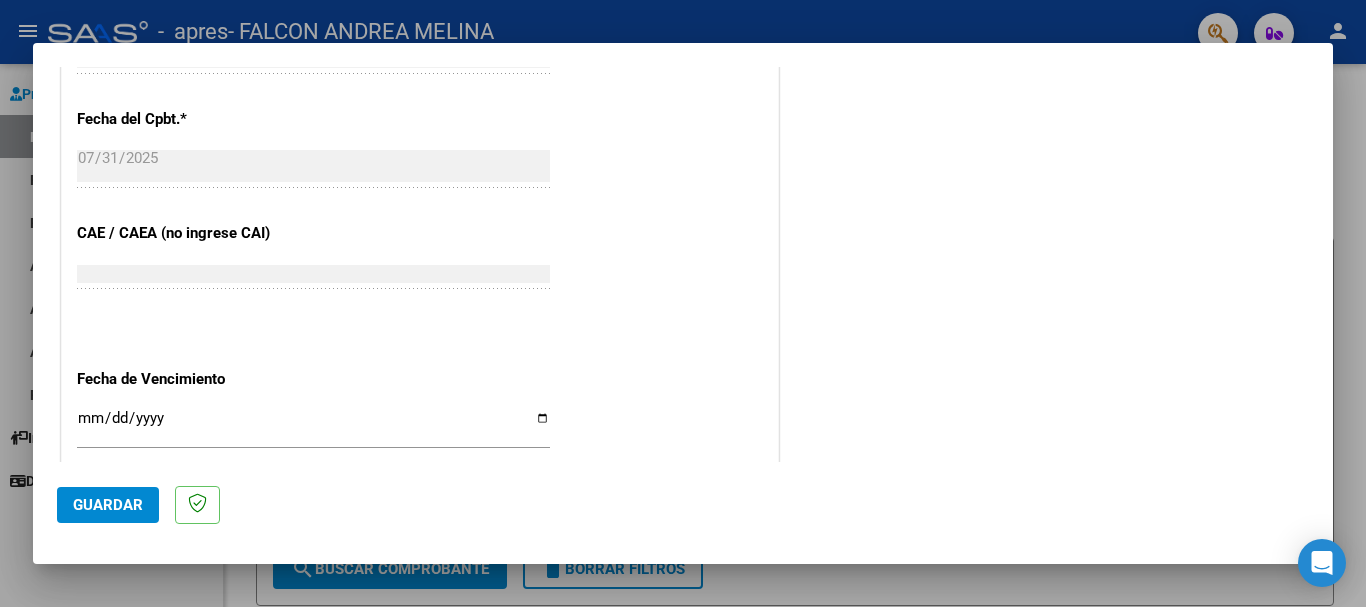 scroll, scrollTop: 1300, scrollLeft: 0, axis: vertical 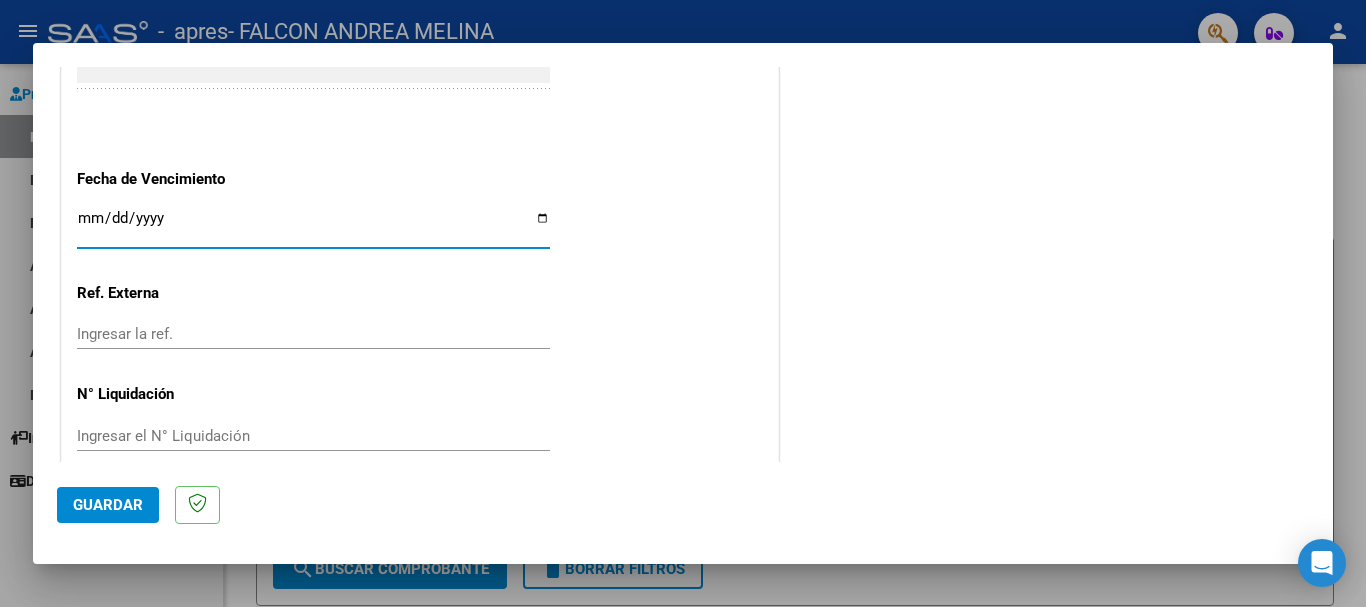 click on "Ingresar la fecha" at bounding box center [313, 226] 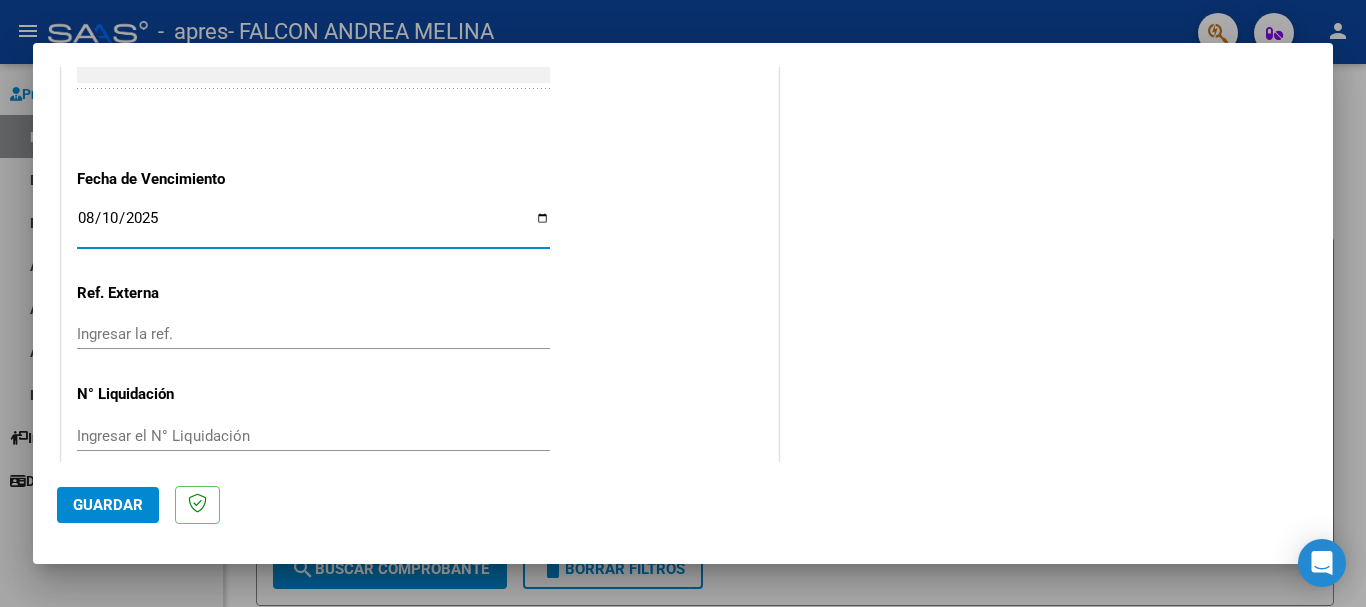 scroll, scrollTop: 1327, scrollLeft: 0, axis: vertical 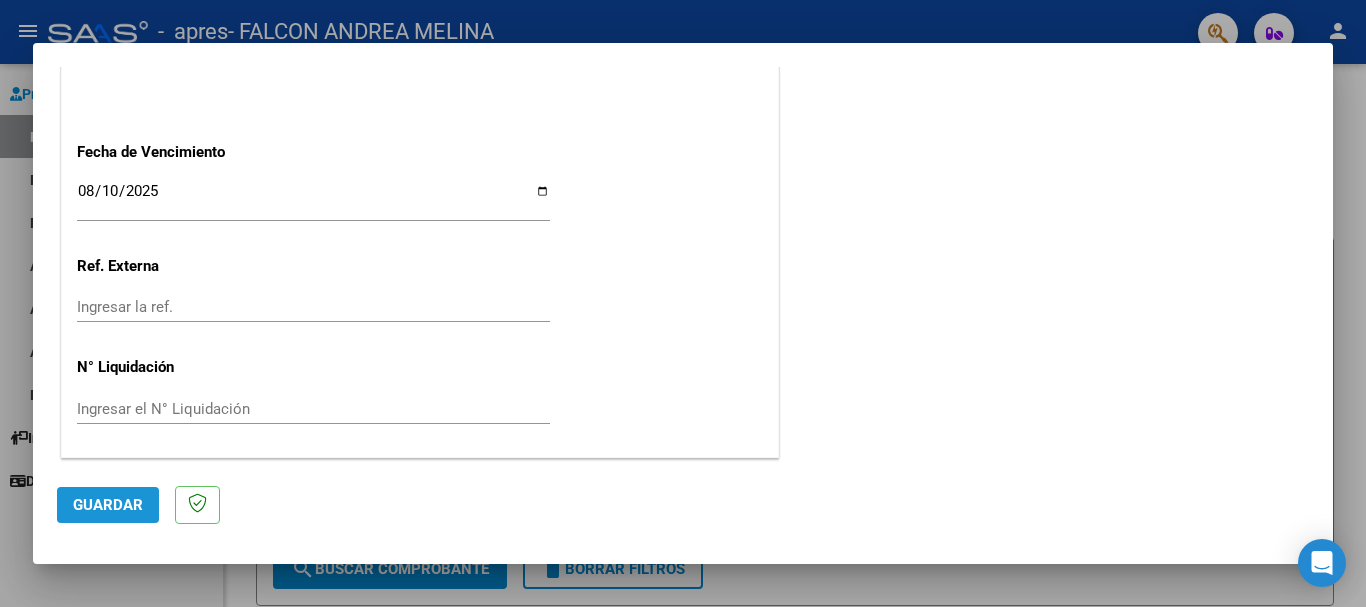 click on "Guardar" 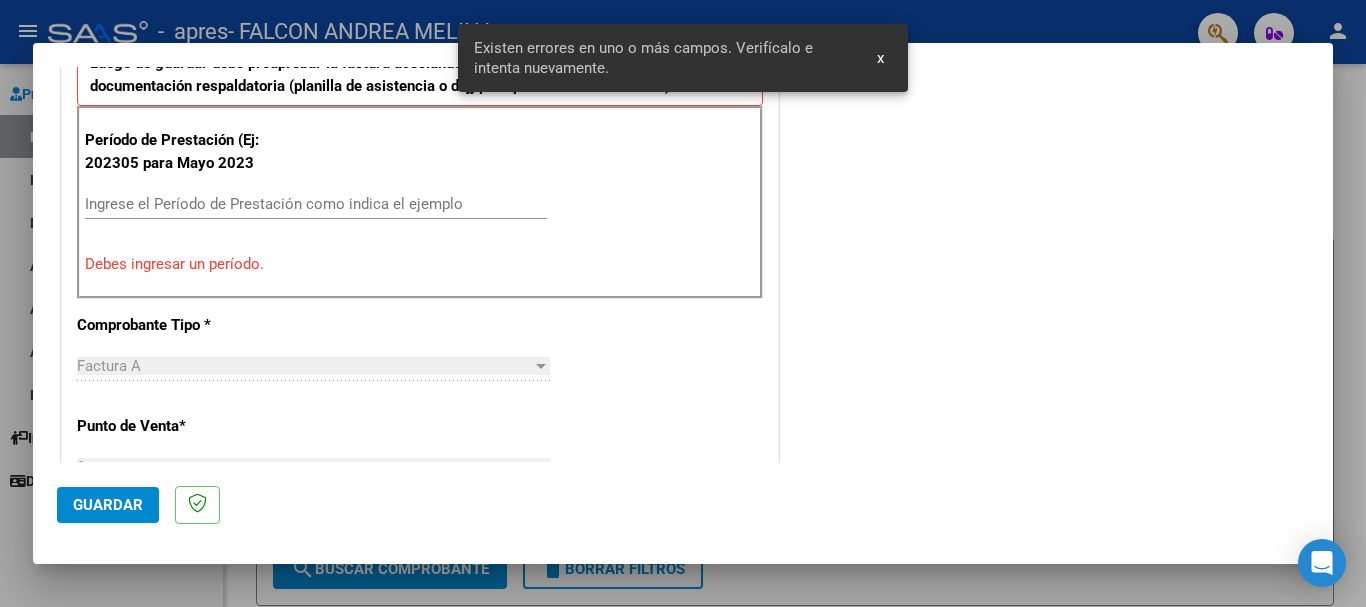 scroll, scrollTop: 462, scrollLeft: 0, axis: vertical 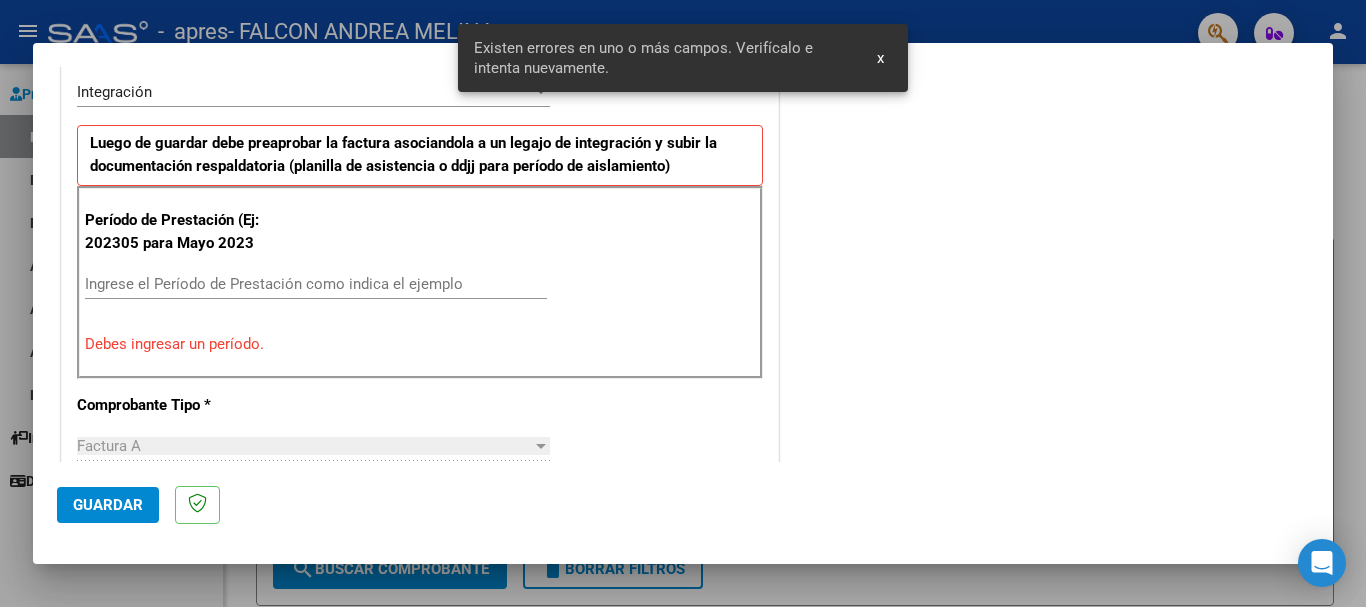 click on "Período de Prestación (Ej: 202305 para Mayo 2023    Ingrese el Período de Prestación como indica el ejemplo   Debes ingresar un período." at bounding box center (420, 282) 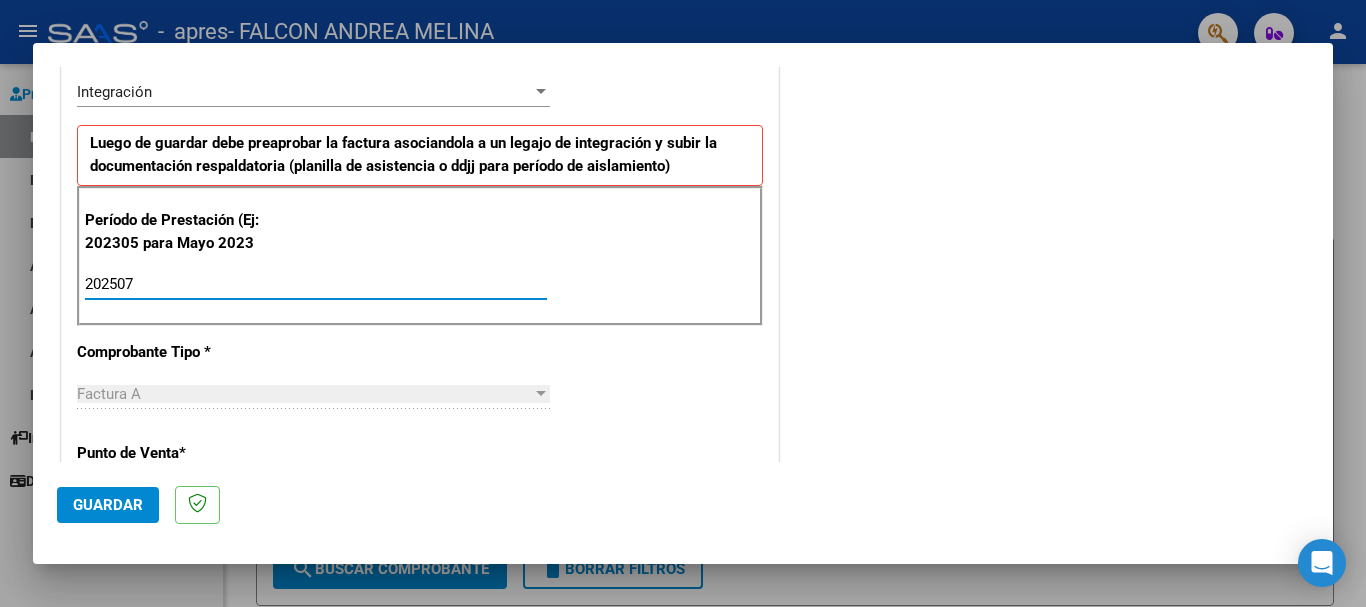 type on "202507" 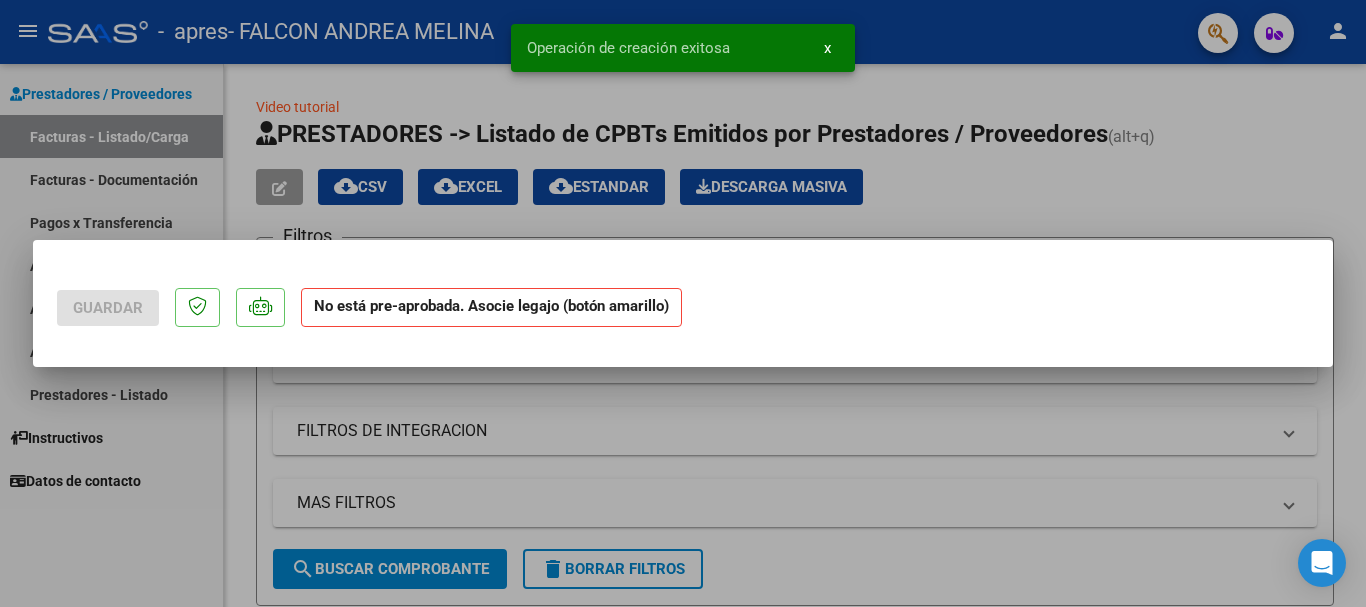 scroll, scrollTop: 0, scrollLeft: 0, axis: both 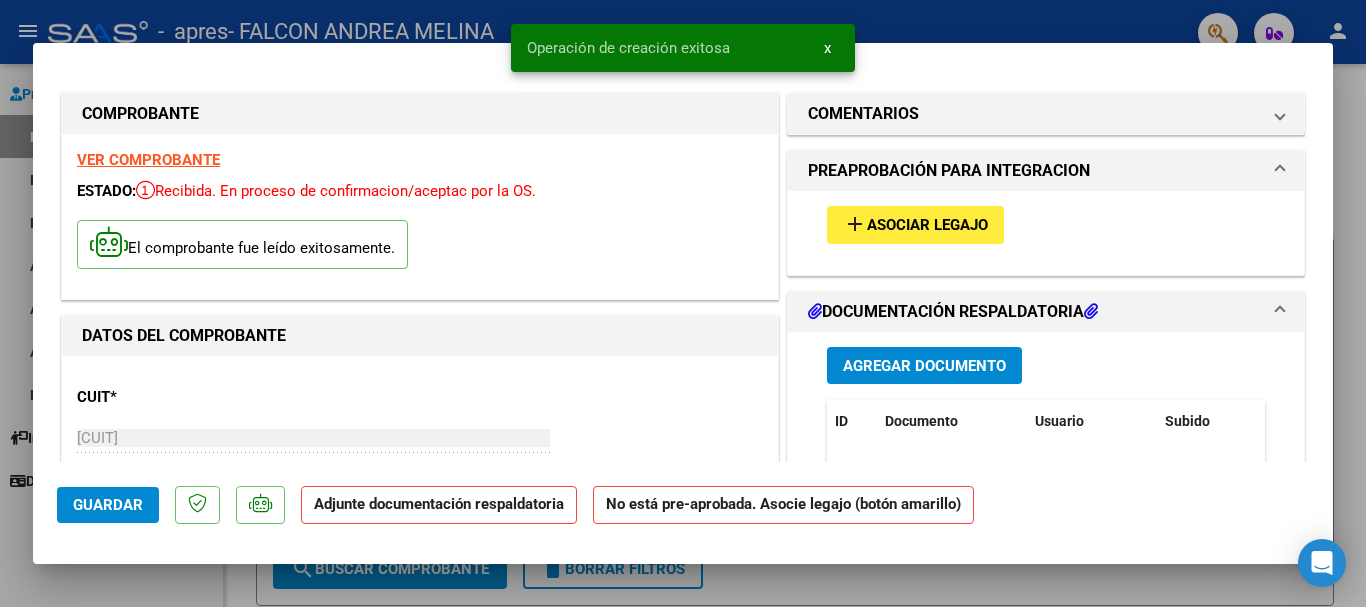 click on "Asociar Legajo" at bounding box center [927, 226] 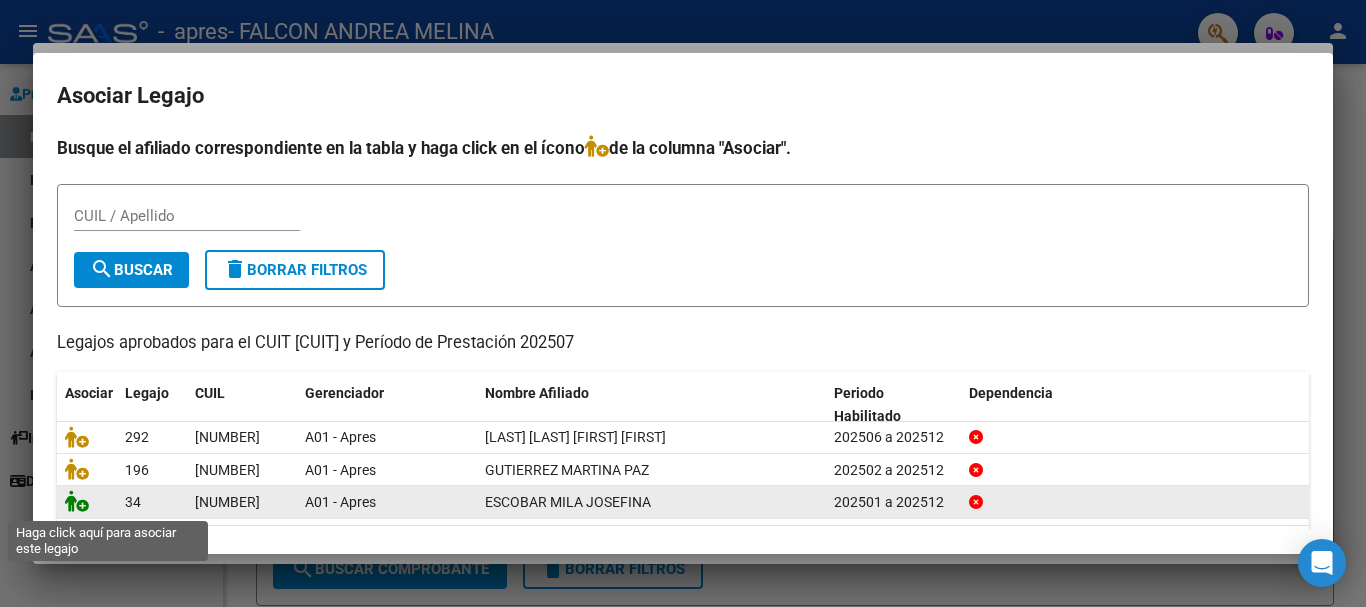 click 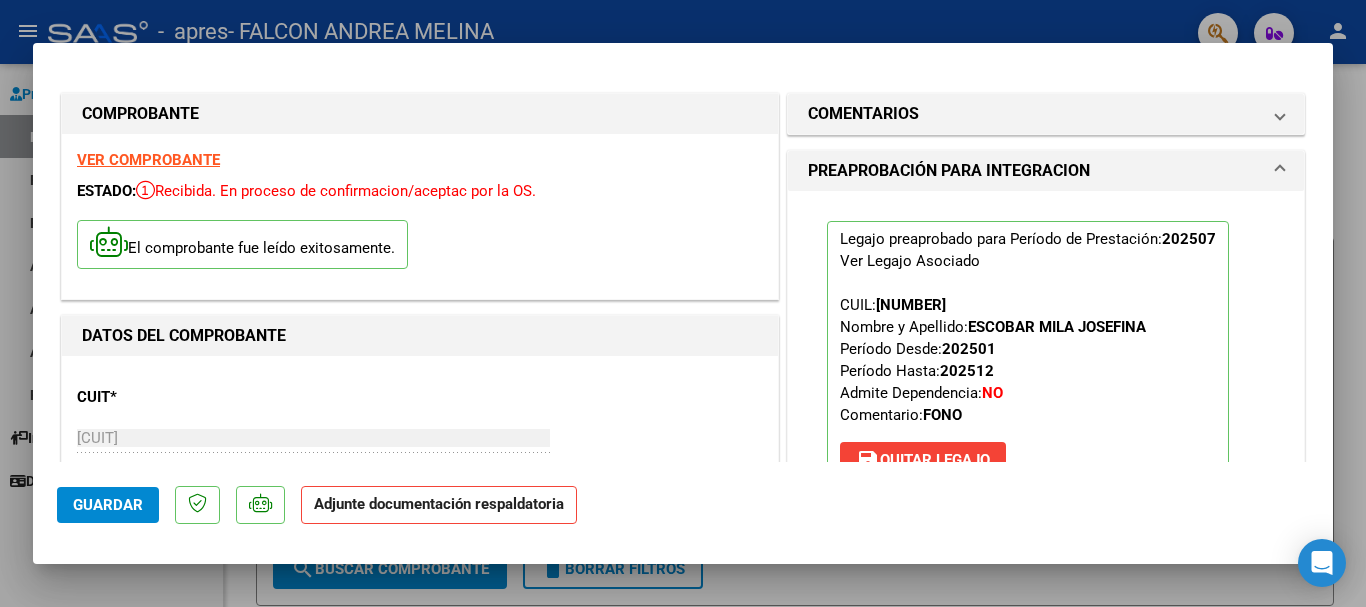scroll, scrollTop: 200, scrollLeft: 0, axis: vertical 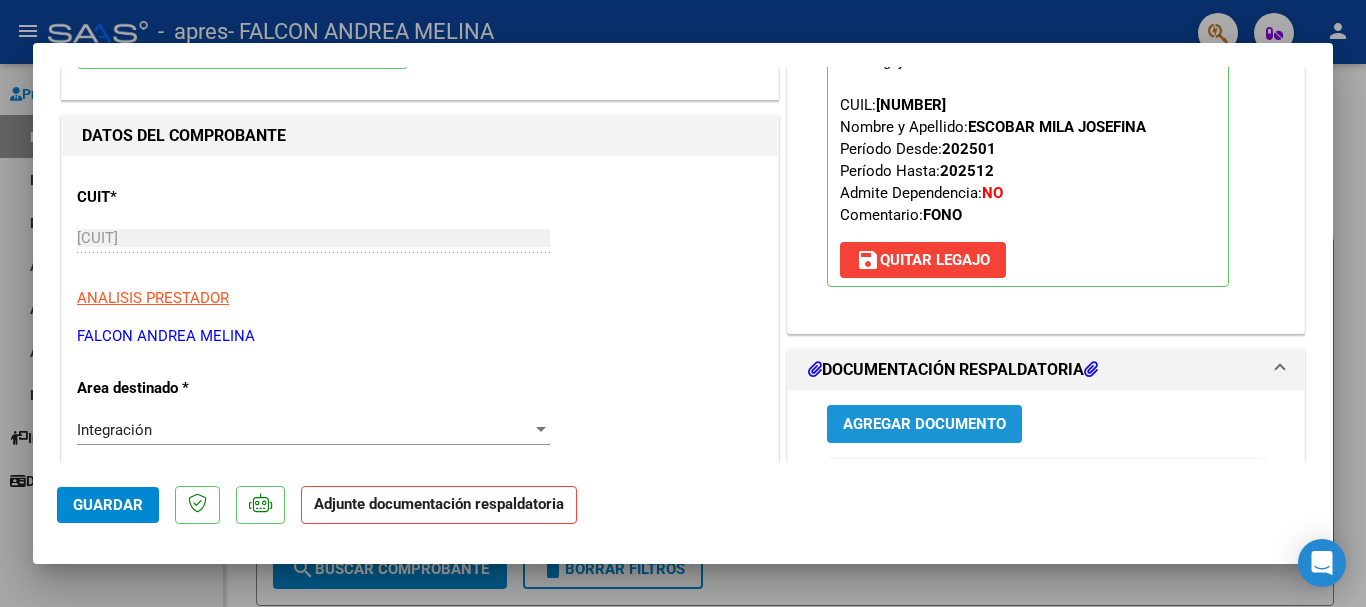 click on "Agregar Documento" at bounding box center (924, 423) 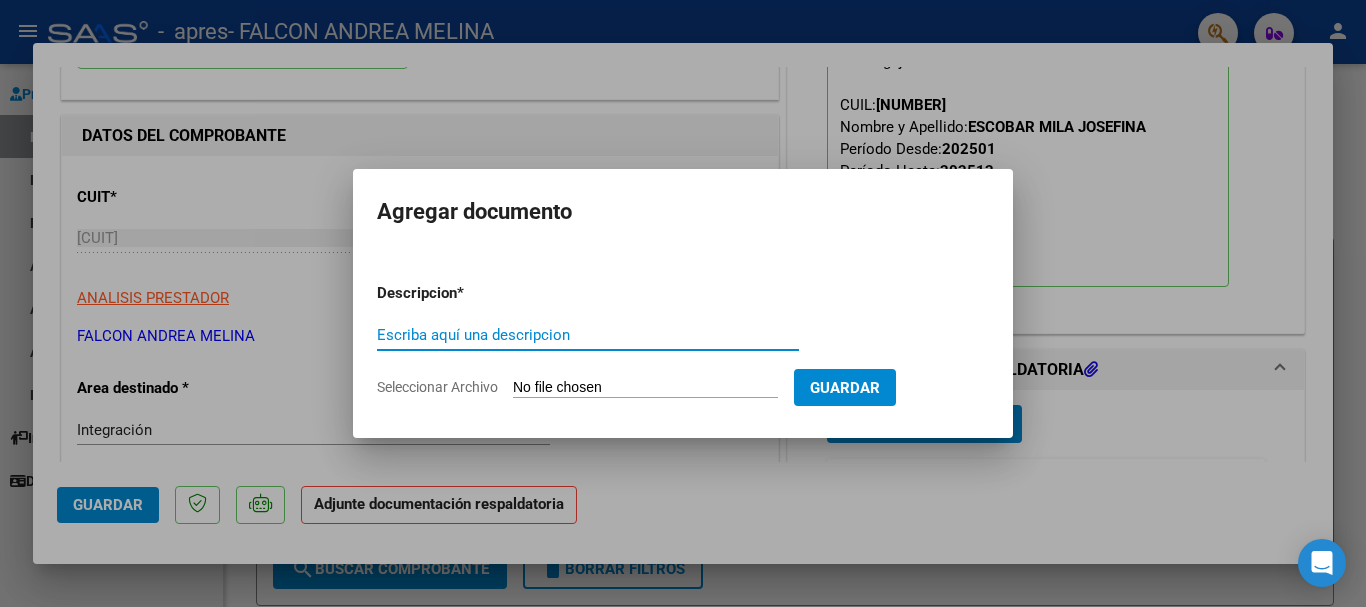 click on "Escriba aquí una descripcion" at bounding box center (588, 335) 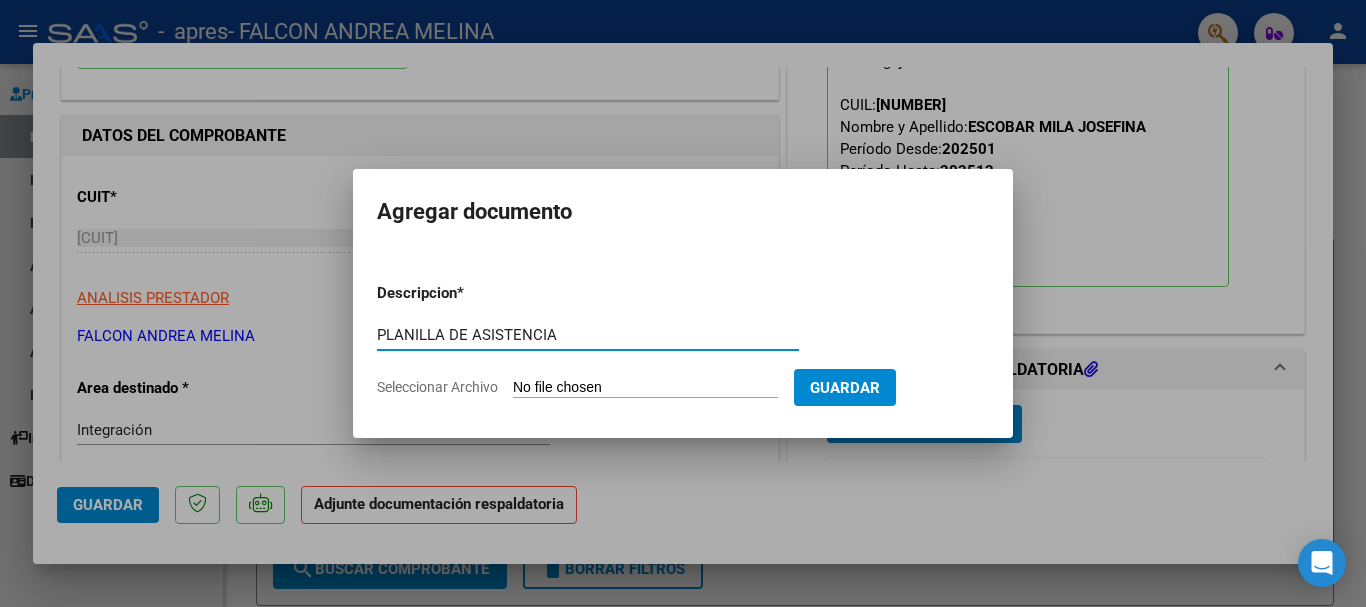 type on "PLANILLA DE ASISTENCIA" 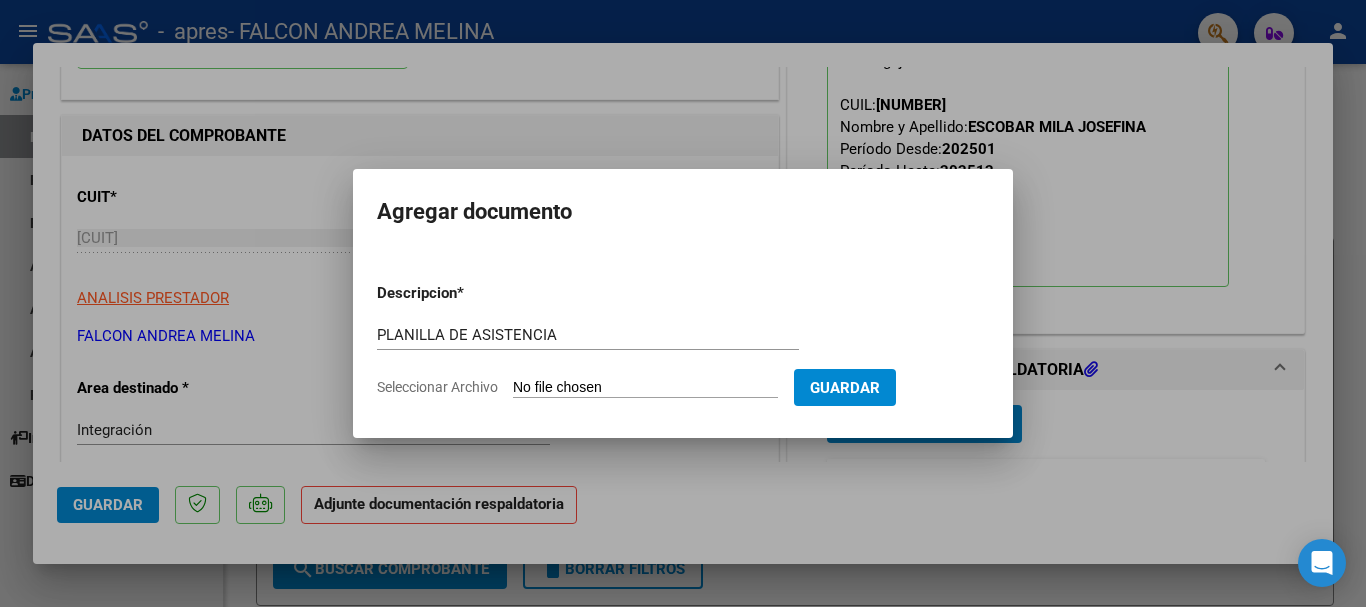 type on "C:\fakepath\[LAST] [LAST]  (1).pdf" 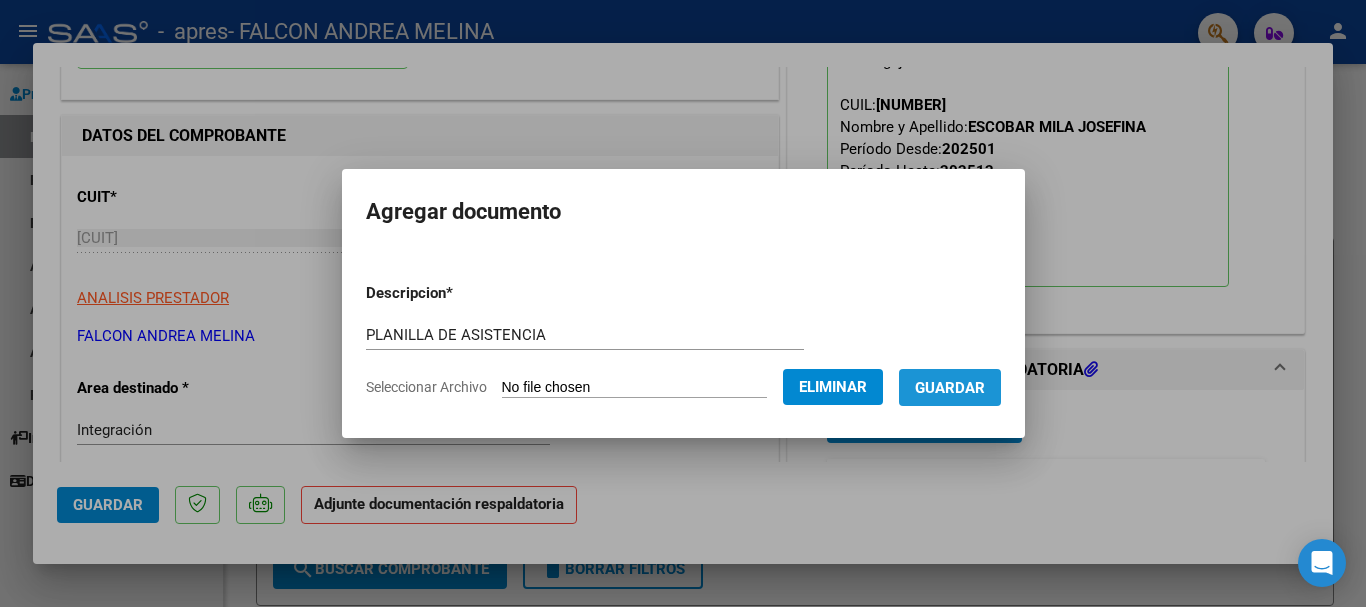 click on "Guardar" at bounding box center [950, 387] 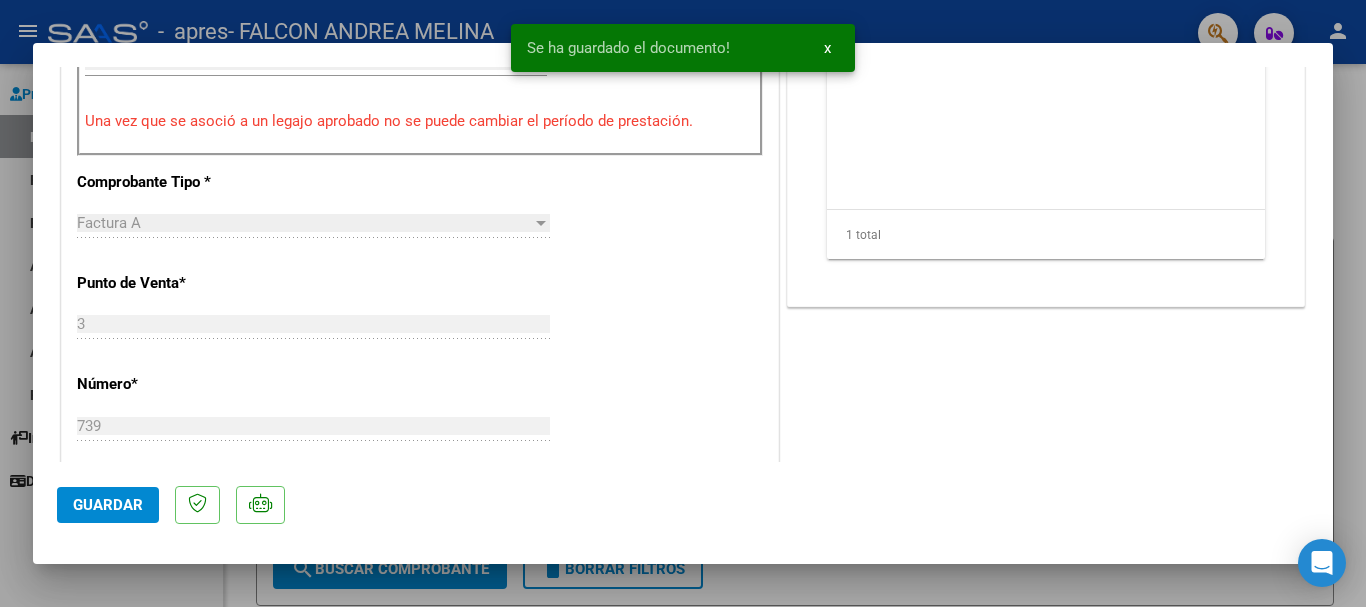 scroll, scrollTop: 0, scrollLeft: 0, axis: both 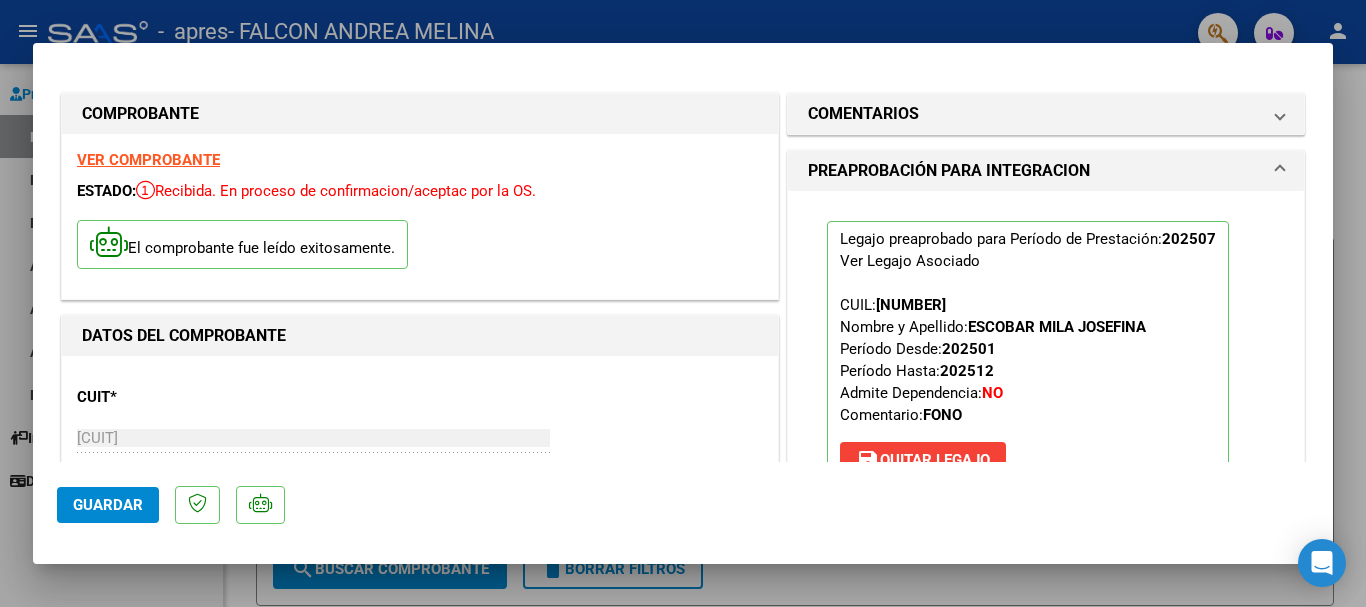click on "Guardar" 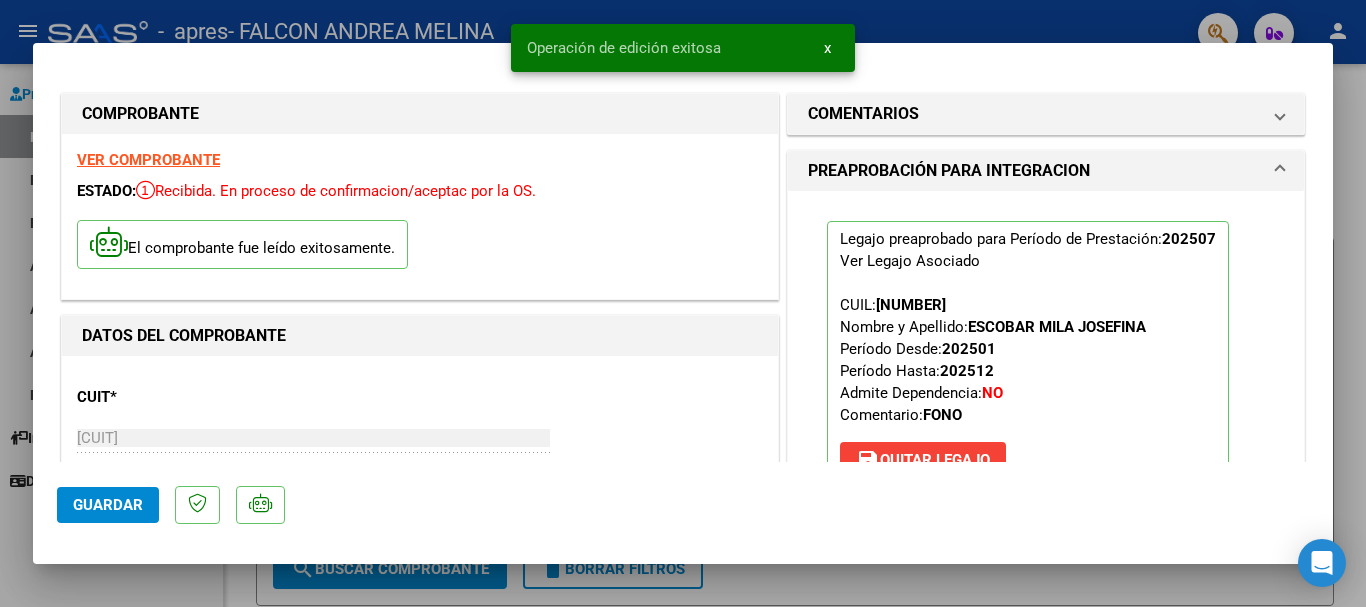 click at bounding box center (683, 303) 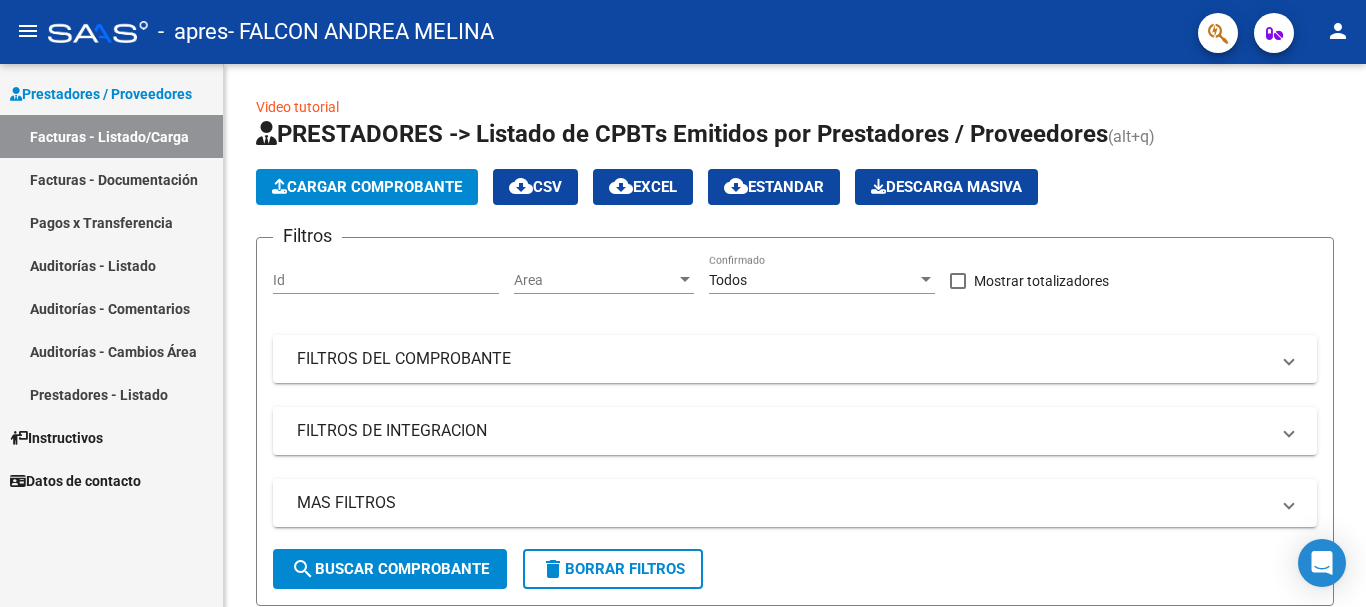 click on "Facturas - Listado/Carga" at bounding box center [111, 136] 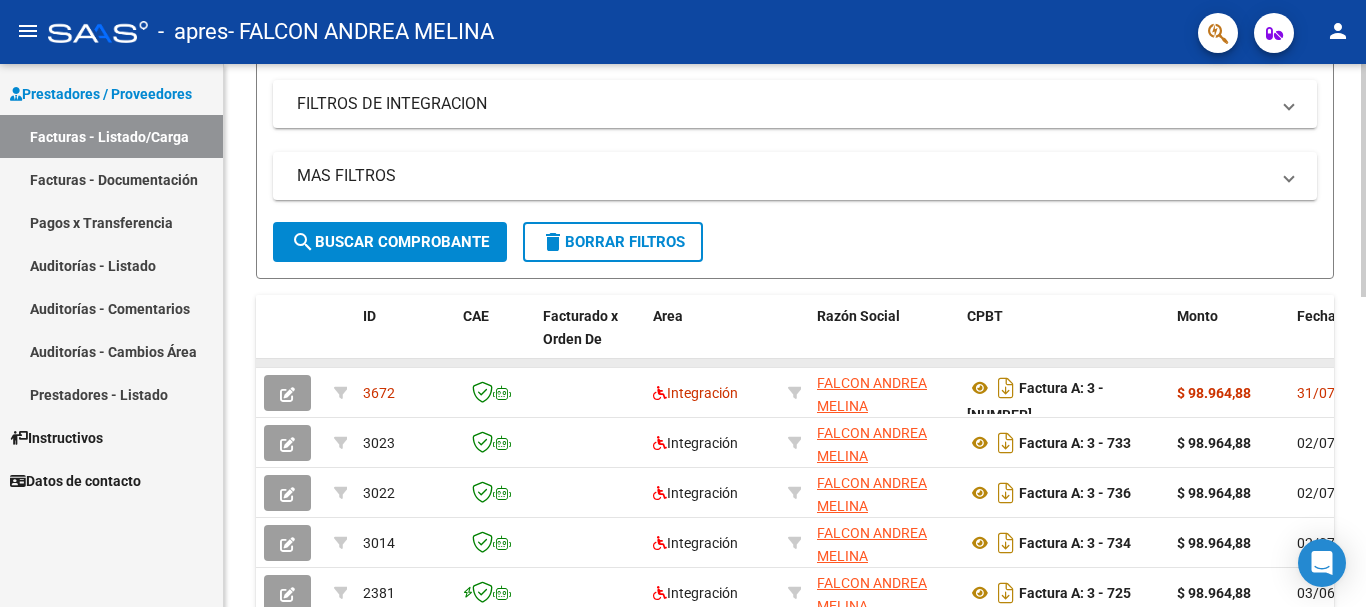 scroll, scrollTop: 100, scrollLeft: 0, axis: vertical 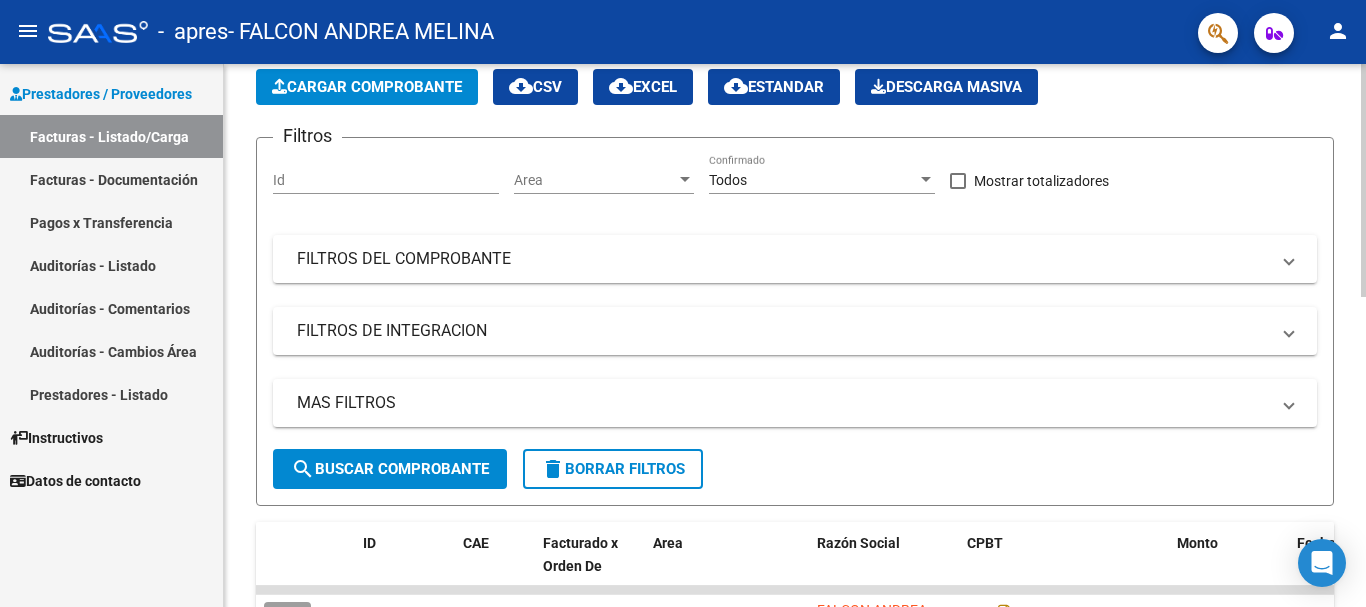 click on "Cargar Comprobante" 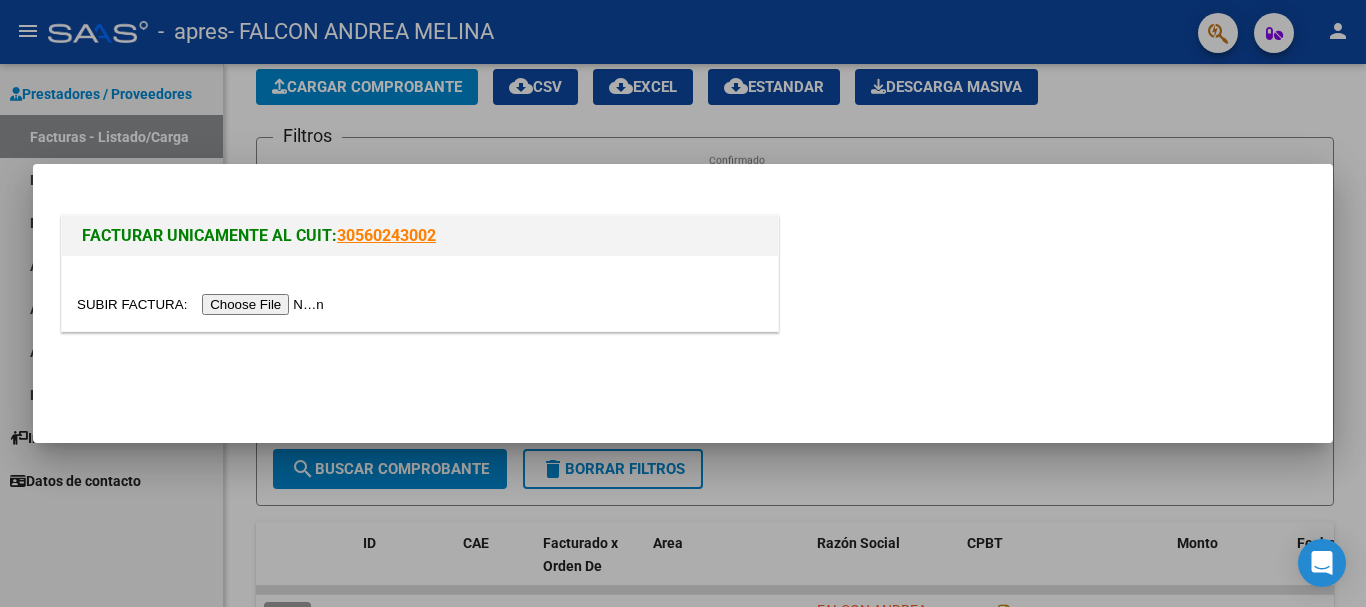 click at bounding box center (203, 304) 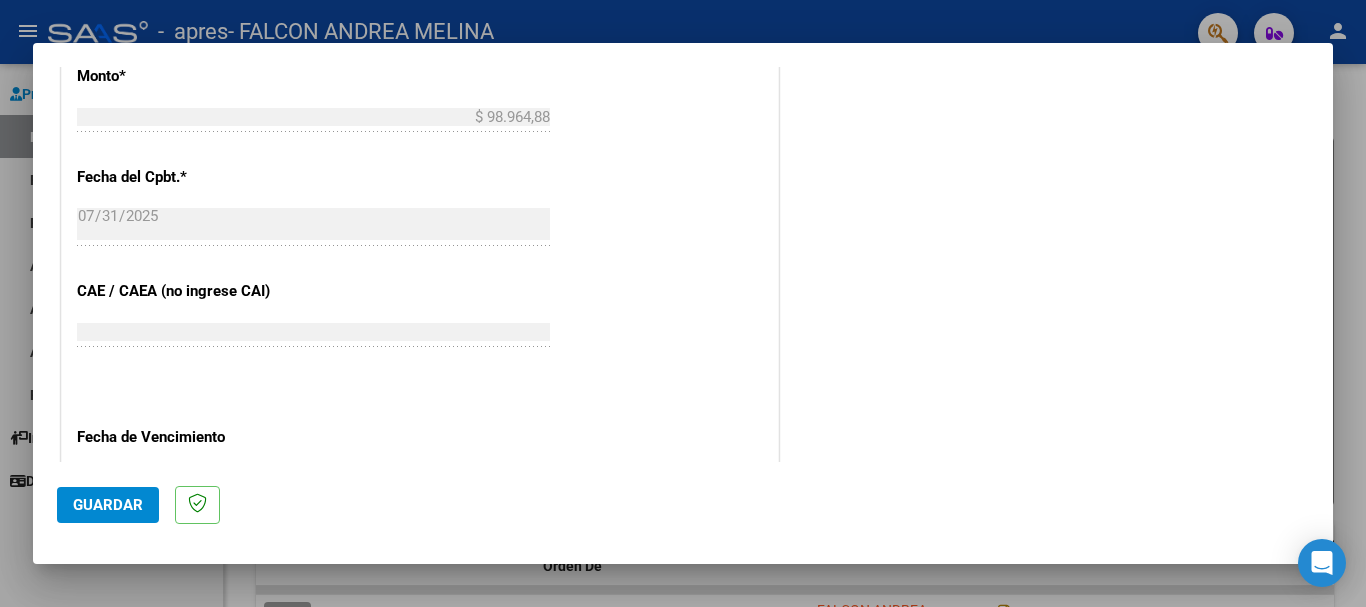 scroll, scrollTop: 1327, scrollLeft: 0, axis: vertical 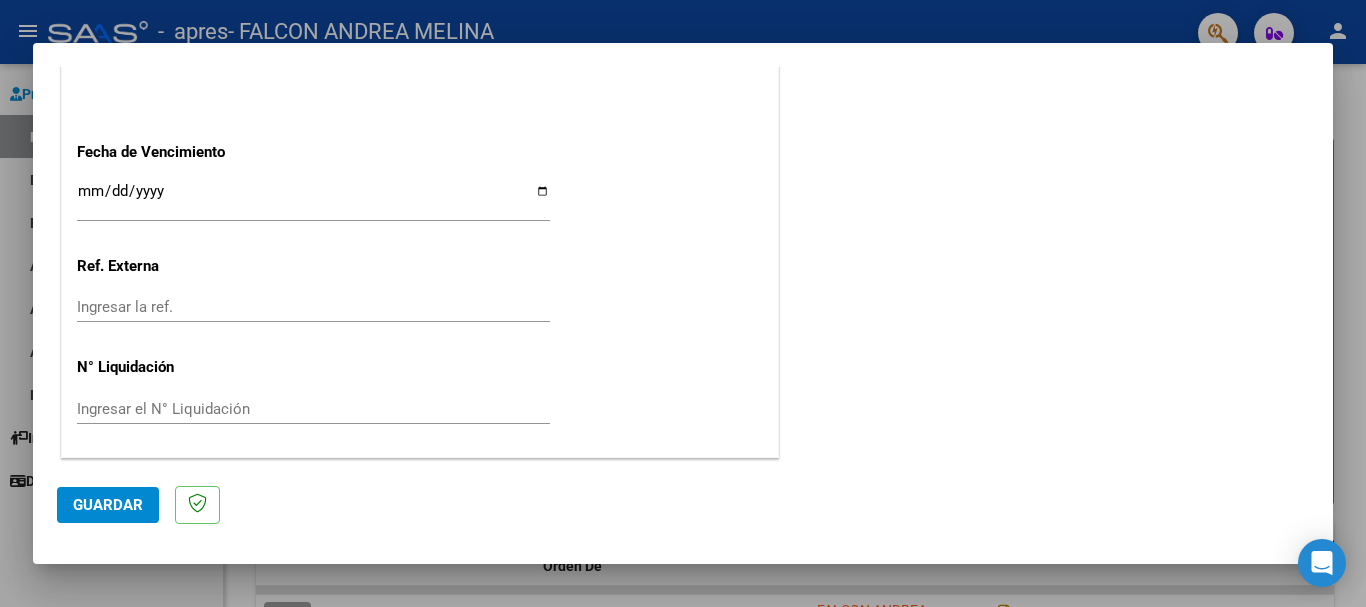 click on "Ingresar la fecha" 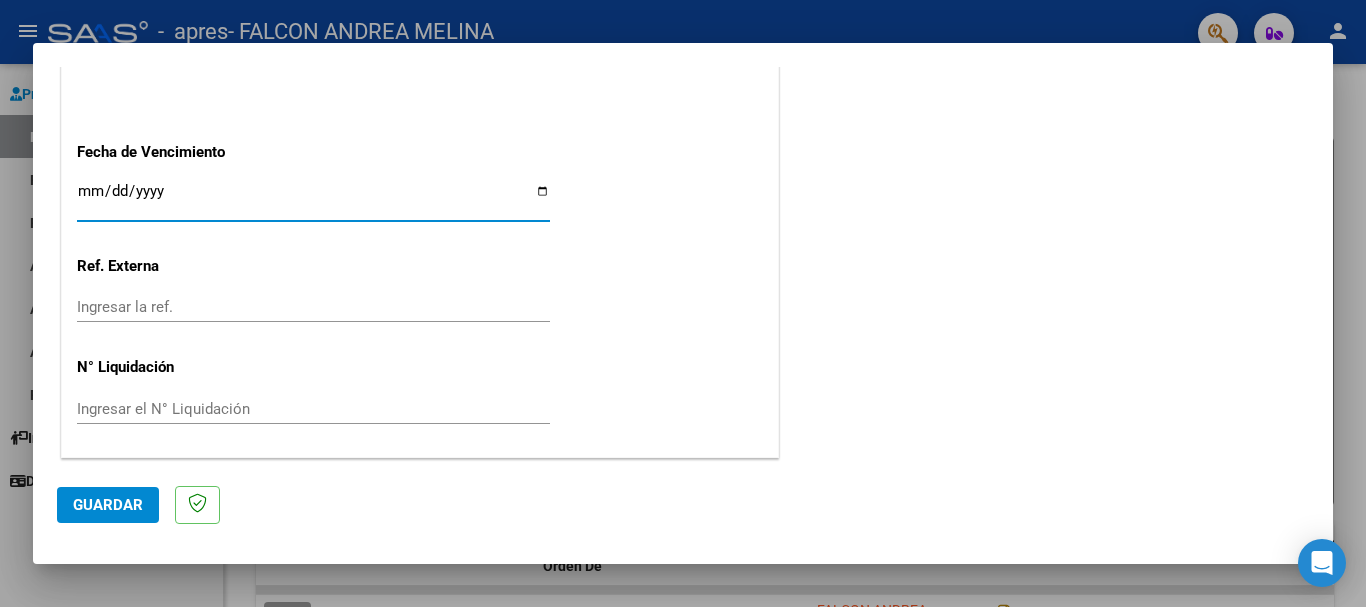 click on "Ingresar la fecha" at bounding box center (313, 199) 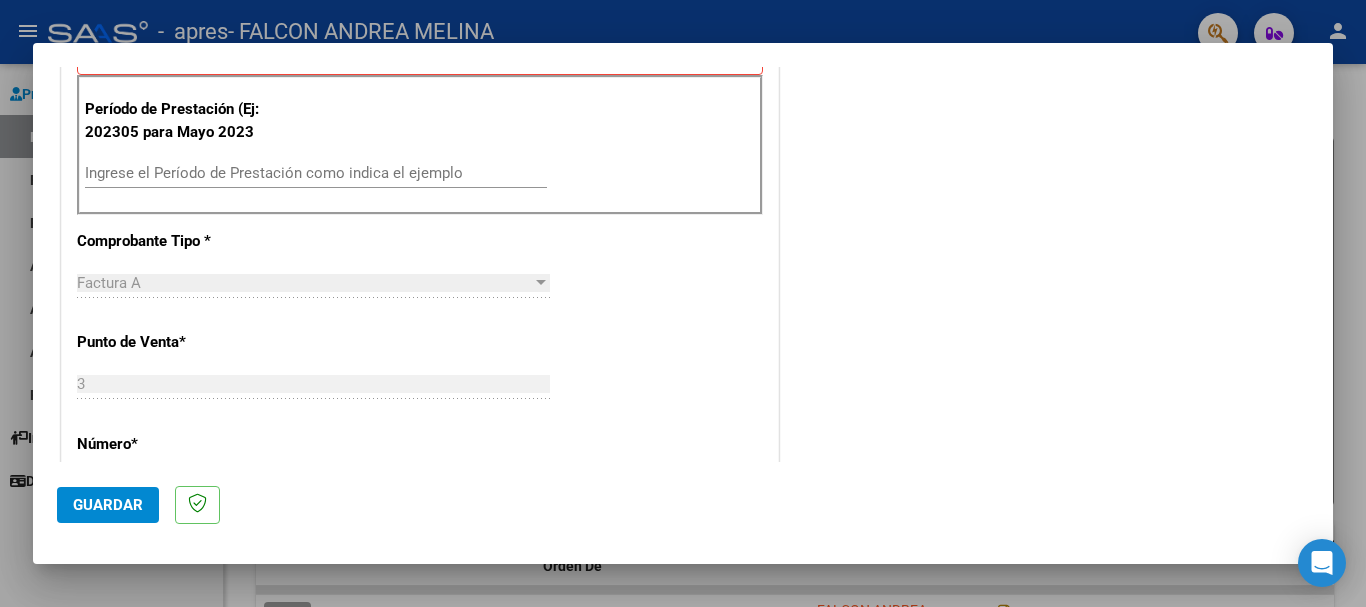 scroll, scrollTop: 527, scrollLeft: 0, axis: vertical 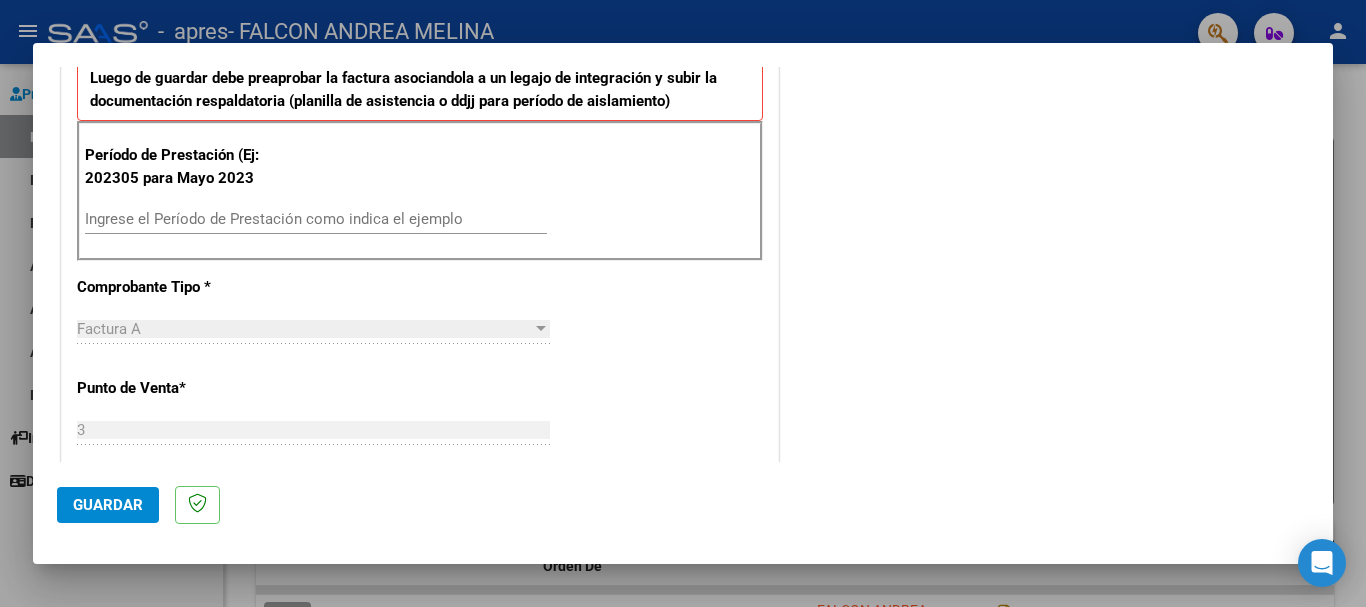 click on "Ingrese el Período de Prestación como indica el ejemplo" at bounding box center (316, 219) 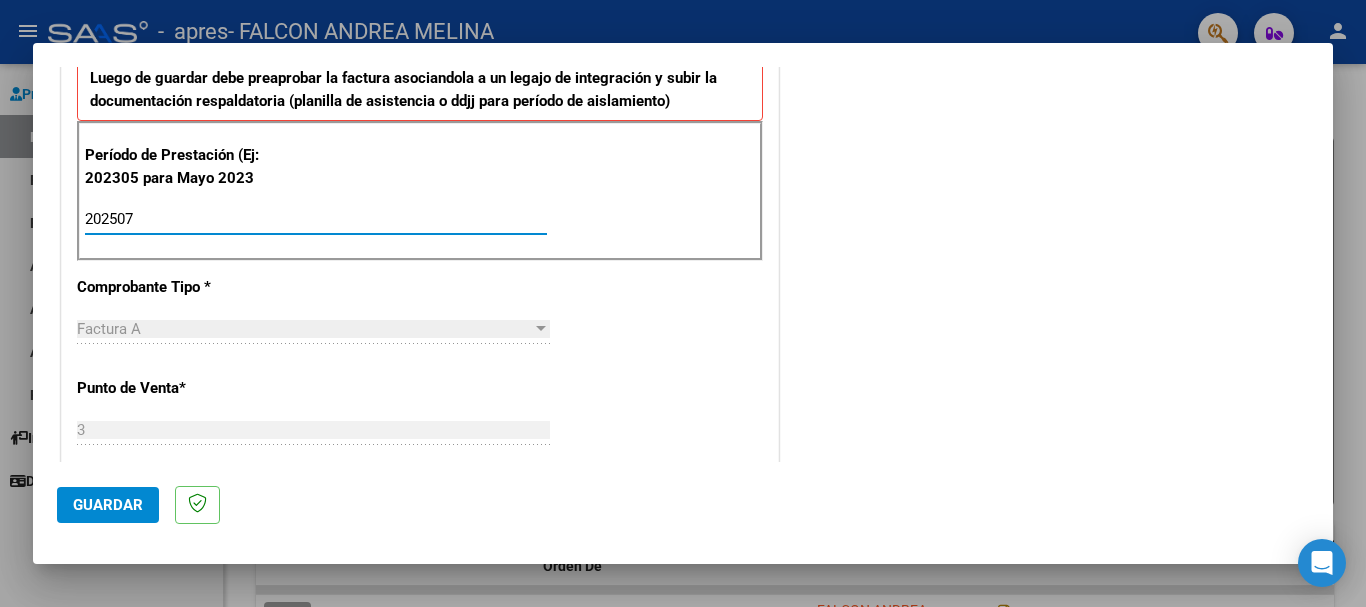type on "202507" 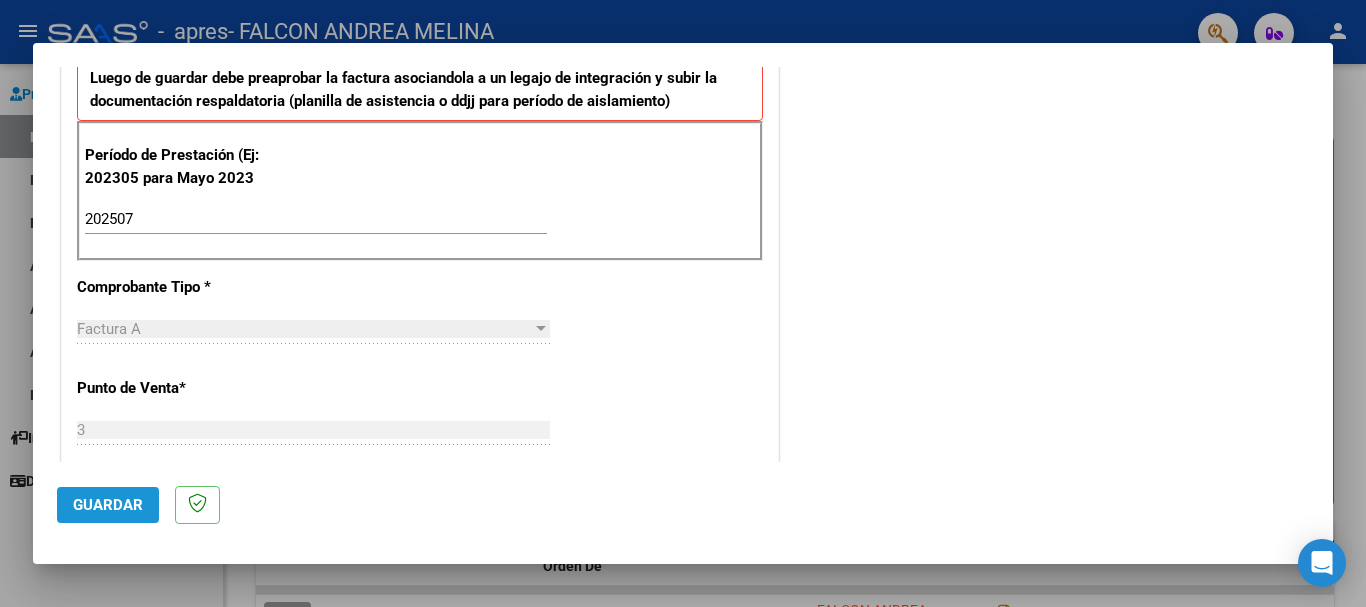 click on "Guardar" 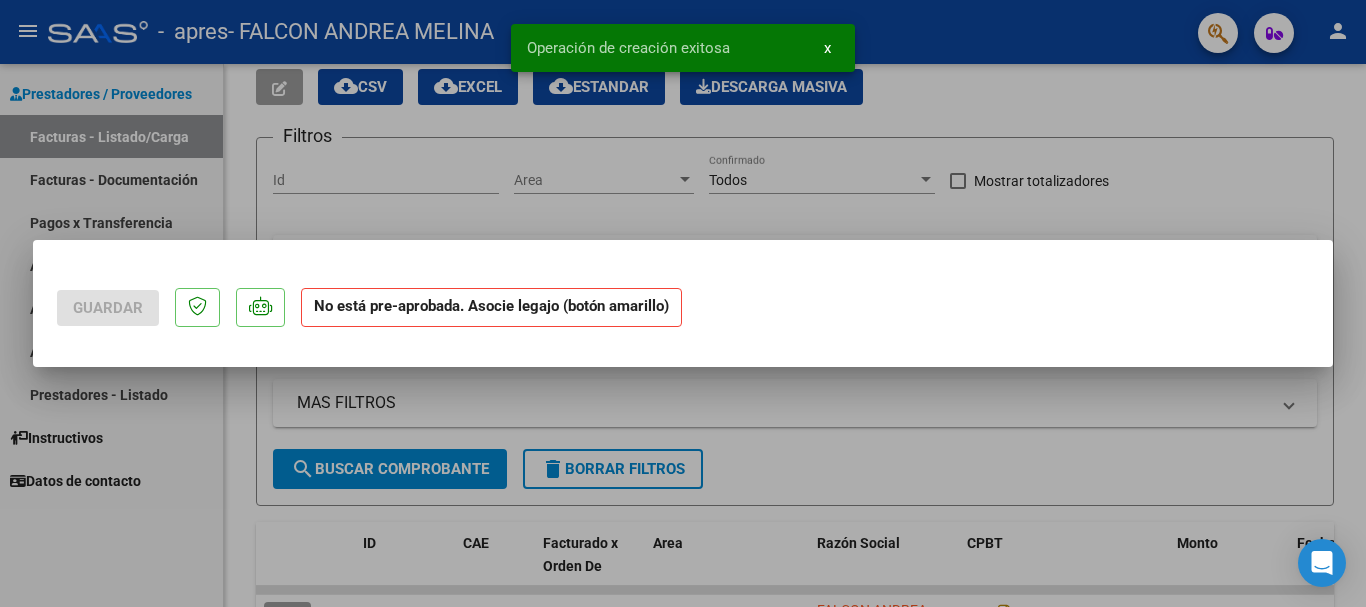 scroll, scrollTop: 0, scrollLeft: 0, axis: both 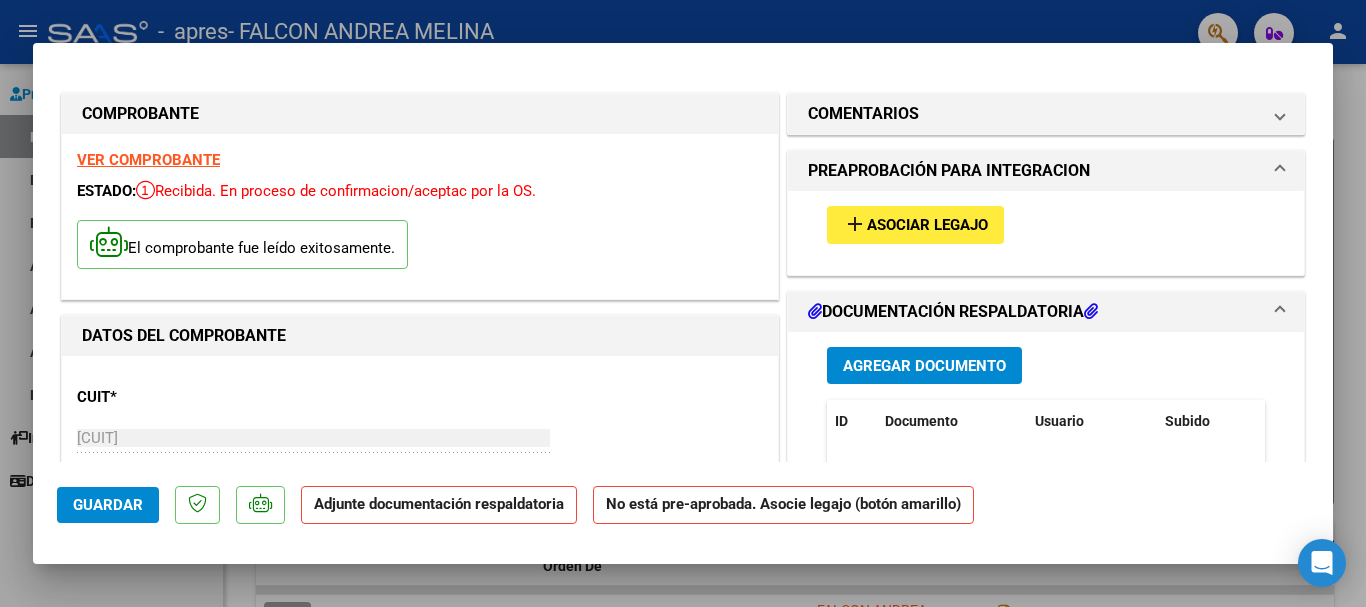 click on "Asociar Legajo" at bounding box center (927, 226) 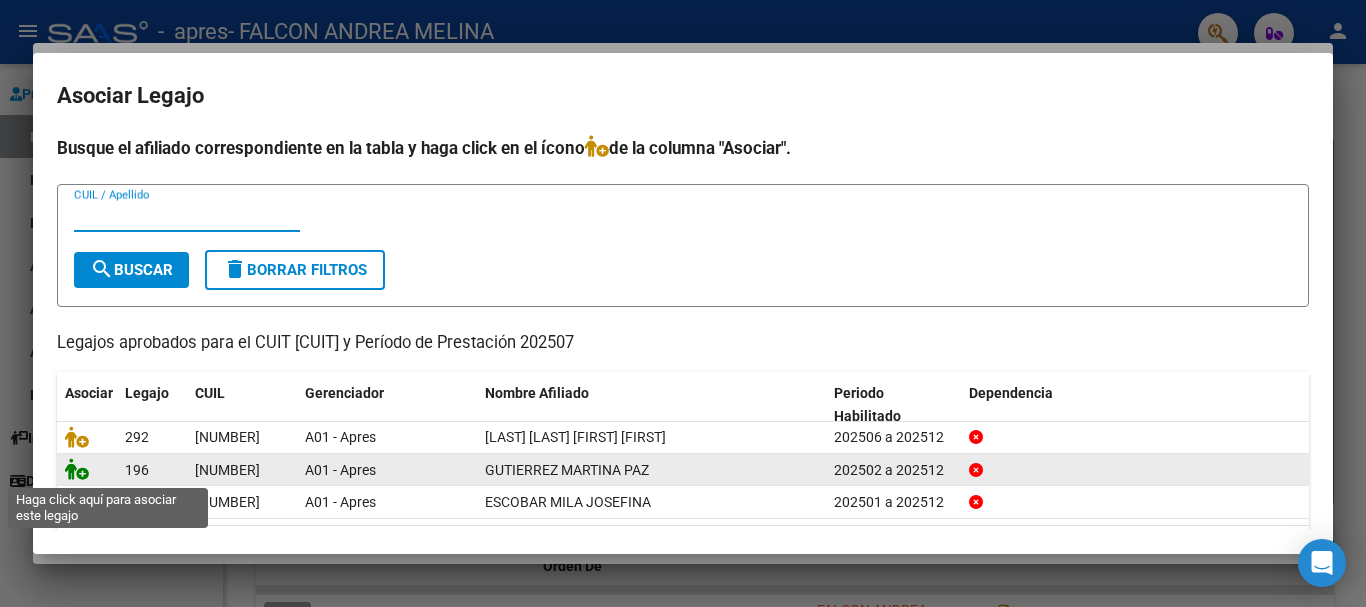 click 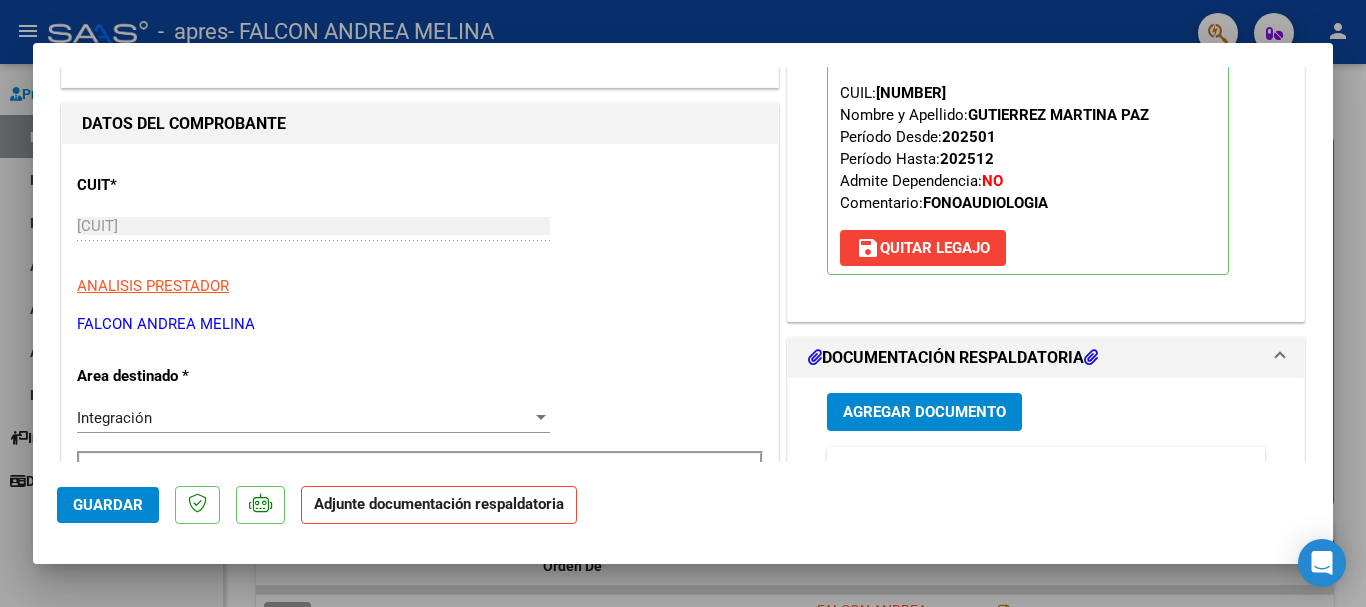 scroll, scrollTop: 300, scrollLeft: 0, axis: vertical 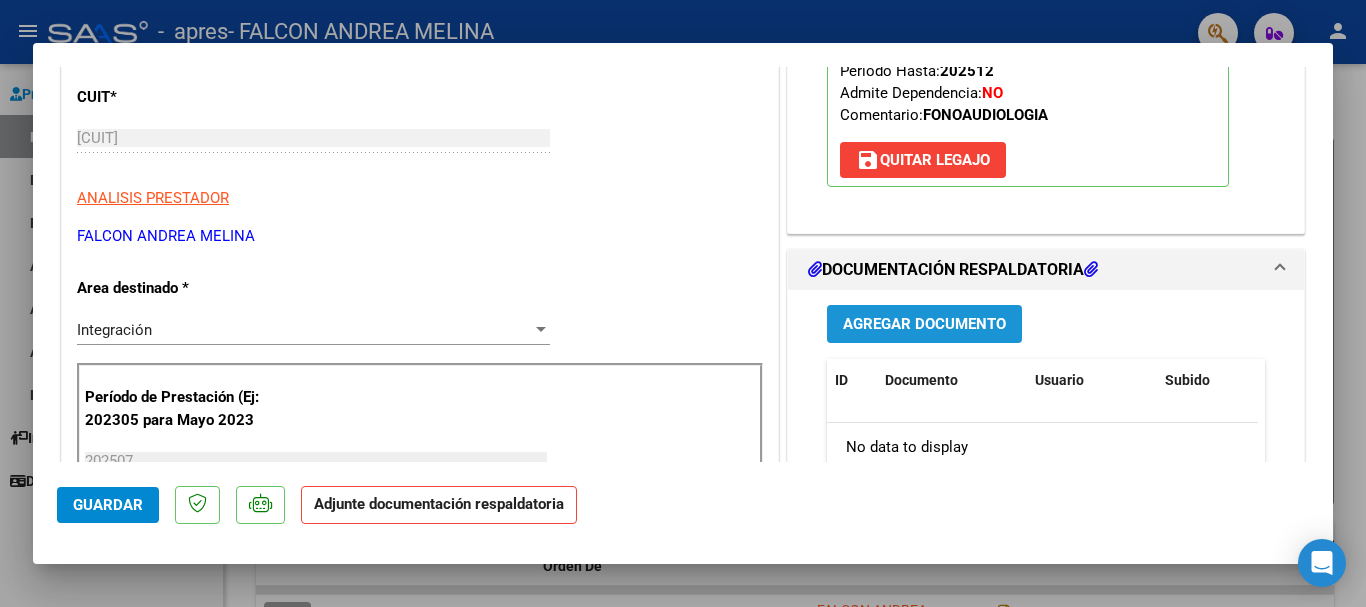 click on "Agregar Documento" at bounding box center [924, 325] 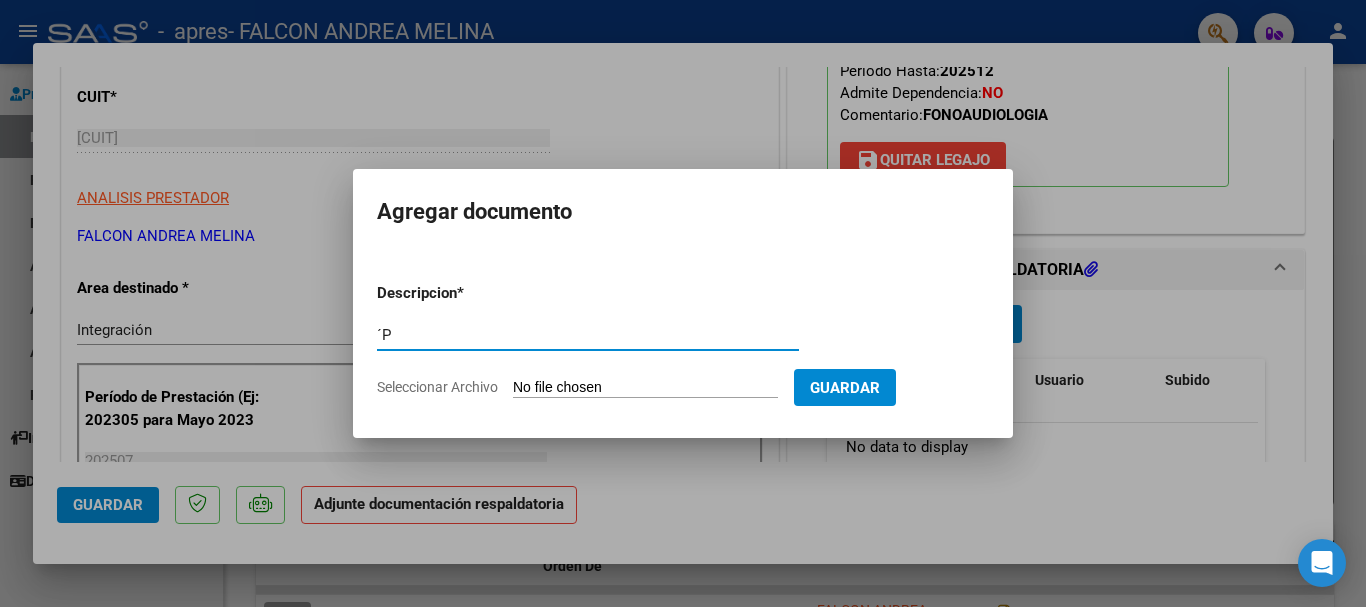 type on "´" 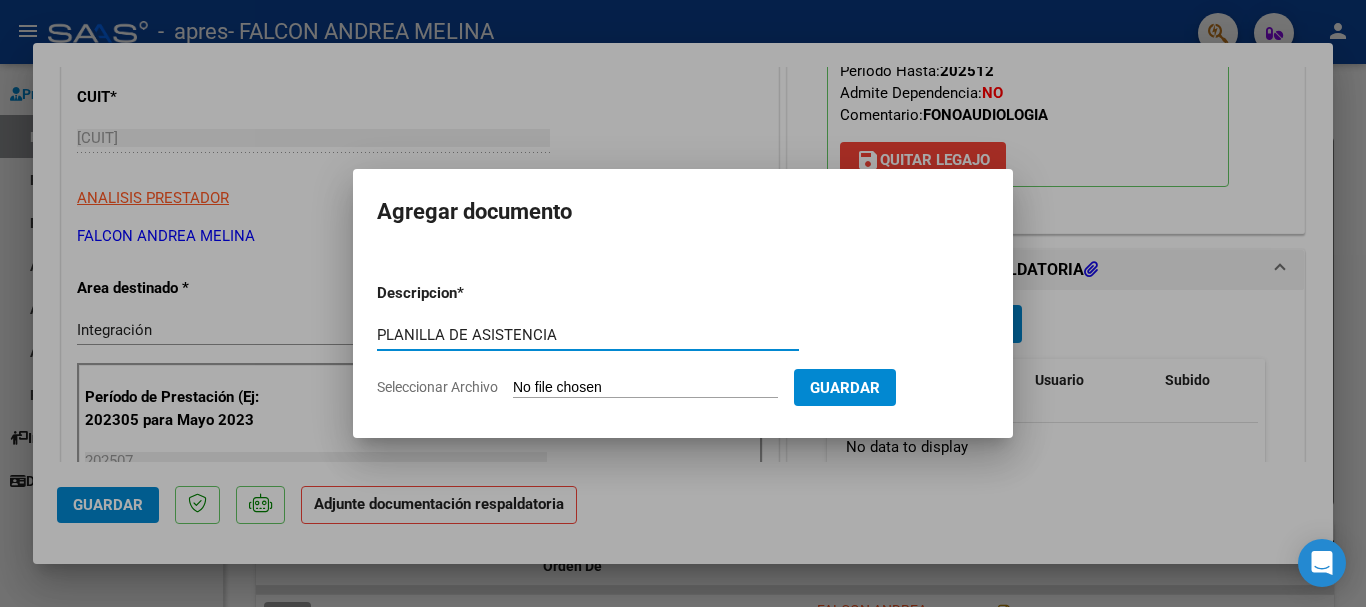 type on "PLANILLA DE ASISTENCIA" 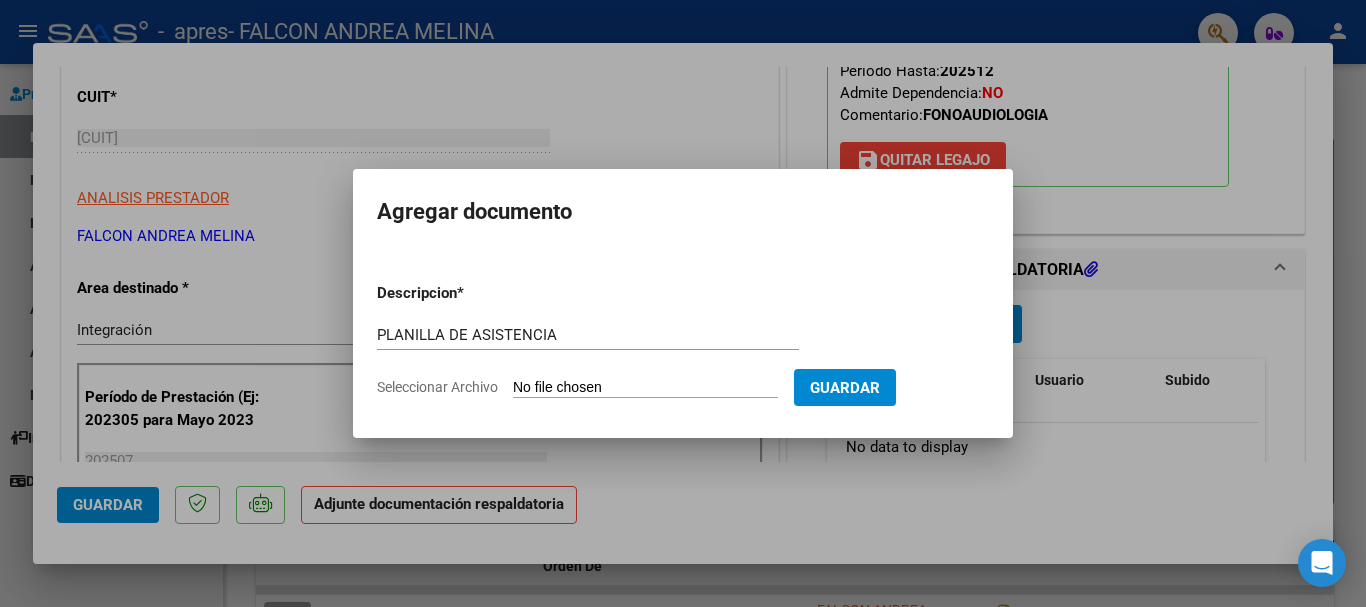 type on "C:\fakepath\[PERSON].pdf" 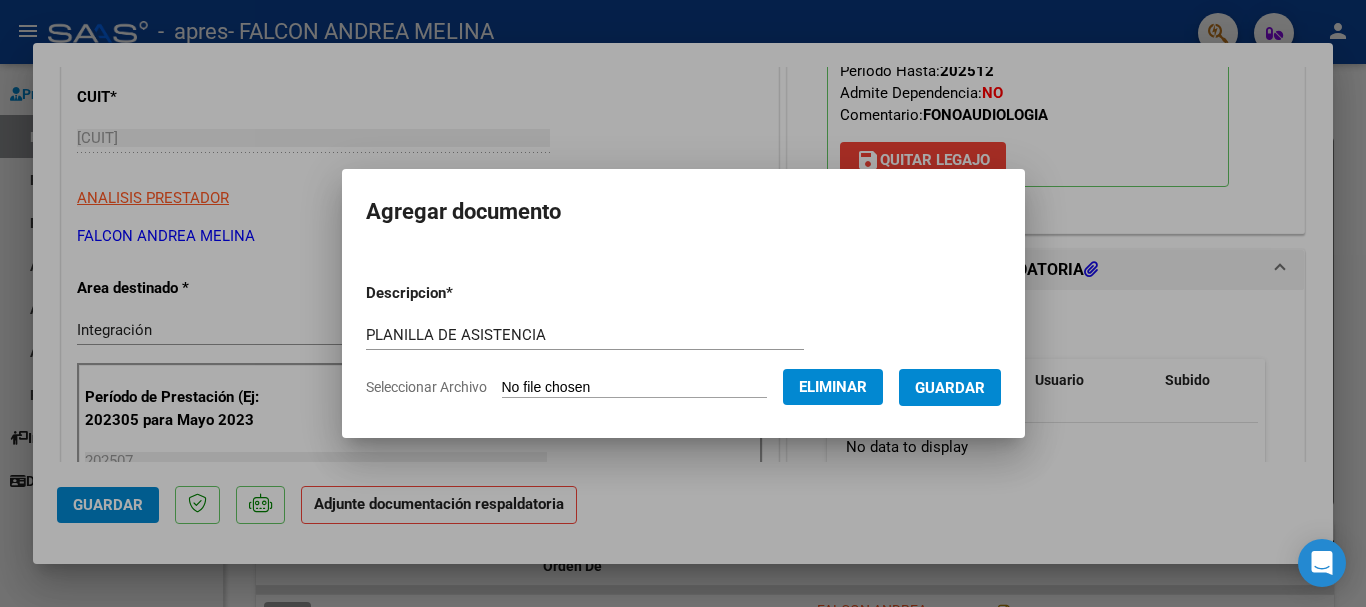 click on "Descripcion  *   PLANILLA DE ASISTENCIA Escriba aquí una descripcion  Seleccionar Archivo Eliminar Guardar" at bounding box center [683, 340] 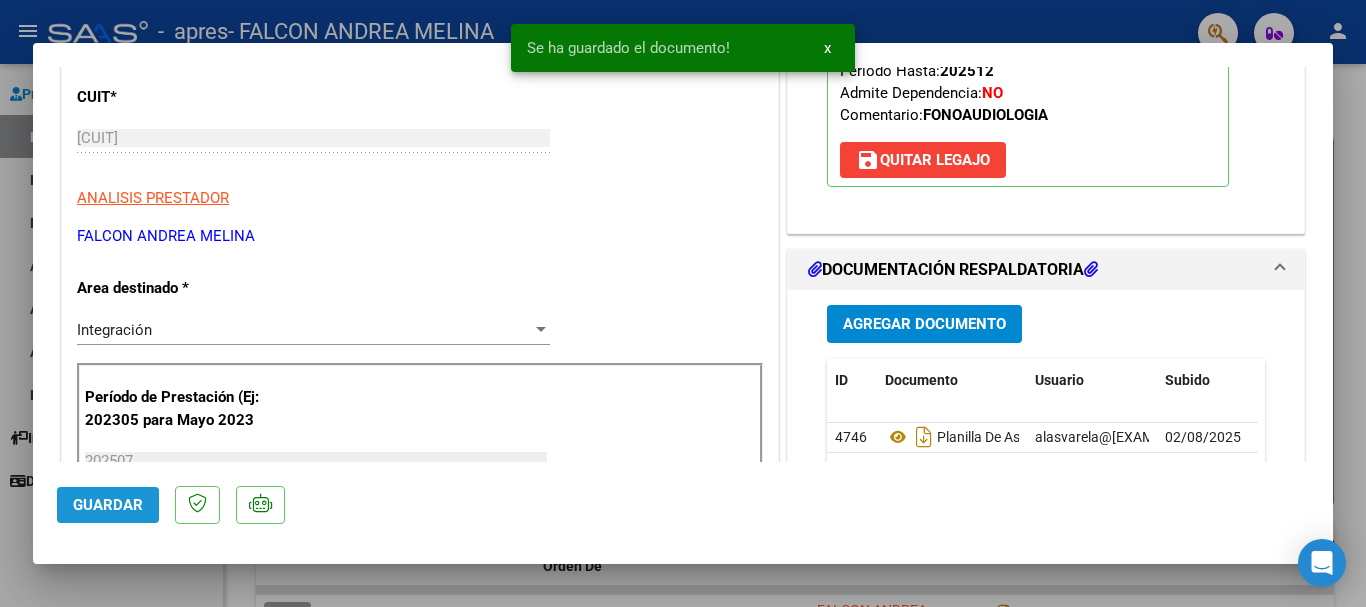 click on "Guardar" 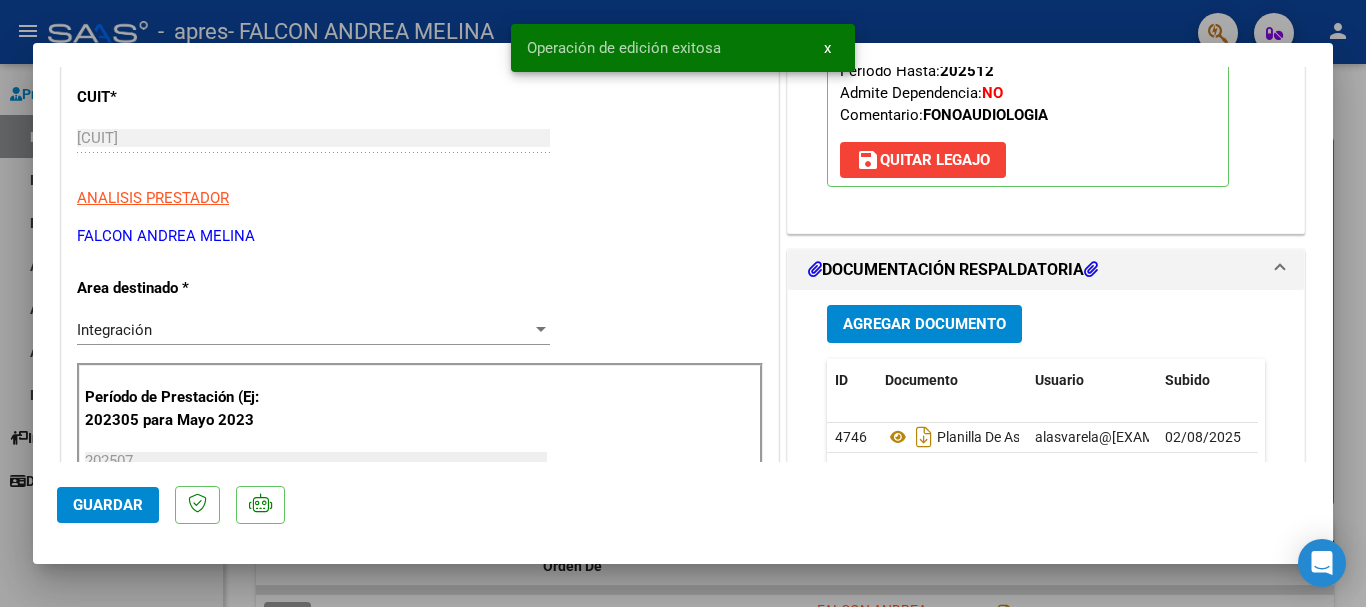 click at bounding box center (683, 303) 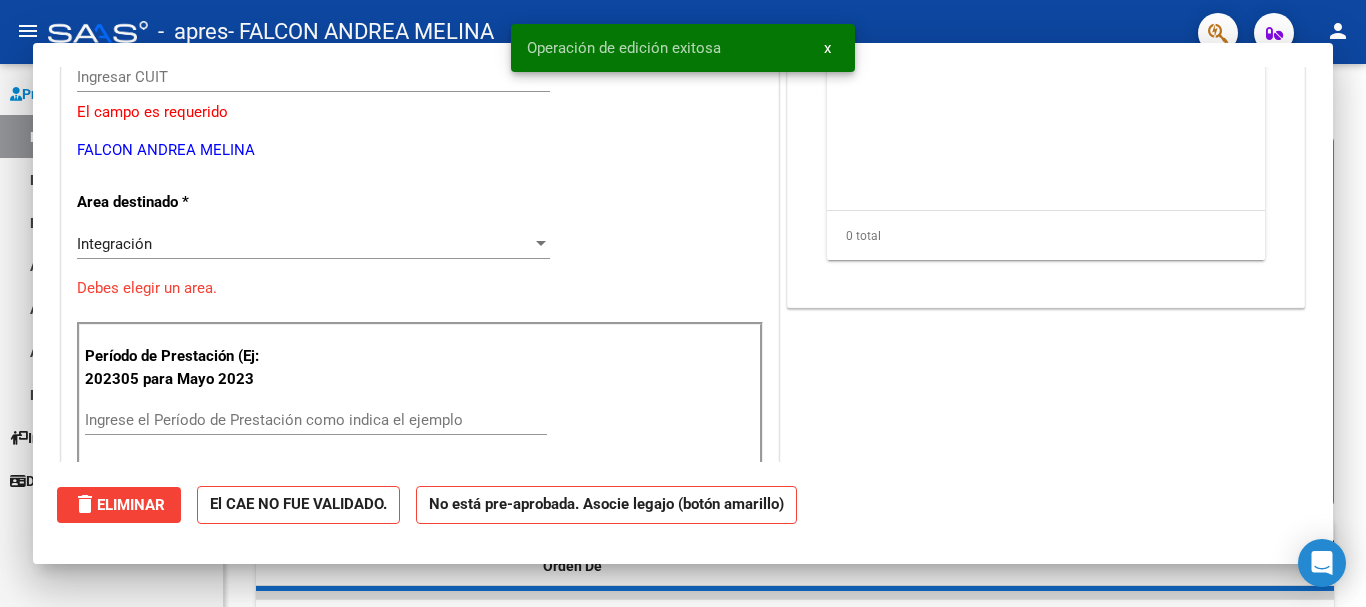scroll, scrollTop: 0, scrollLeft: 0, axis: both 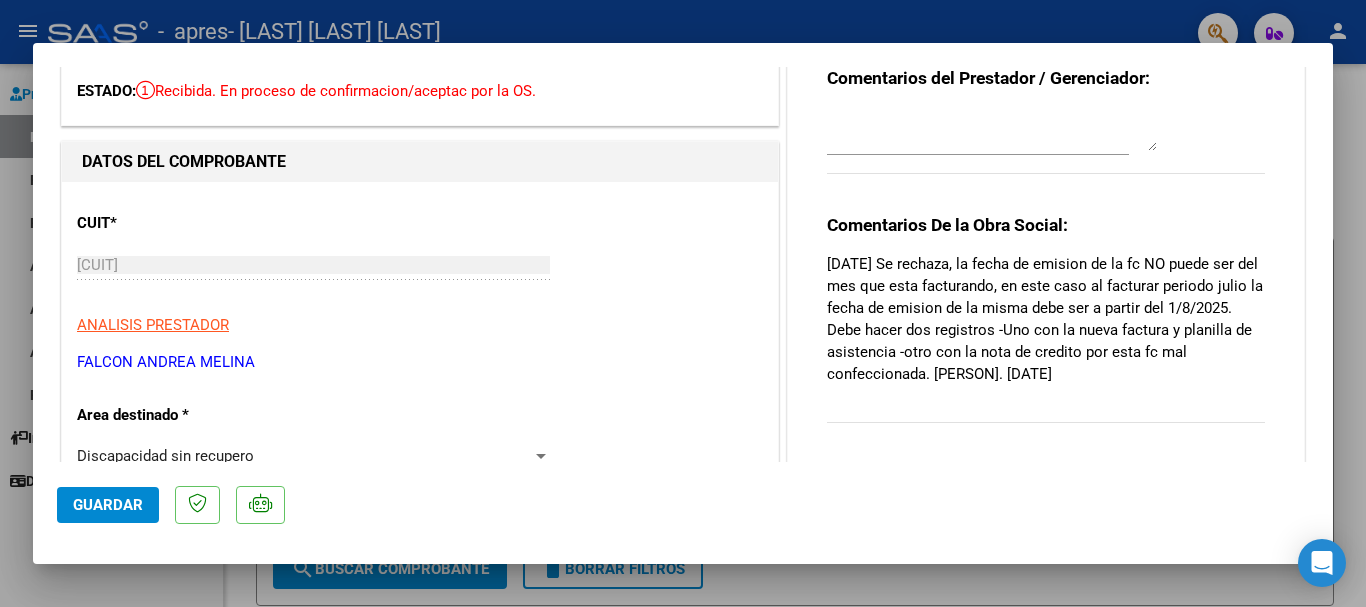 click at bounding box center (683, 303) 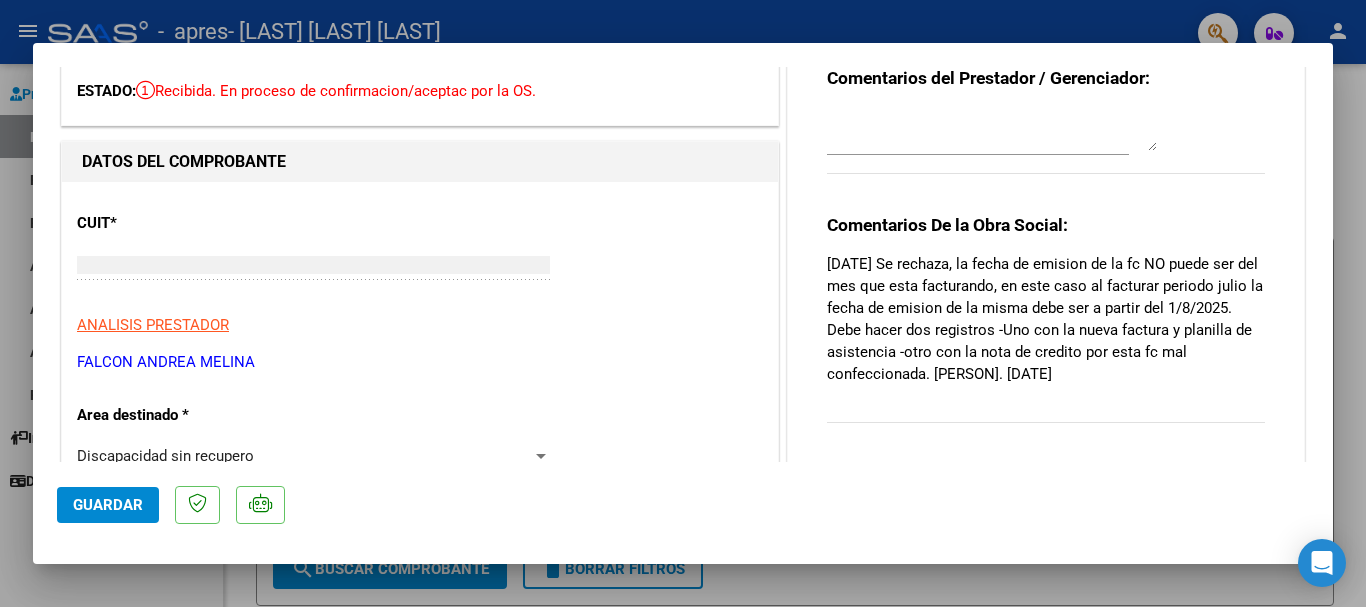type 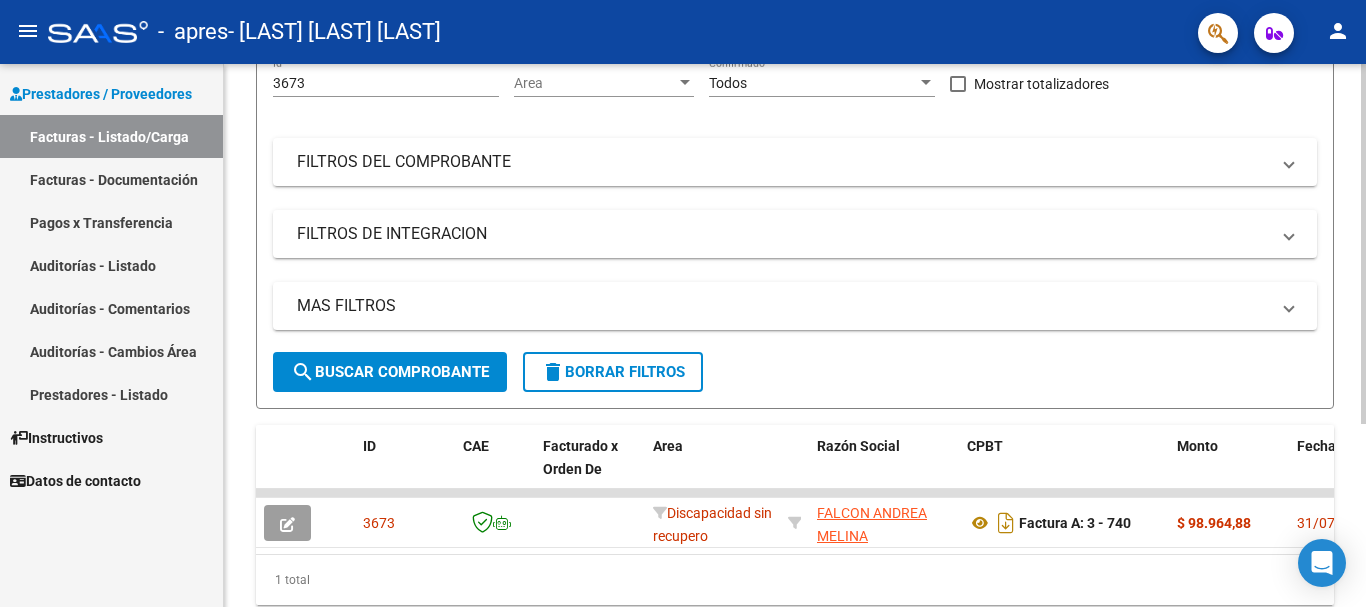 scroll, scrollTop: 275, scrollLeft: 0, axis: vertical 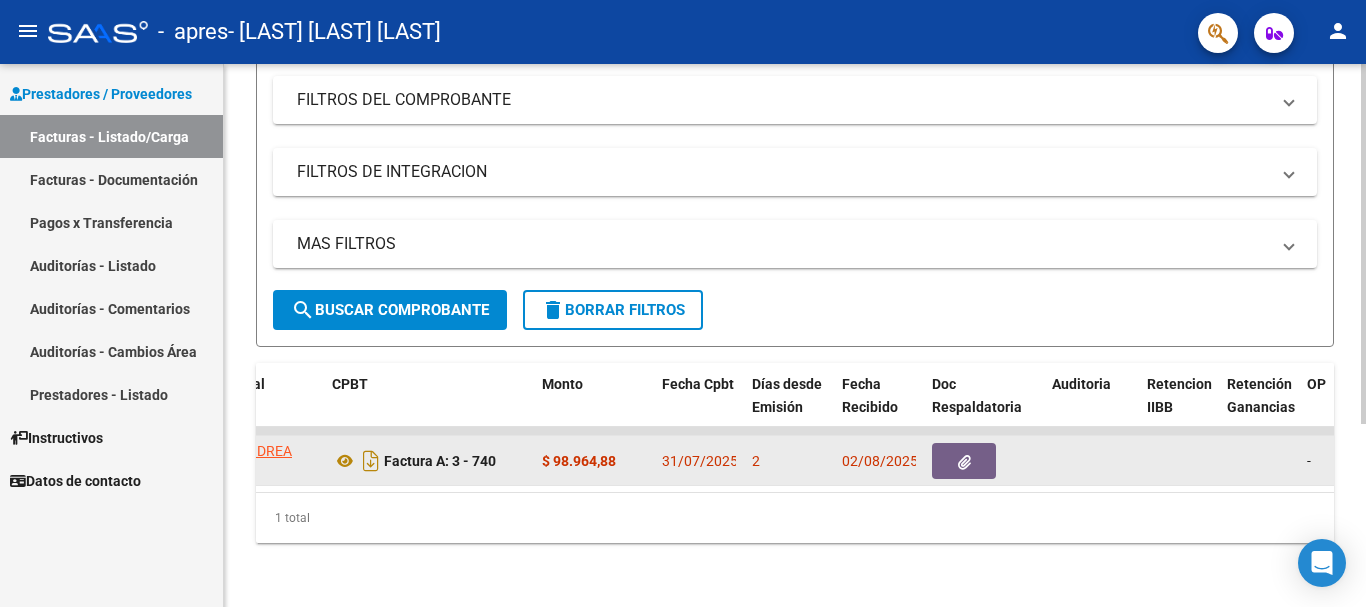 click 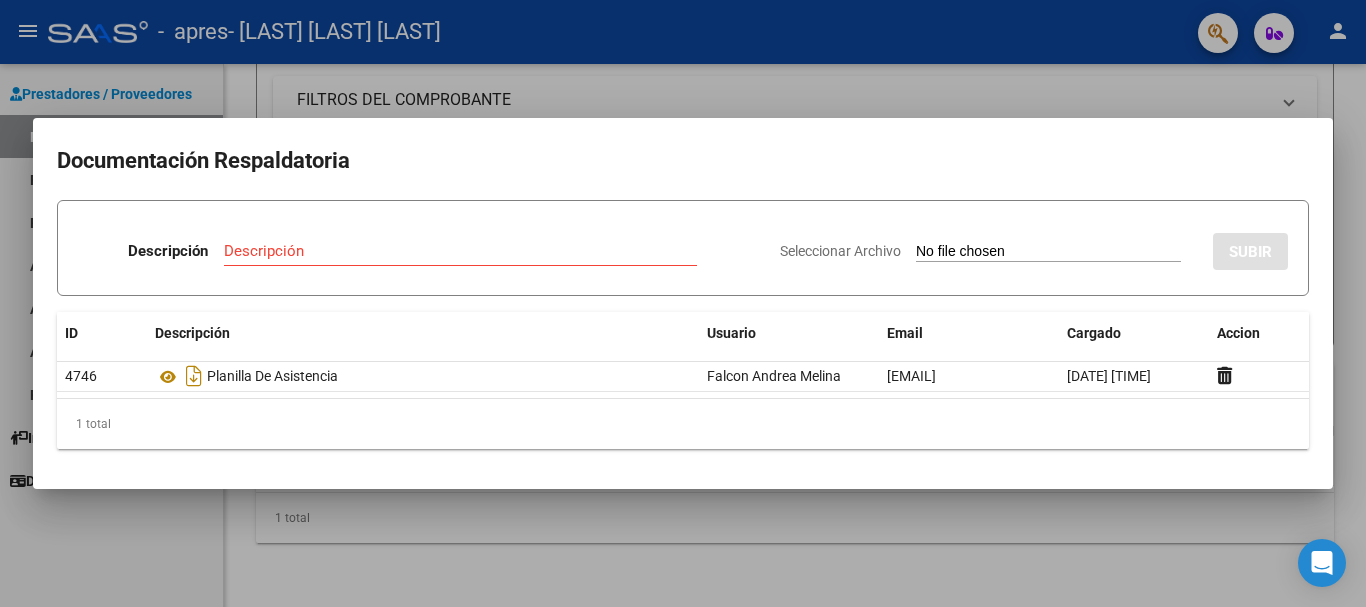click at bounding box center [683, 303] 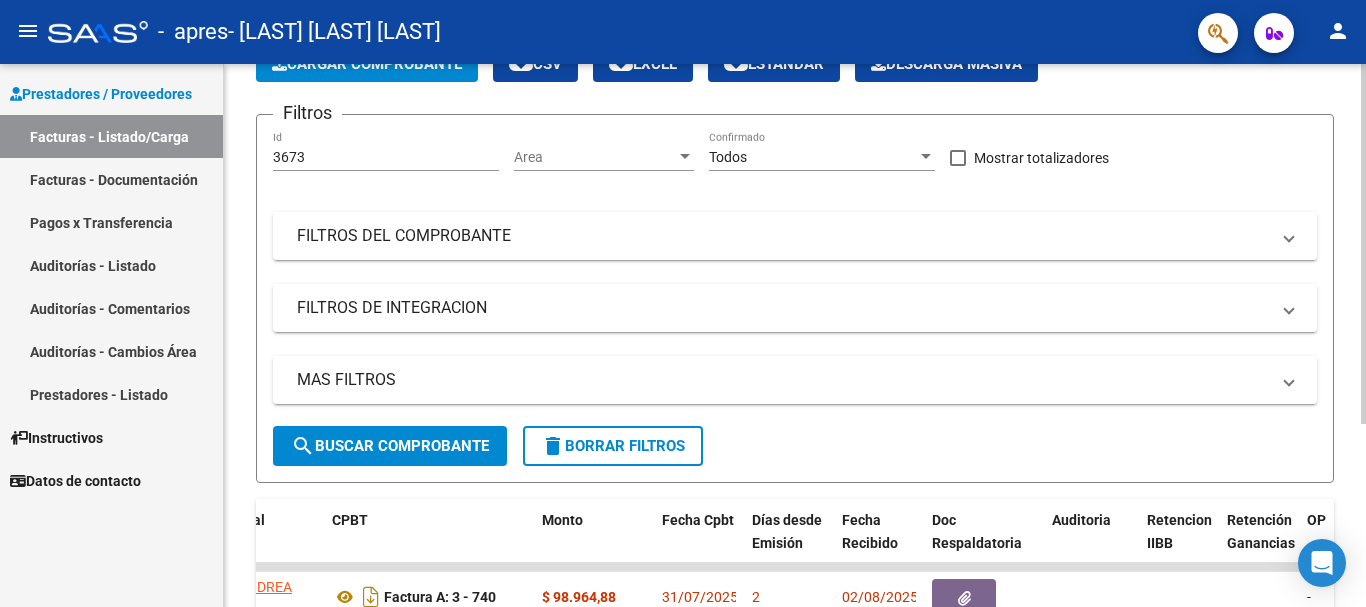 scroll, scrollTop: 275, scrollLeft: 0, axis: vertical 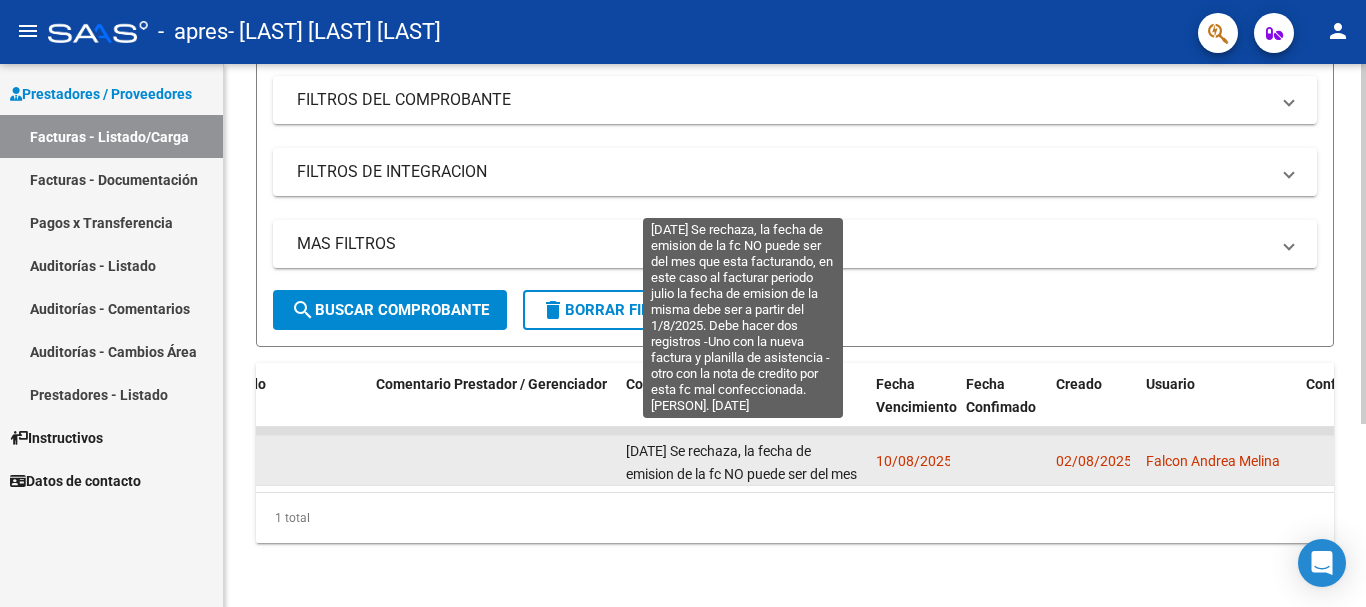 click on "[DATE] Se rechaza, la fecha de emision de la fc NO puede ser del mes que esta facturando, en este caso al facturar periodo julio la fecha de emision de la misma debe ser a partir del 1/8/2025.
Debe hacer dos registros
-Uno con la nueva factura y planilla de asistencia
-otro con la nota de credito por esta fc mal confeccionada.
[PERSON]. [DATE]" 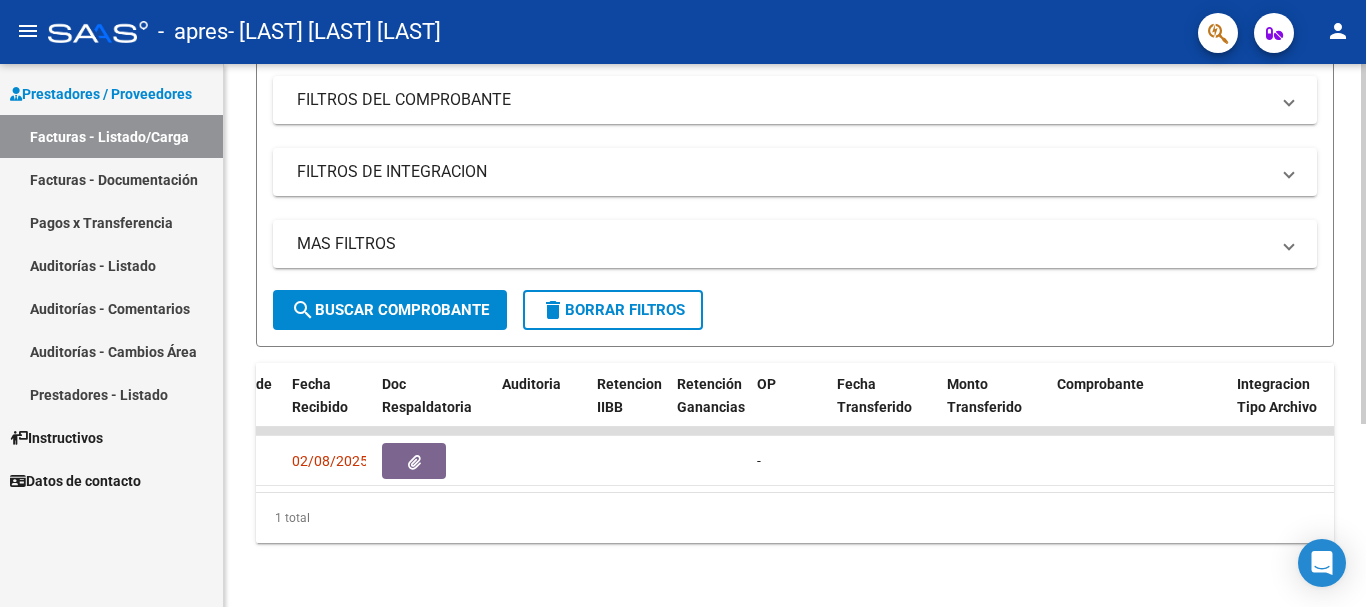 scroll, scrollTop: 0, scrollLeft: 0, axis: both 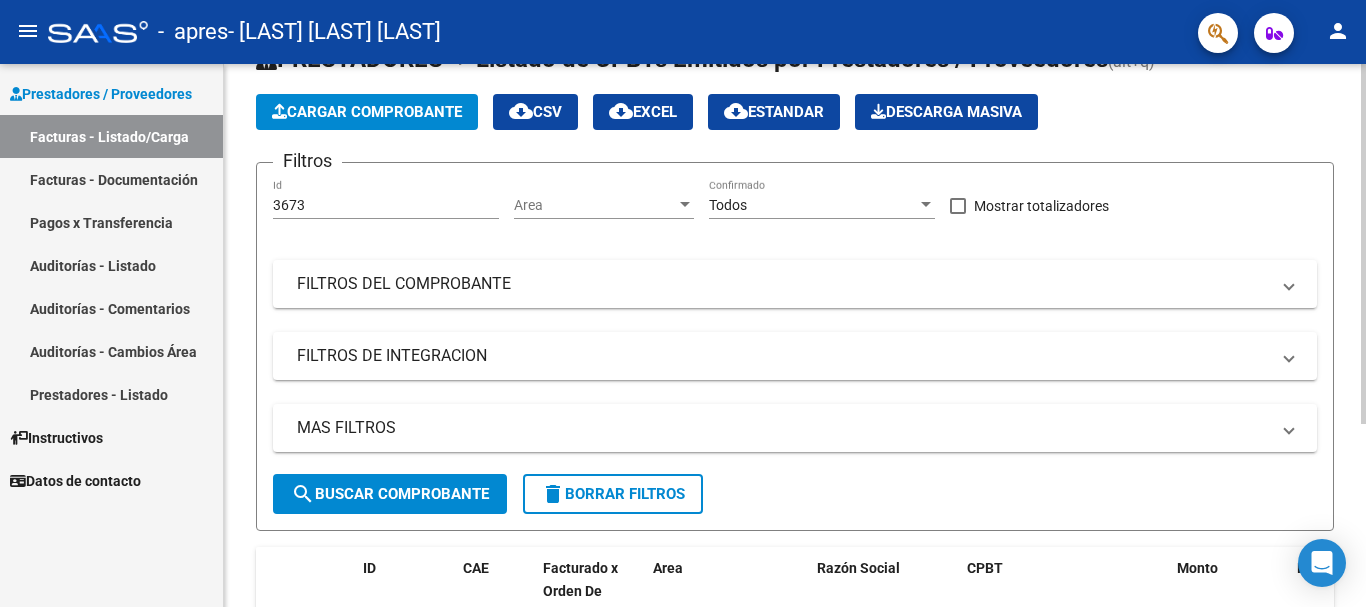 click on "Cargar Comprobante" 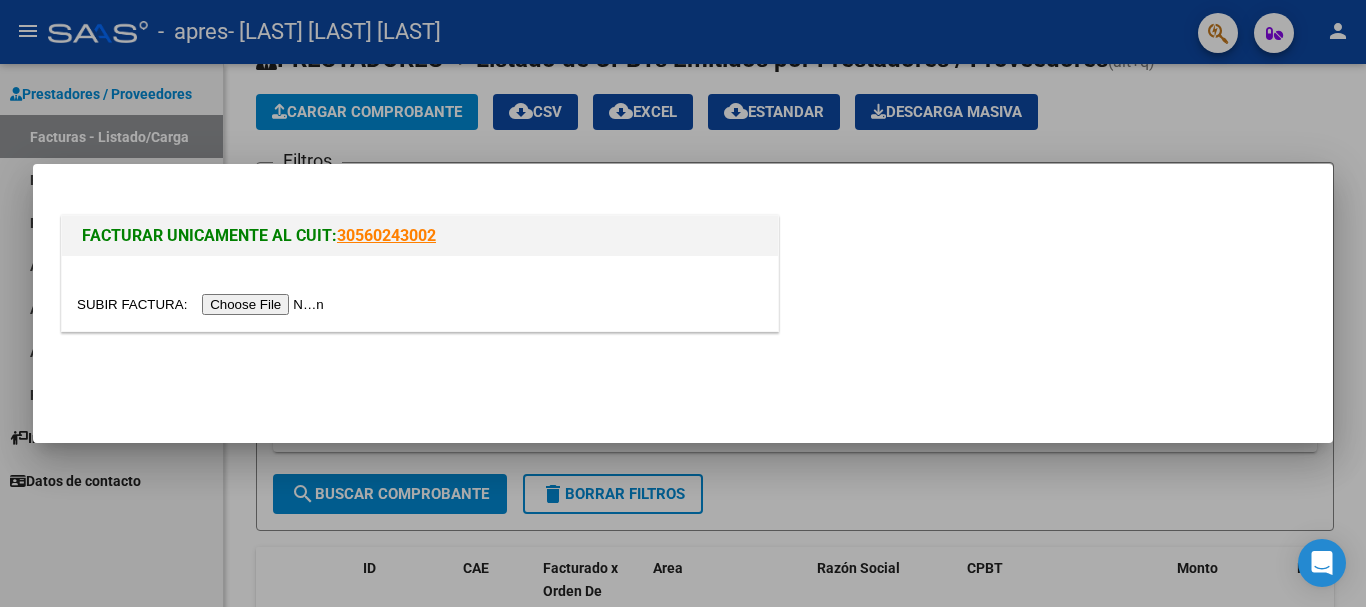 click at bounding box center (203, 304) 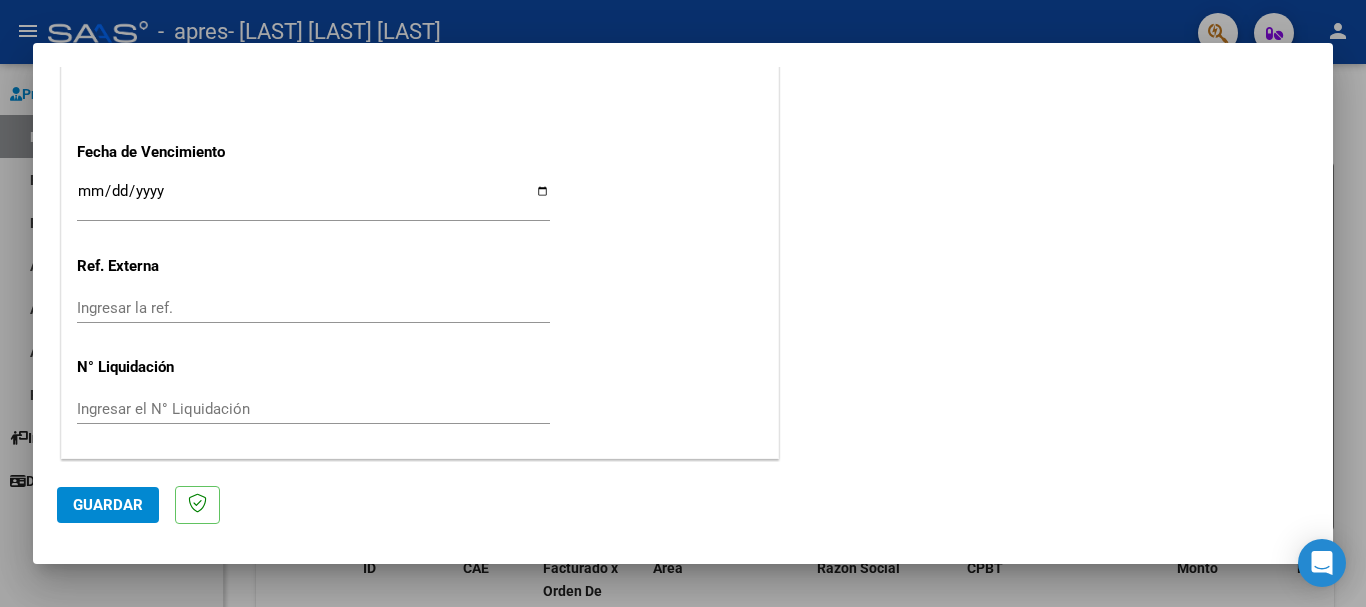 scroll, scrollTop: 1127, scrollLeft: 0, axis: vertical 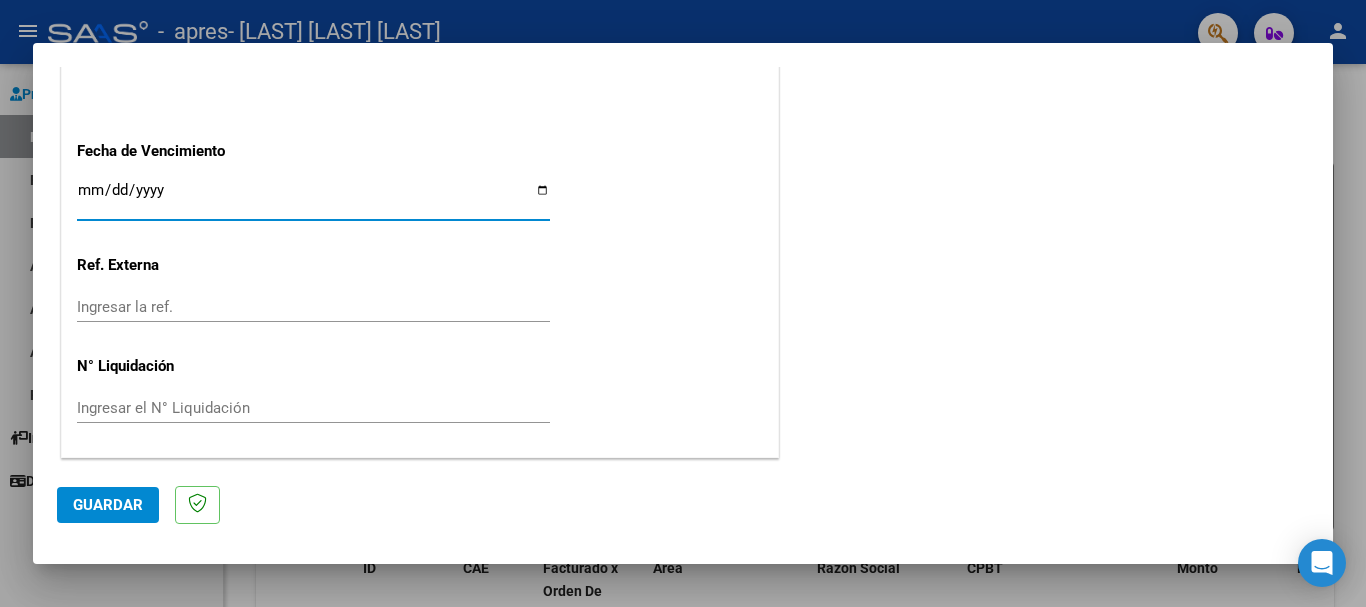 click on "Ingresar la fecha" at bounding box center [313, 198] 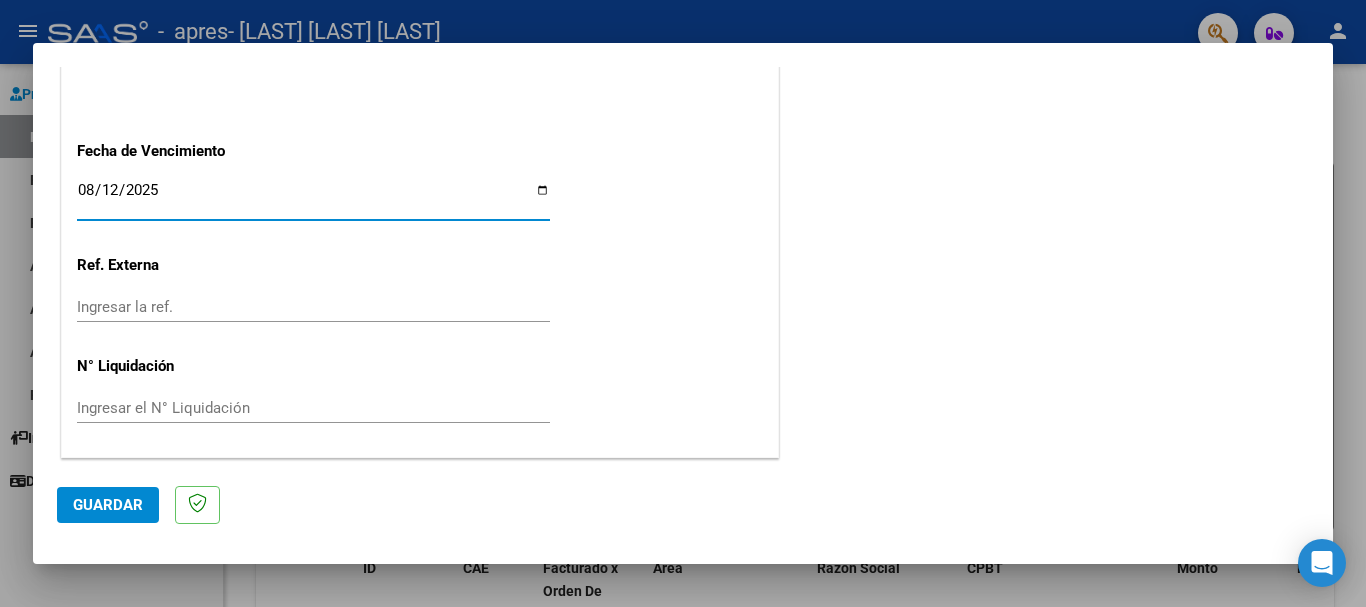 type on "2025-08-12" 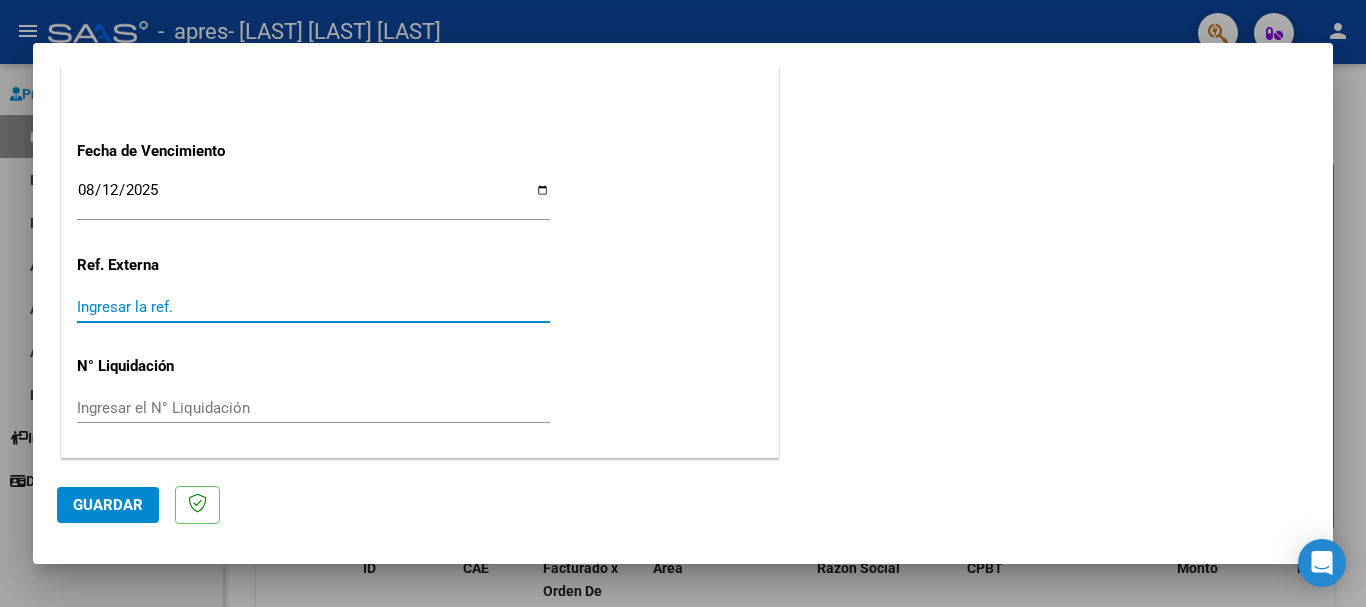 click on "Ingresar la ref." at bounding box center [313, 307] 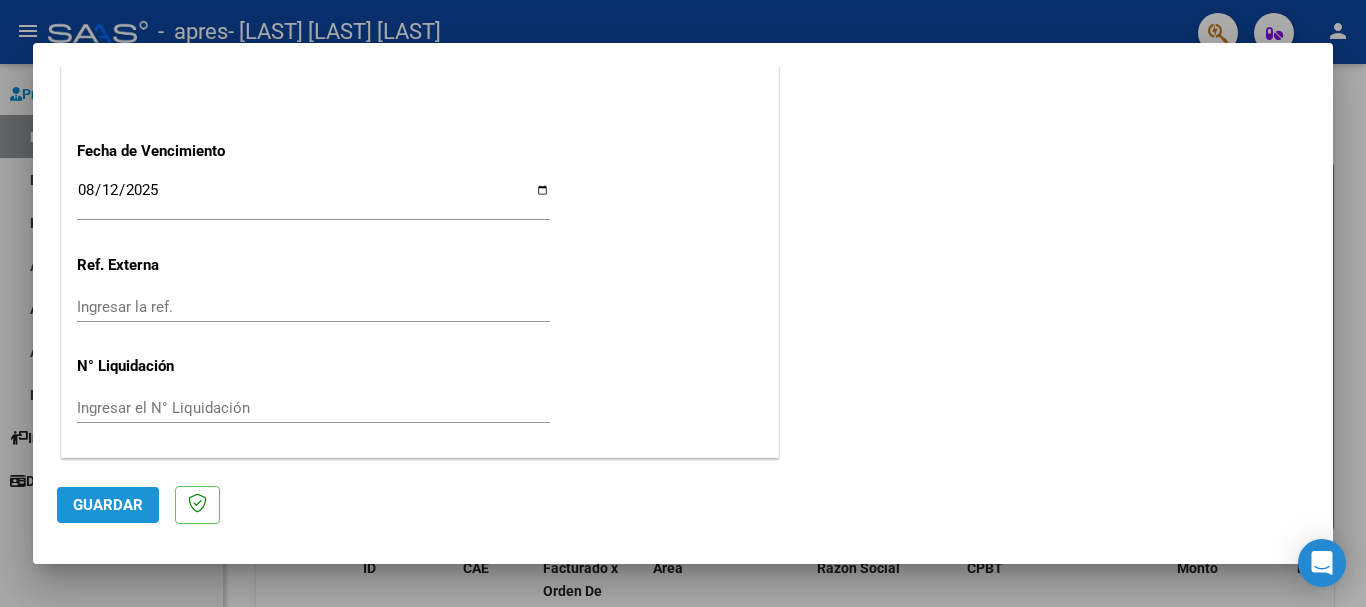 click on "Guardar" 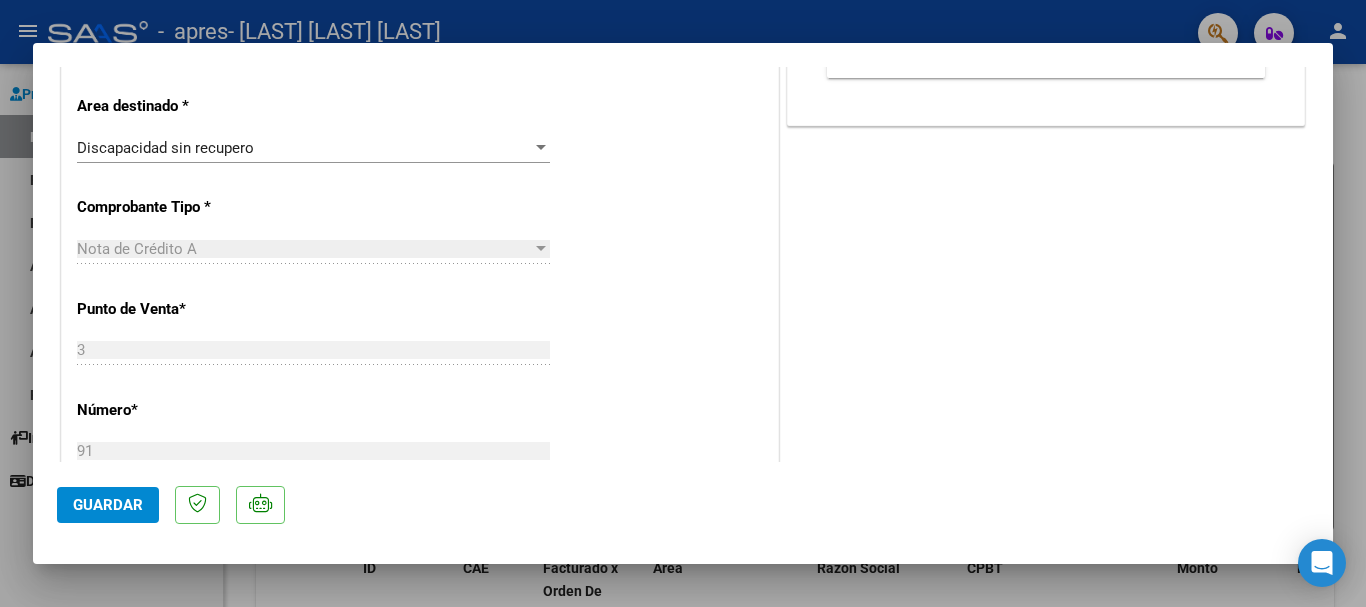 scroll, scrollTop: 0, scrollLeft: 0, axis: both 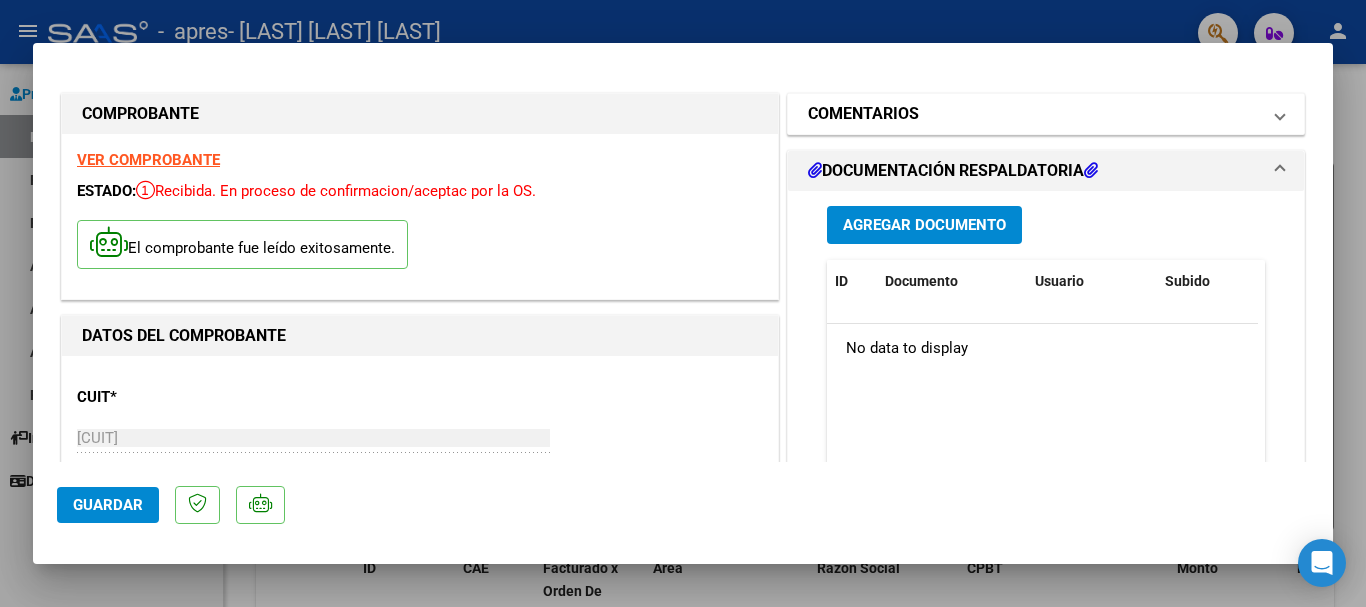 click on "COMENTARIOS" at bounding box center [863, 114] 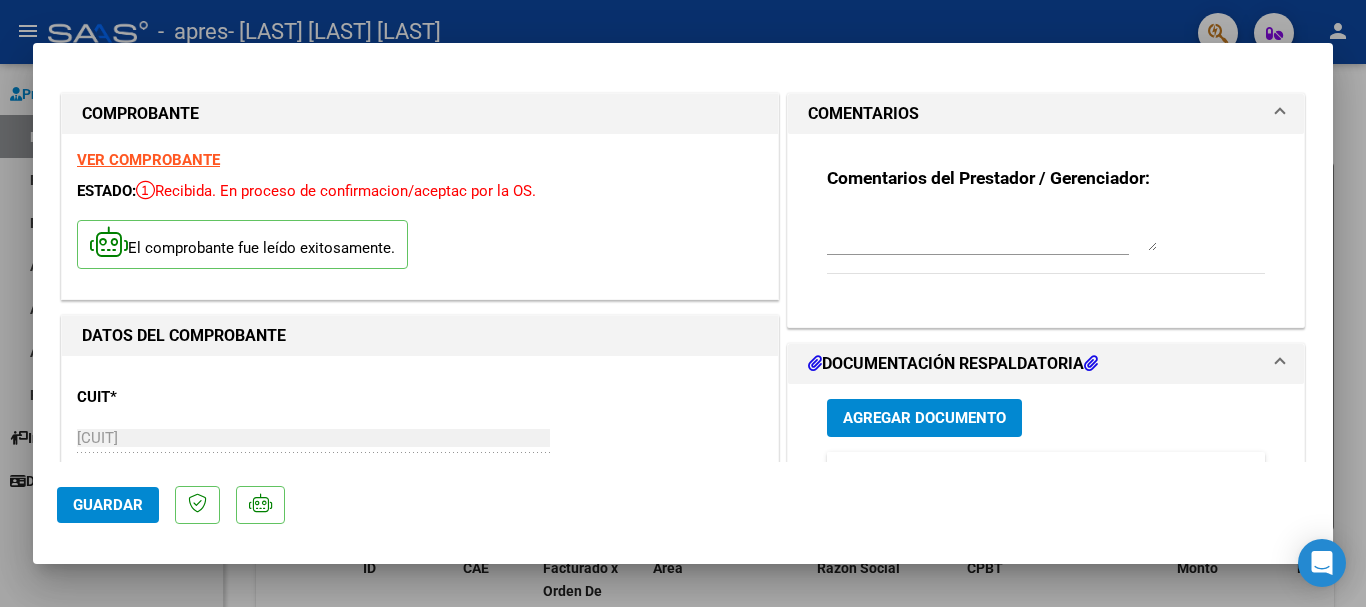 click at bounding box center (992, 231) 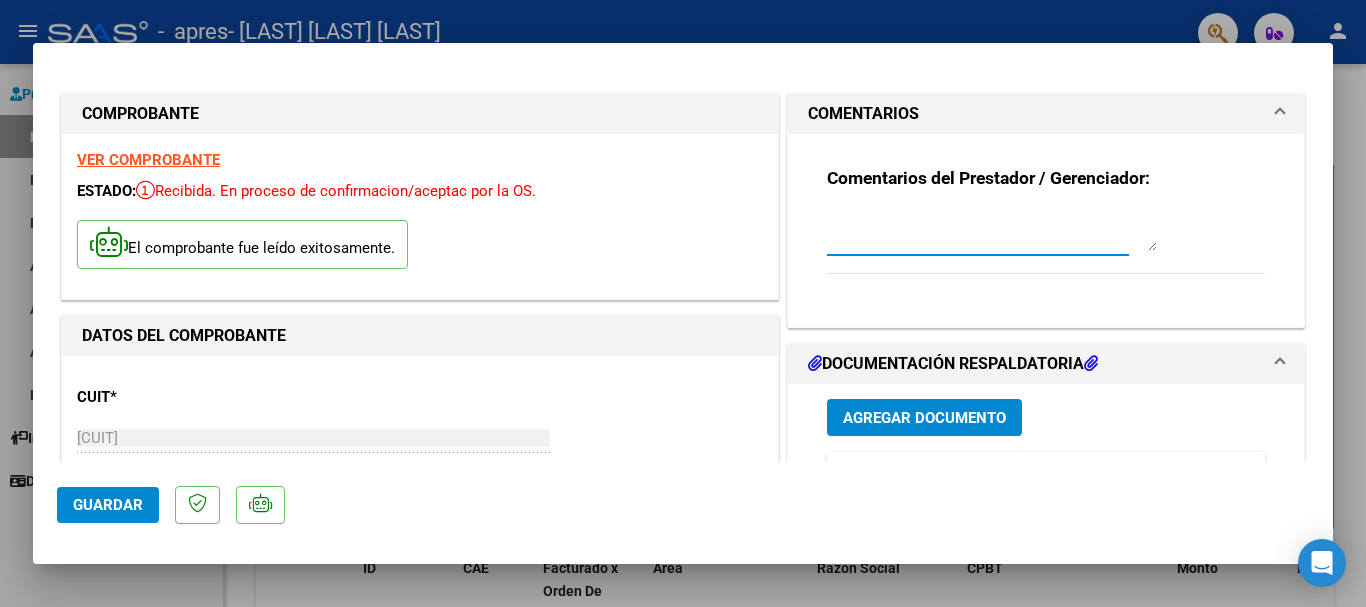 type on "E" 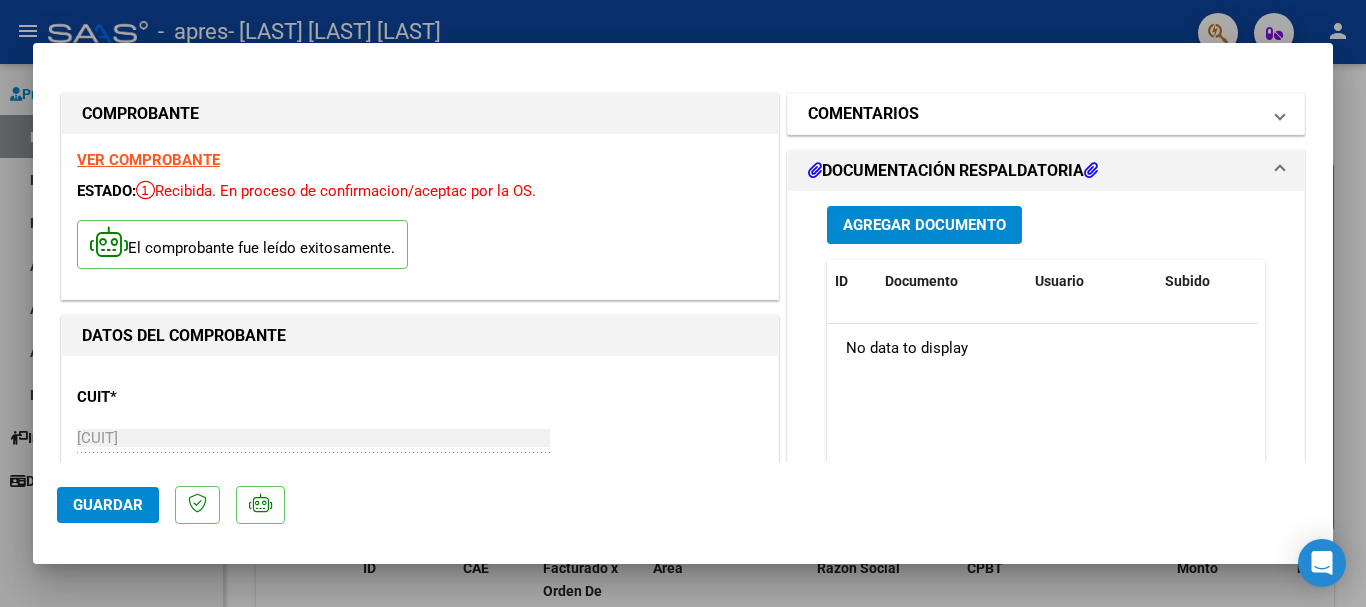 click on "COMENTARIOS" at bounding box center (863, 114) 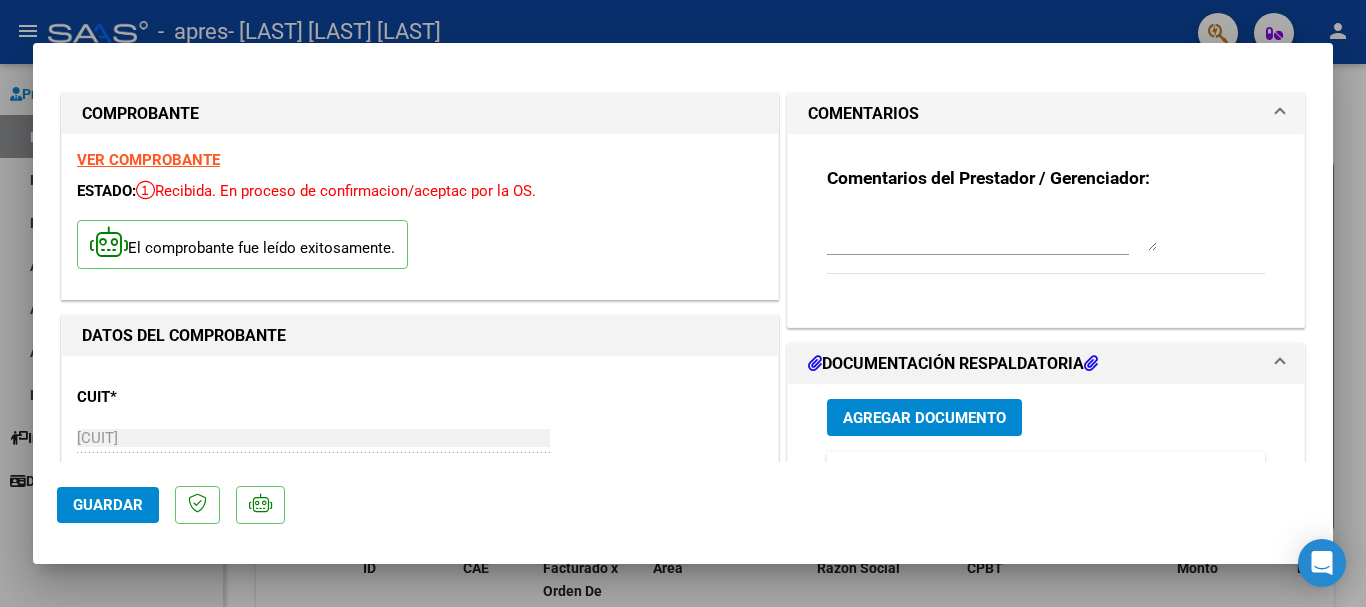 click at bounding box center [992, 231] 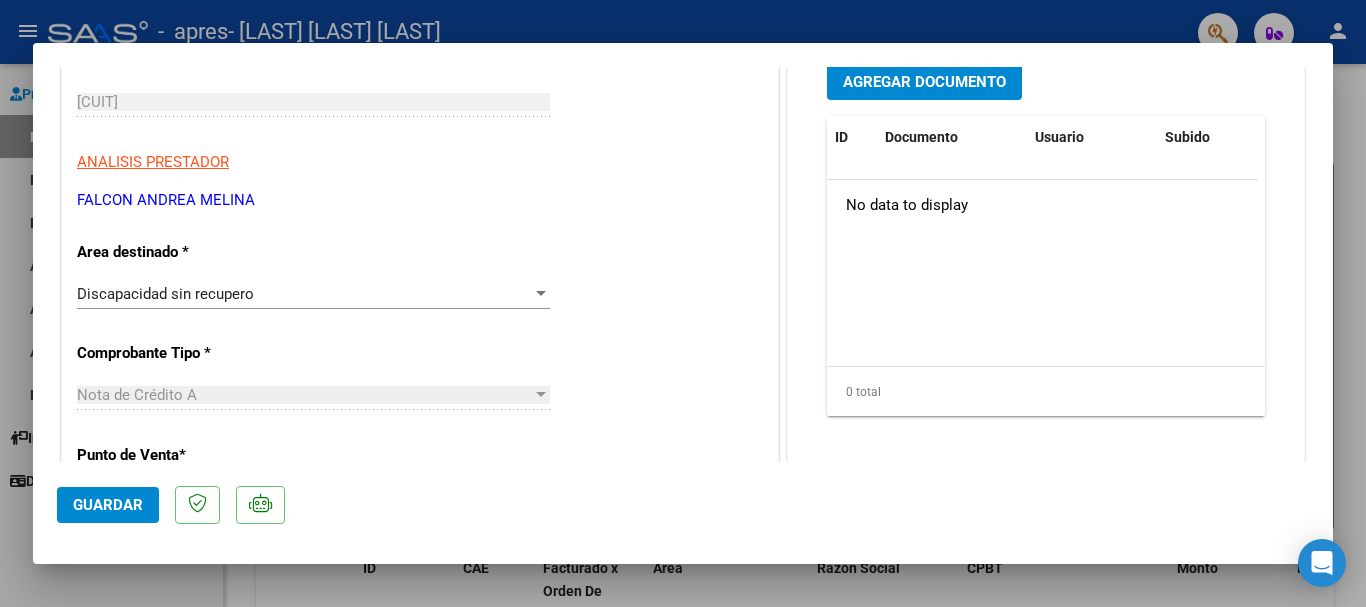 scroll, scrollTop: 200, scrollLeft: 0, axis: vertical 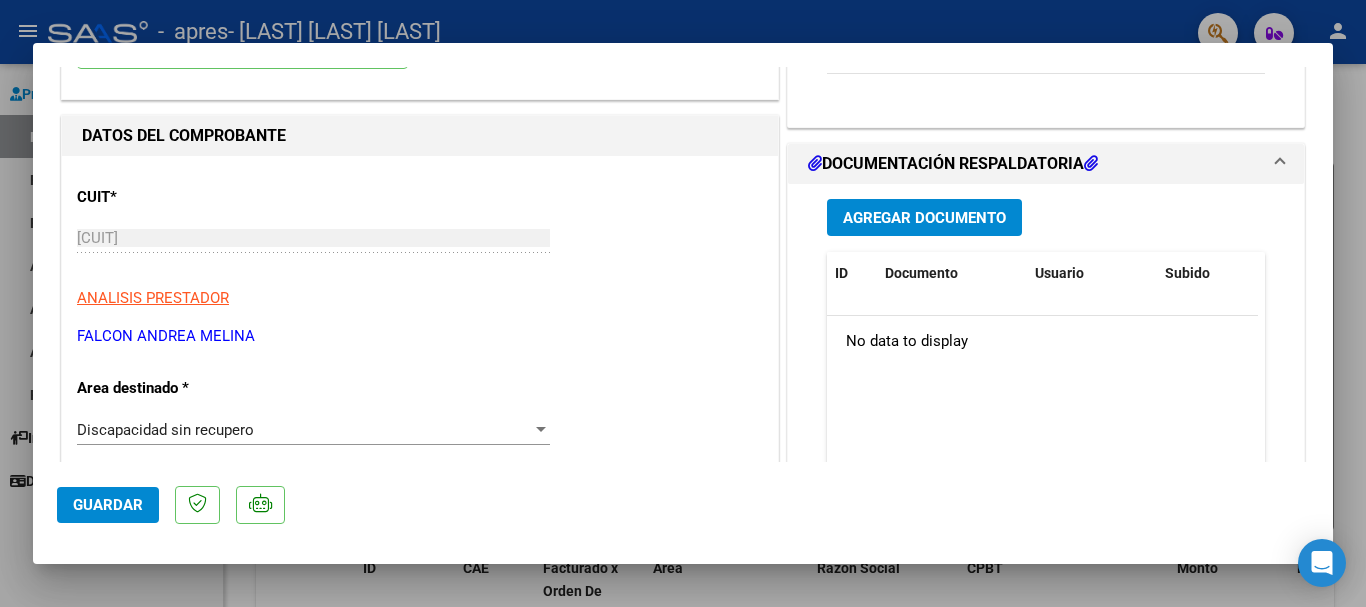 type on "SE ENVIA NOTA DE CREDITO QUE ANULA LA FACTURA 740" 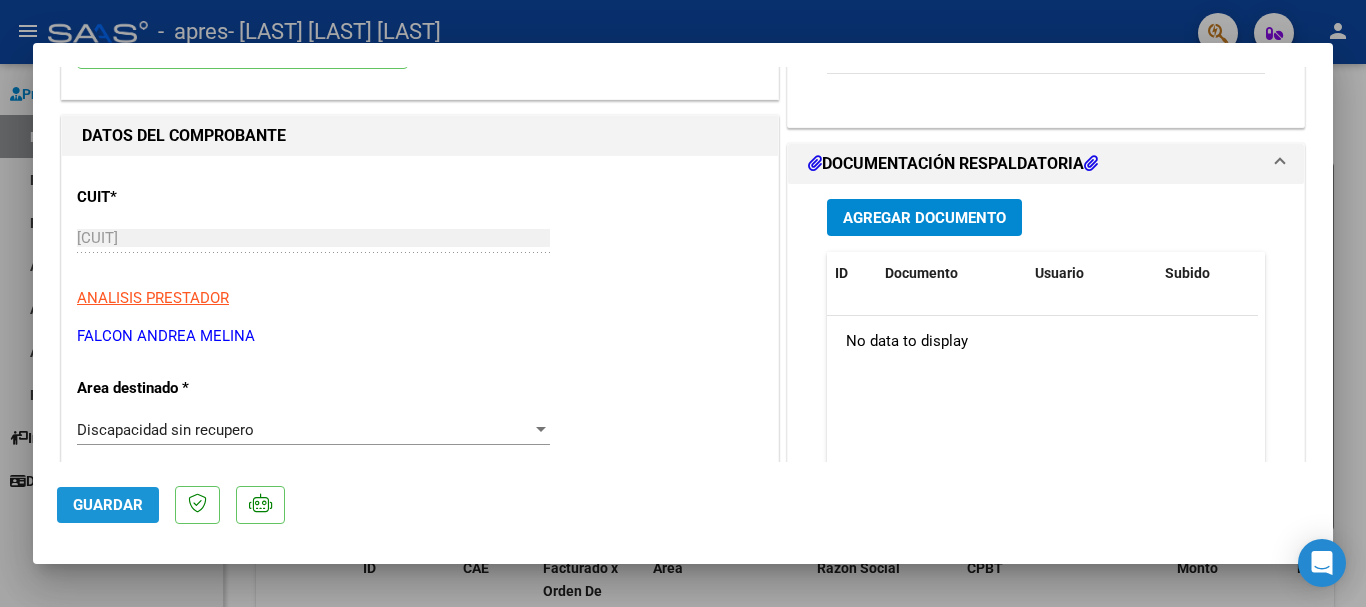 click on "Guardar" 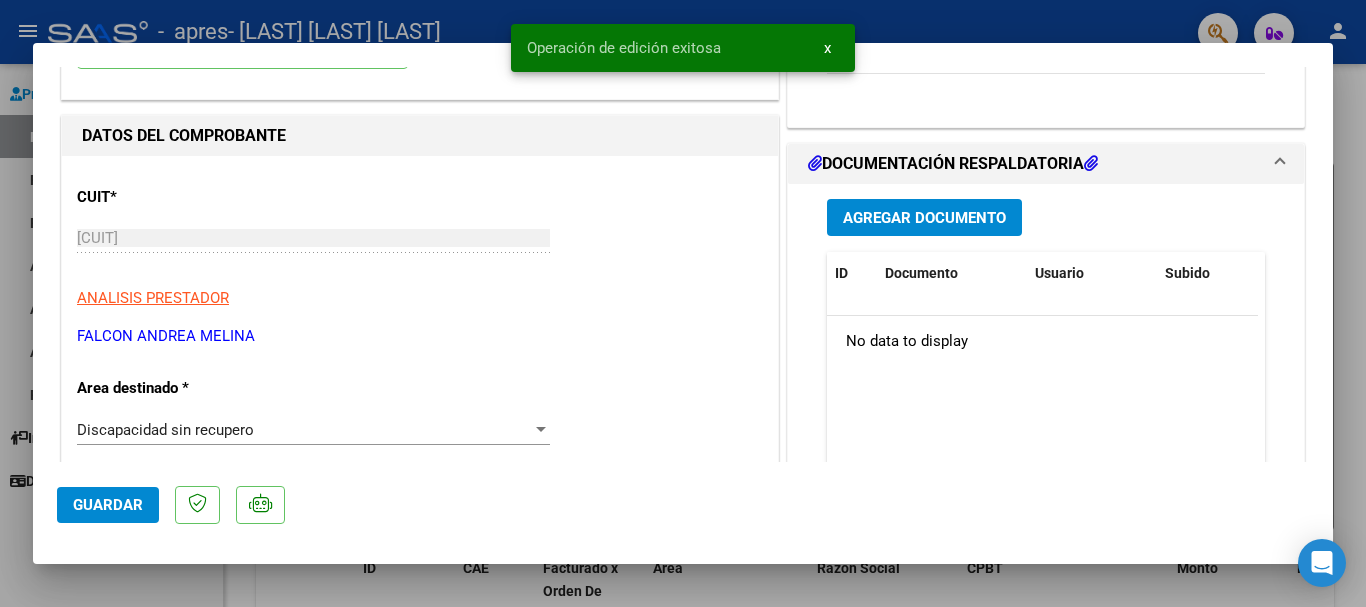 click at bounding box center [683, 303] 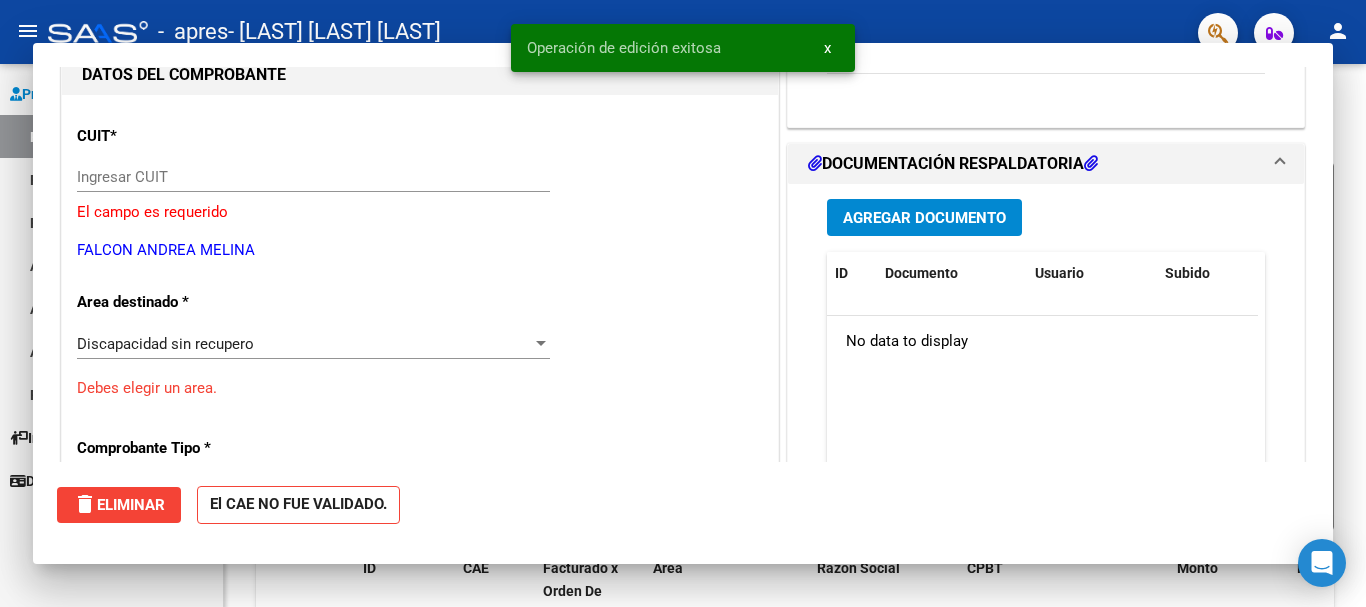 scroll, scrollTop: 212, scrollLeft: 0, axis: vertical 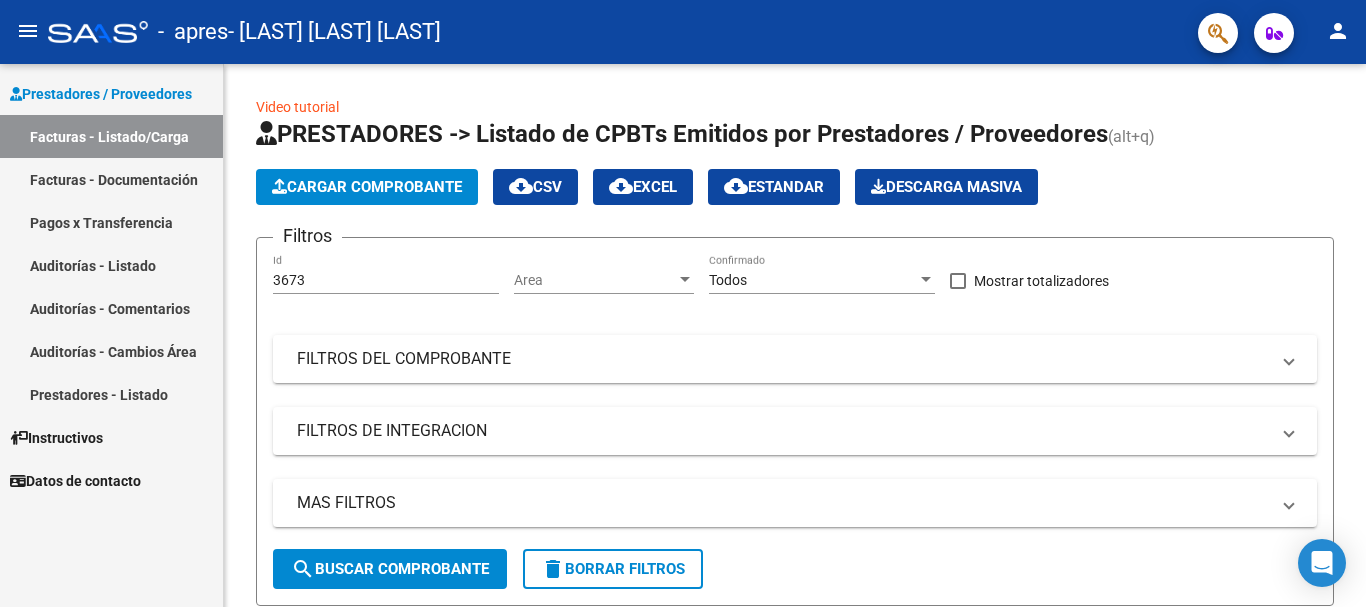 click on "Facturas - Listado/Carga" at bounding box center [111, 136] 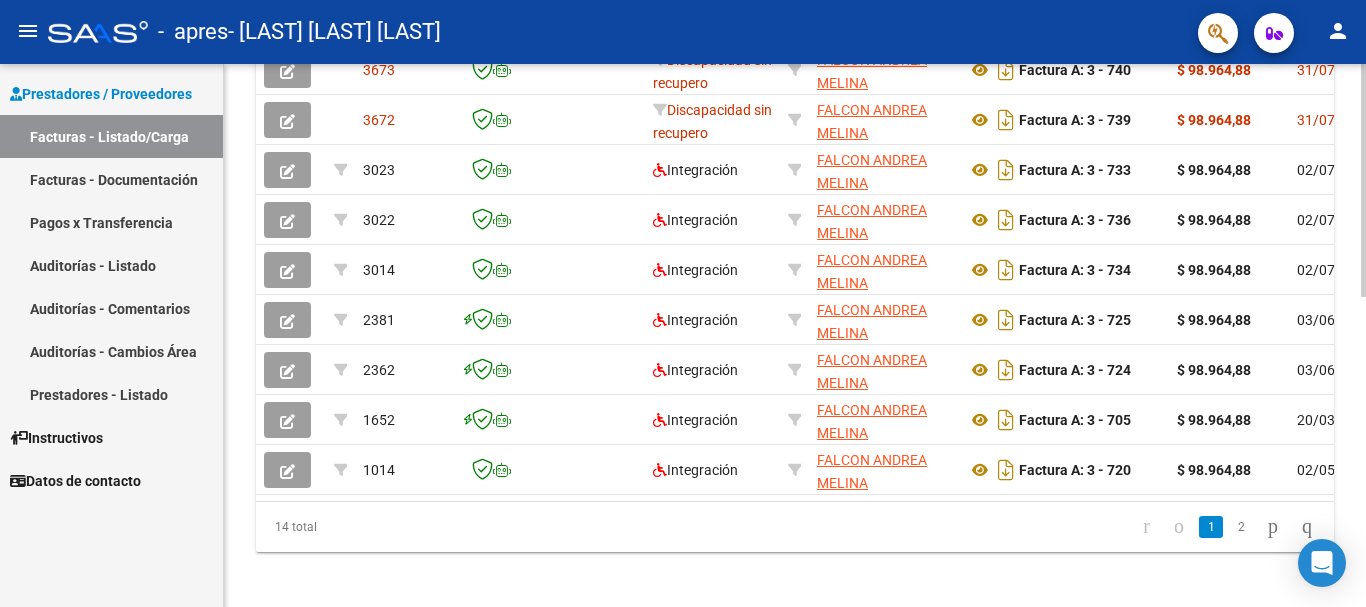 scroll, scrollTop: 625, scrollLeft: 0, axis: vertical 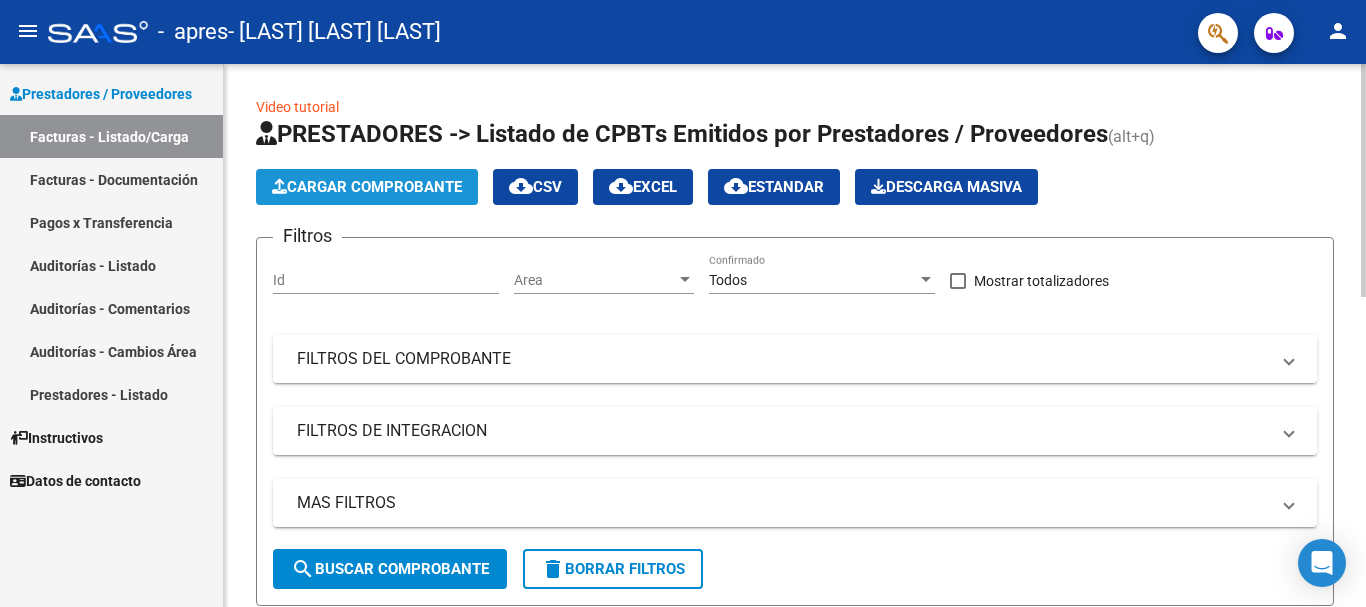 click on "Cargar Comprobante" 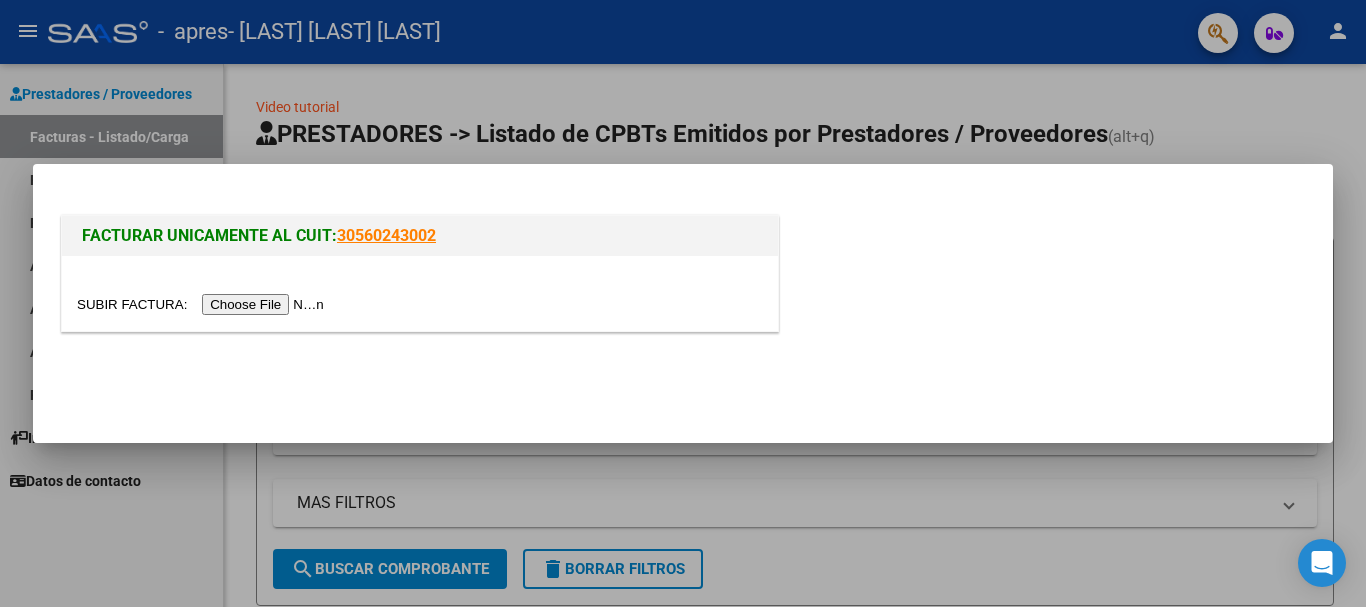 click at bounding box center [203, 304] 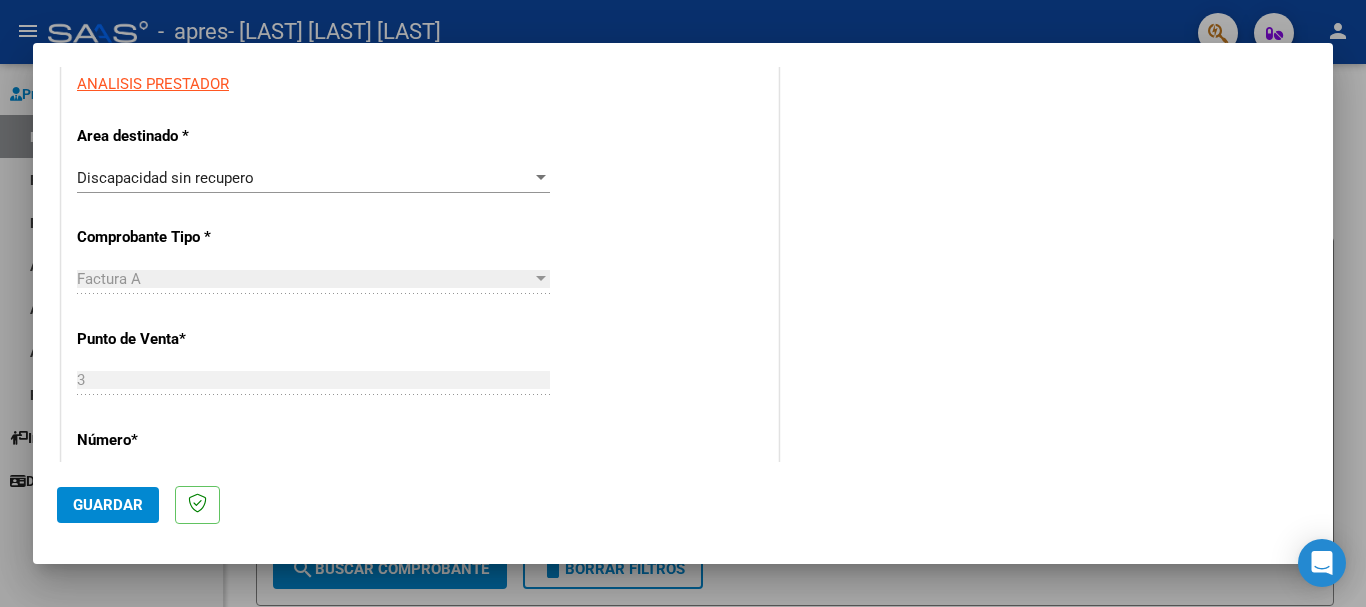 scroll, scrollTop: 0, scrollLeft: 0, axis: both 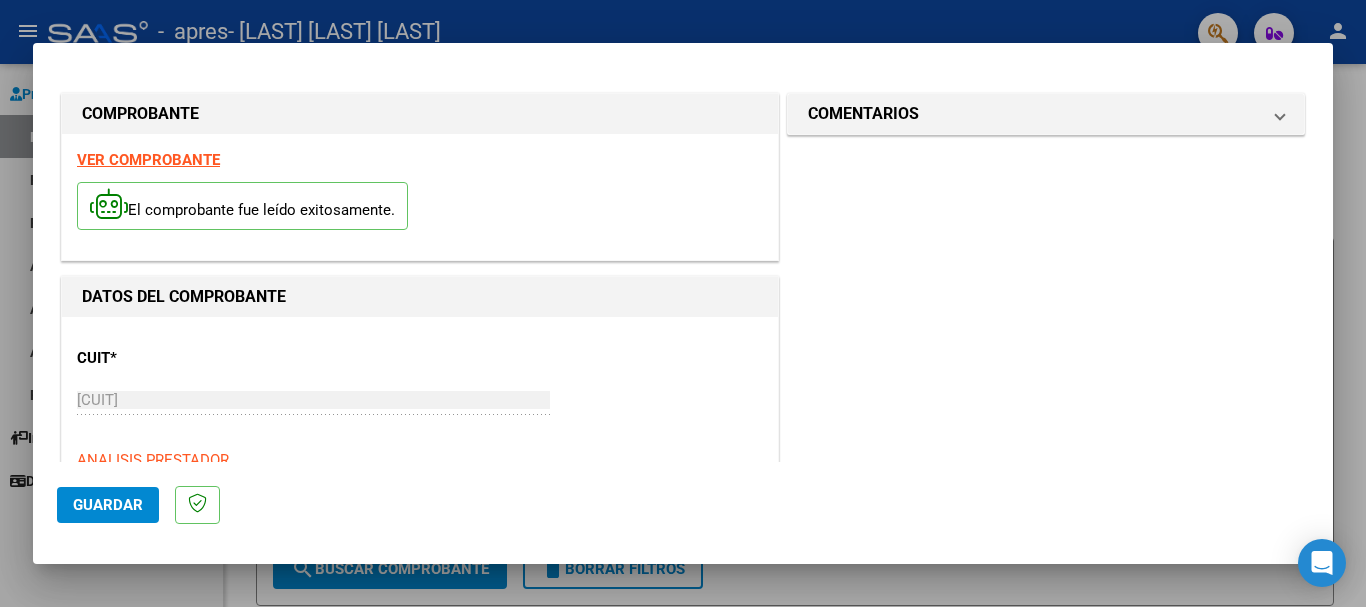 click on "VER COMPROBANTE" at bounding box center (148, 160) 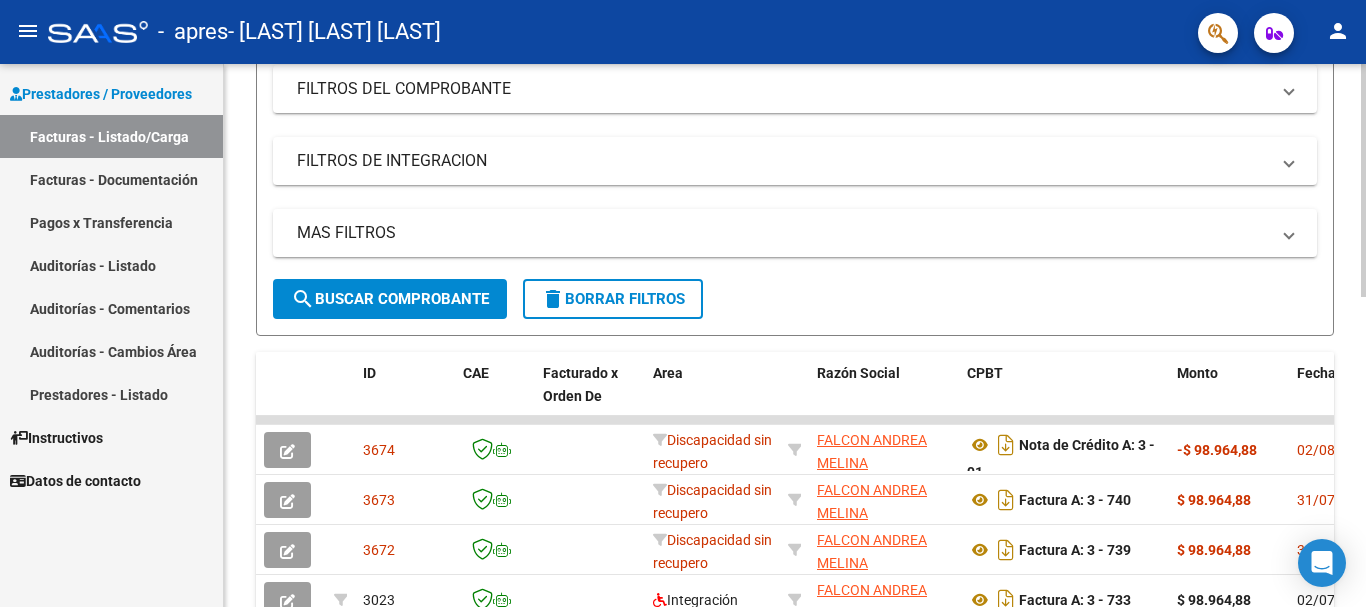 scroll, scrollTop: 100, scrollLeft: 0, axis: vertical 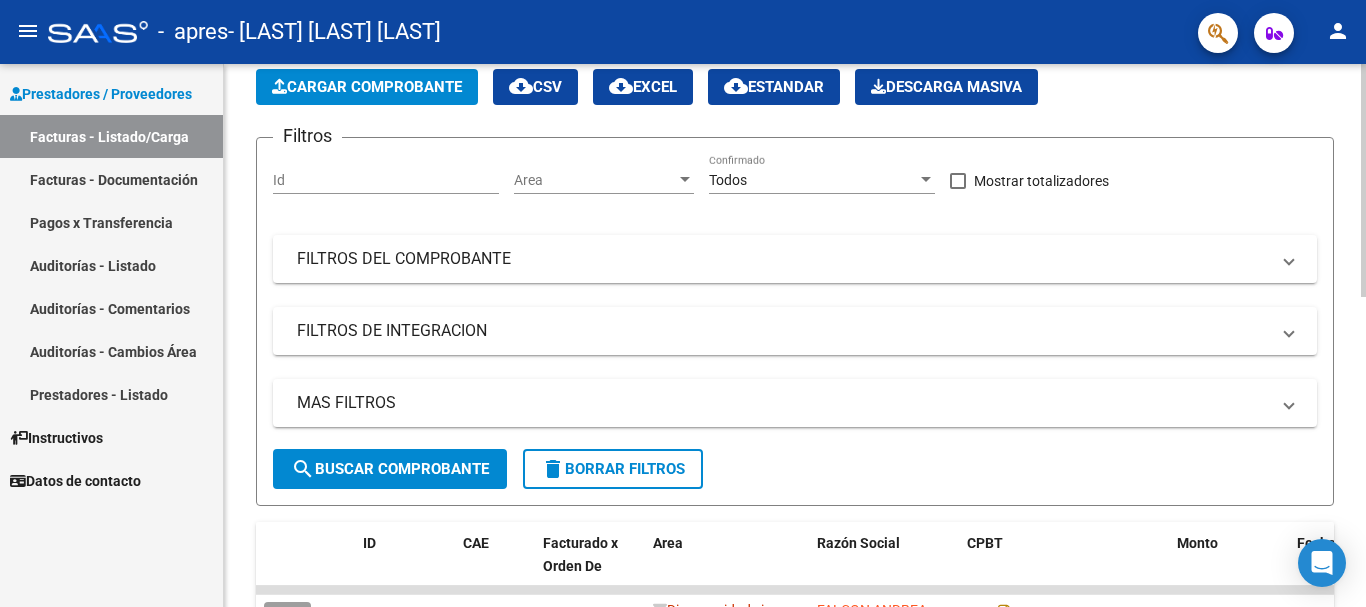 click on "Cargar Comprobante" 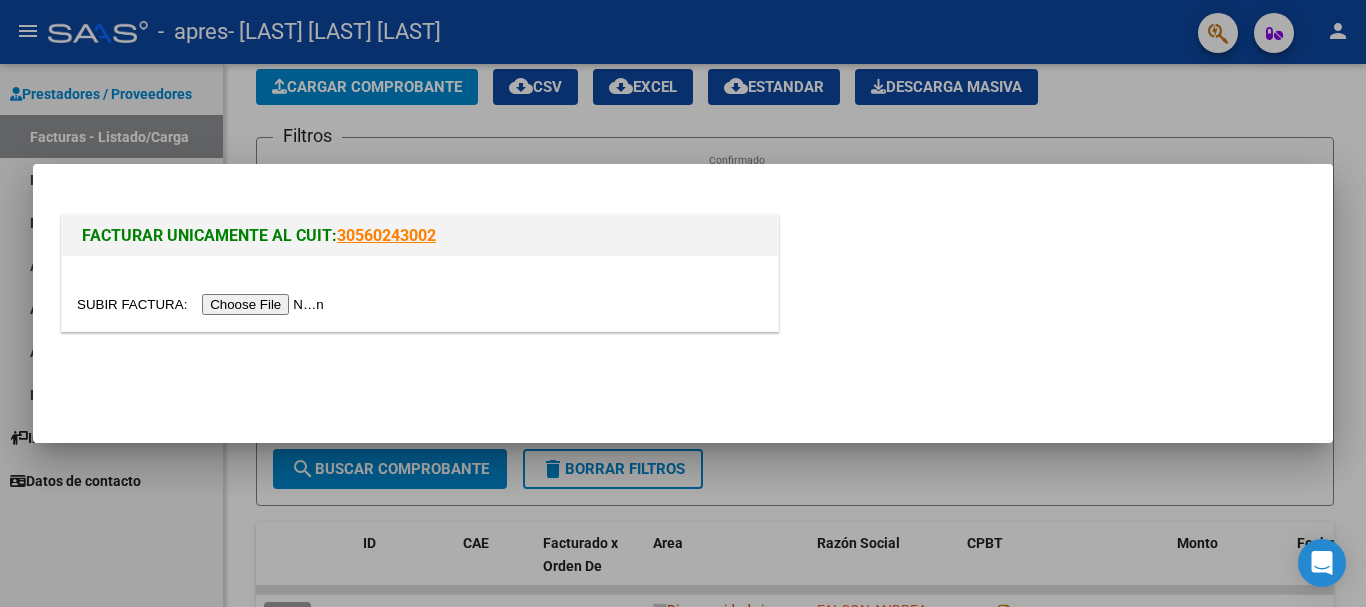 click at bounding box center (203, 304) 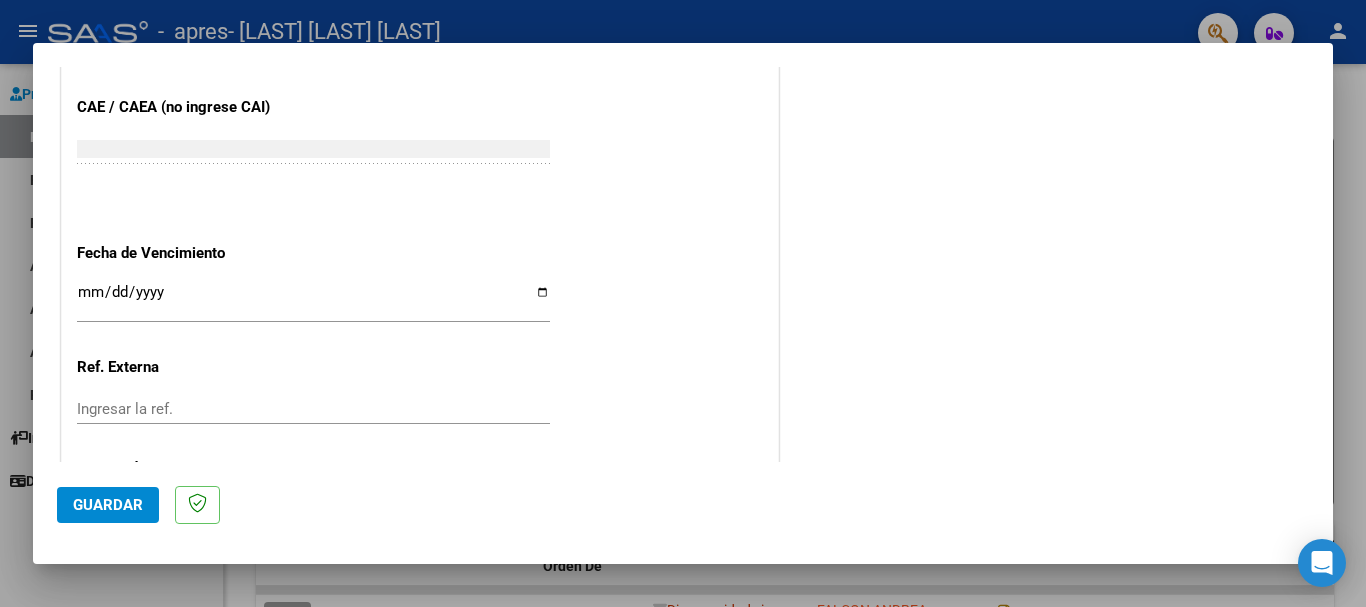 scroll, scrollTop: 1027, scrollLeft: 0, axis: vertical 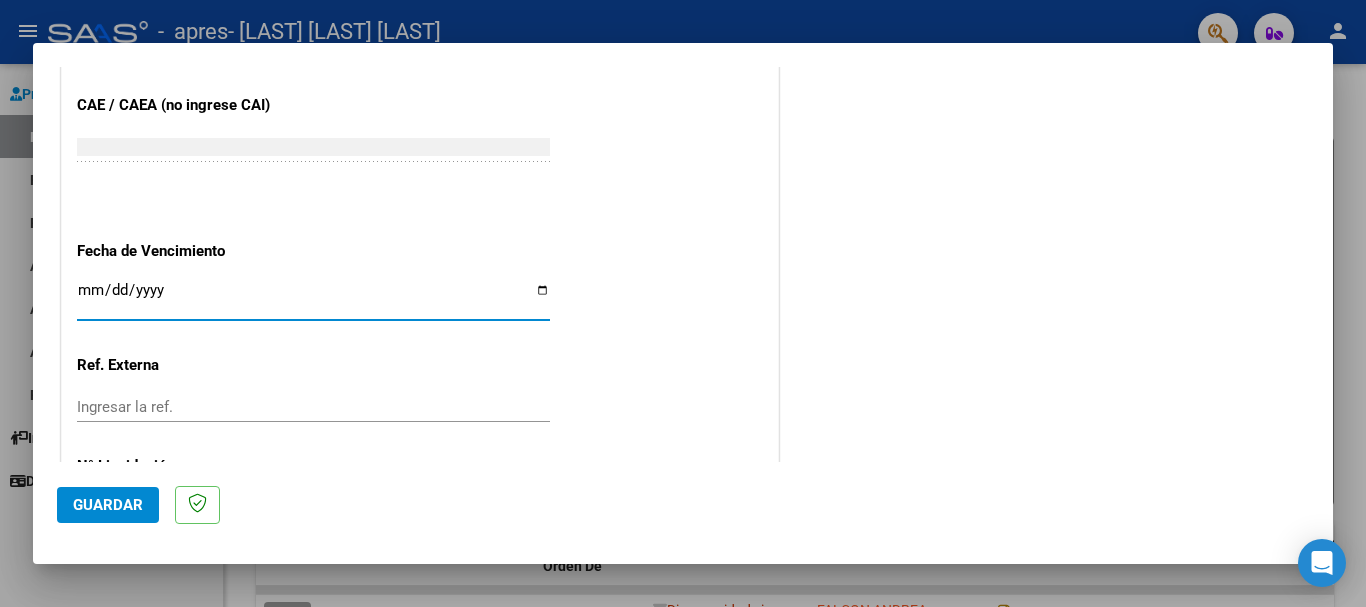 click on "Ingresar la fecha" at bounding box center (313, 298) 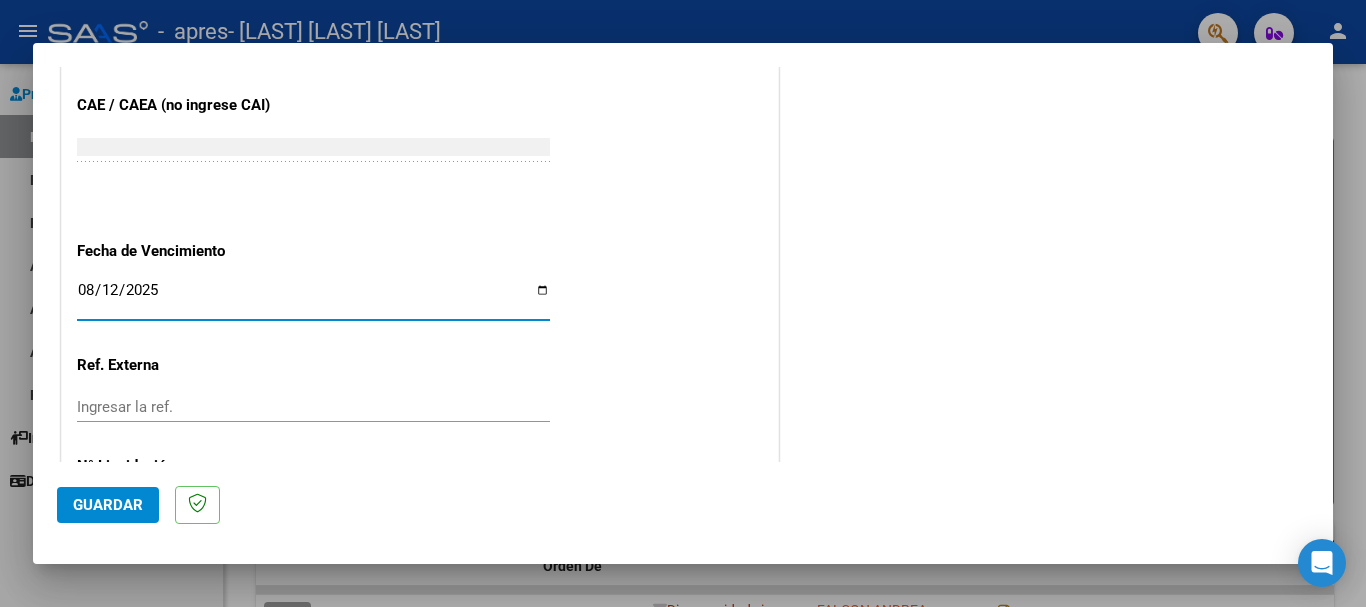 type on "2025-08-12" 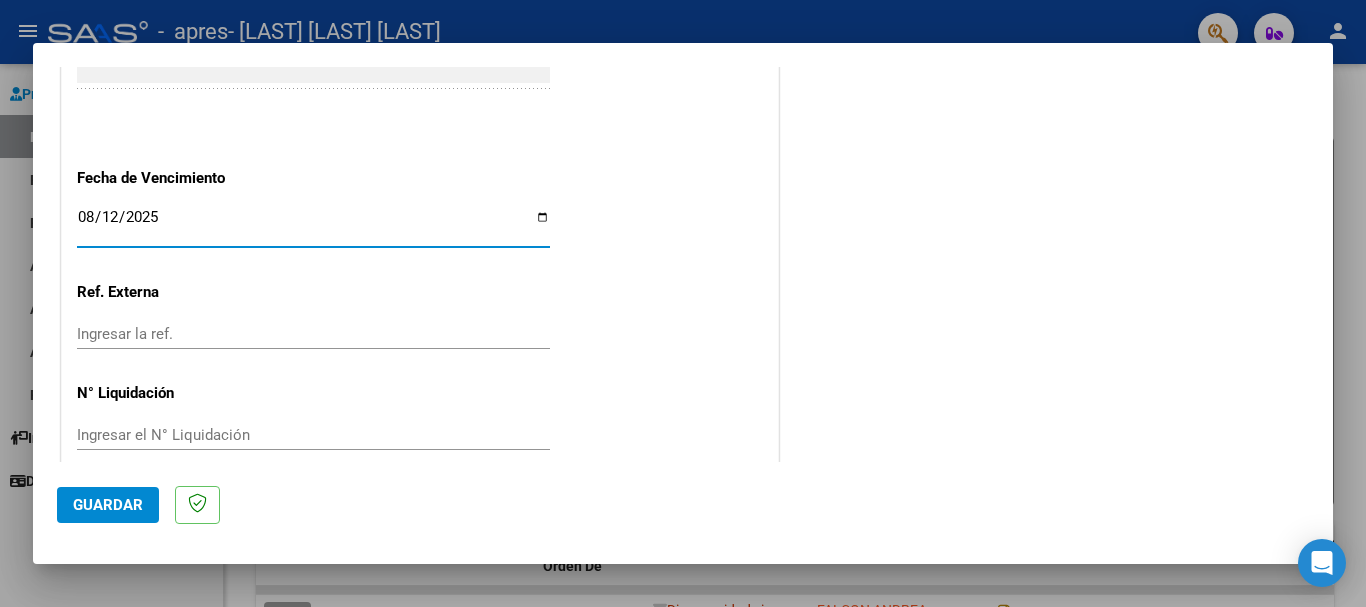 scroll, scrollTop: 1127, scrollLeft: 0, axis: vertical 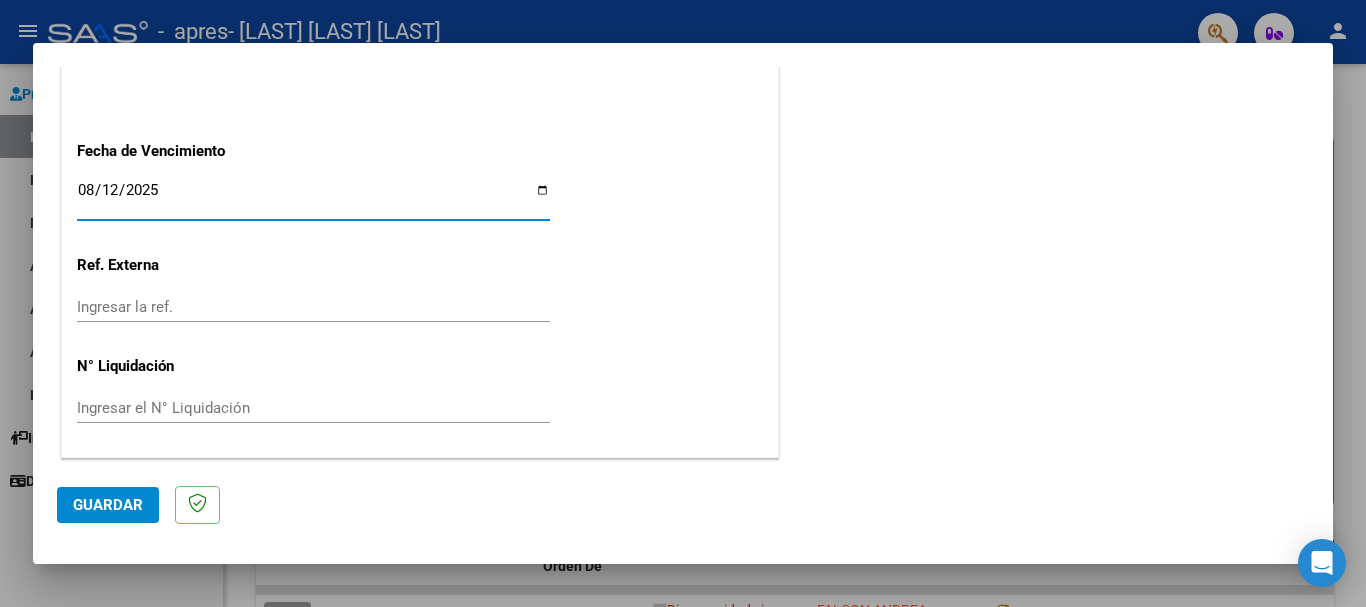 click on "Guardar" 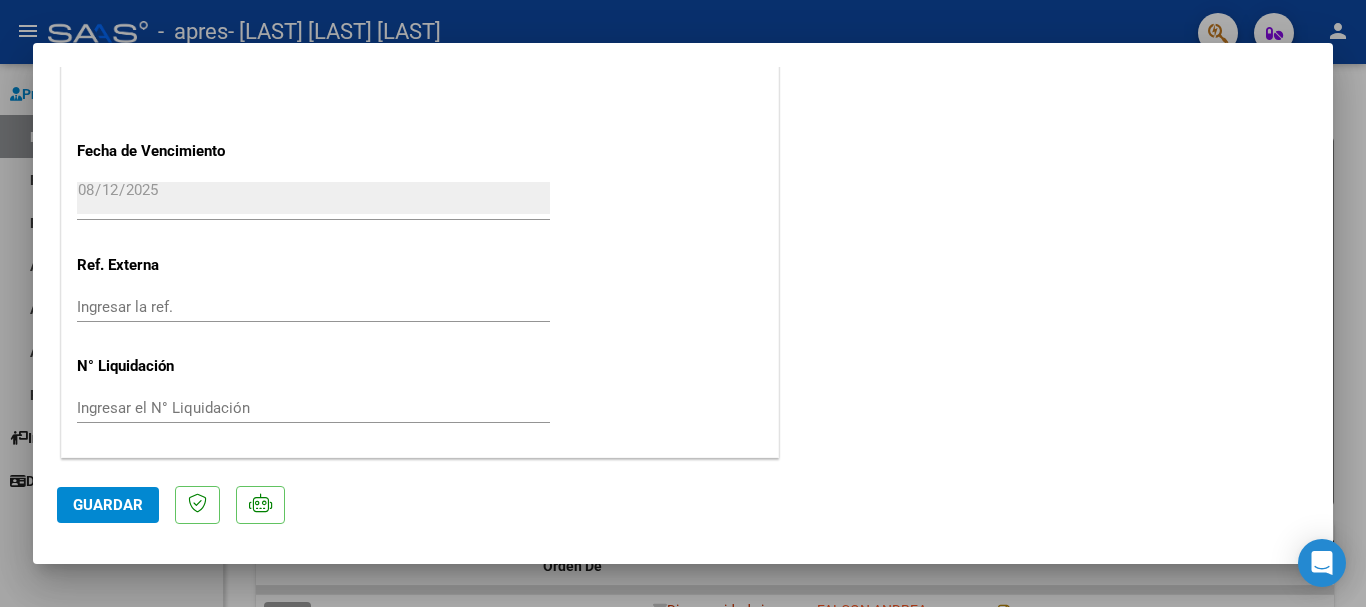 scroll, scrollTop: 0, scrollLeft: 0, axis: both 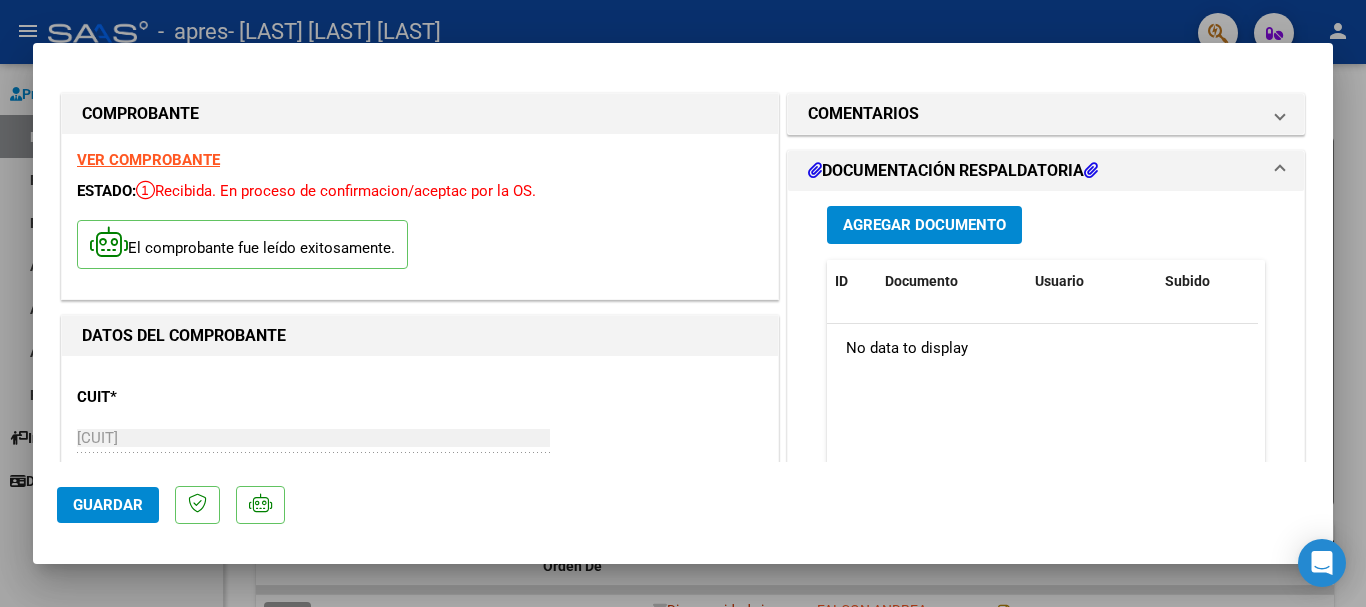click on "DOCUMENTACIÓN RESPALDATORIA" at bounding box center (953, 171) 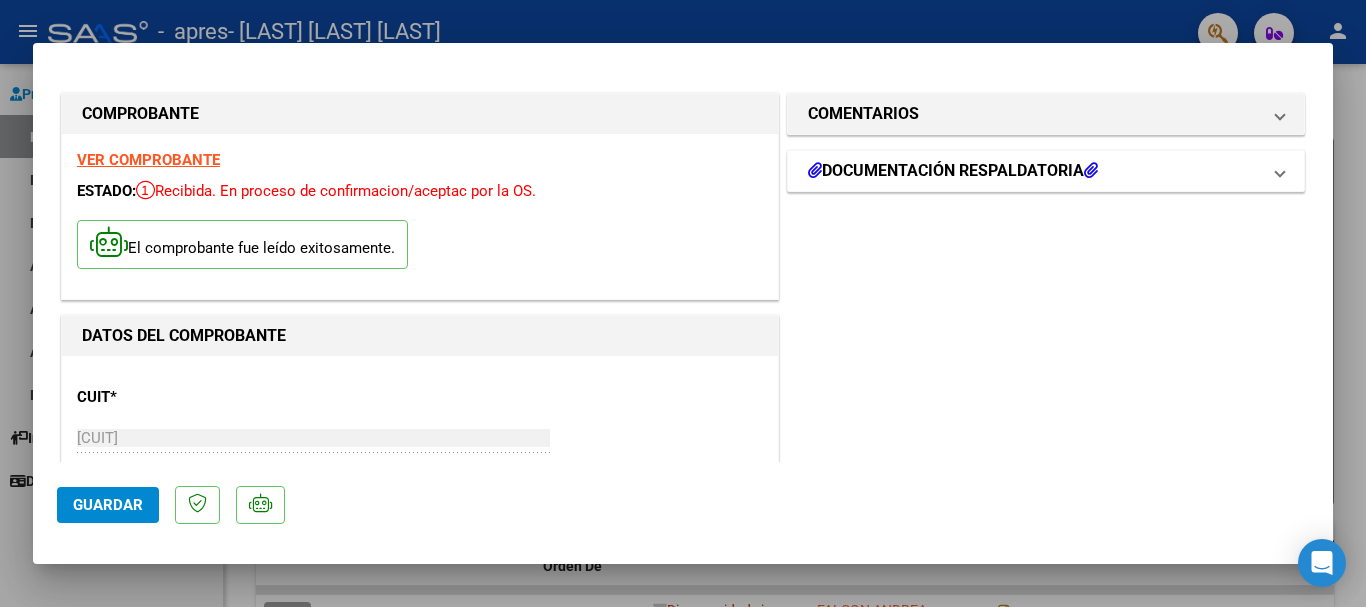 click on "DOCUMENTACIÓN RESPALDATORIA" at bounding box center (953, 171) 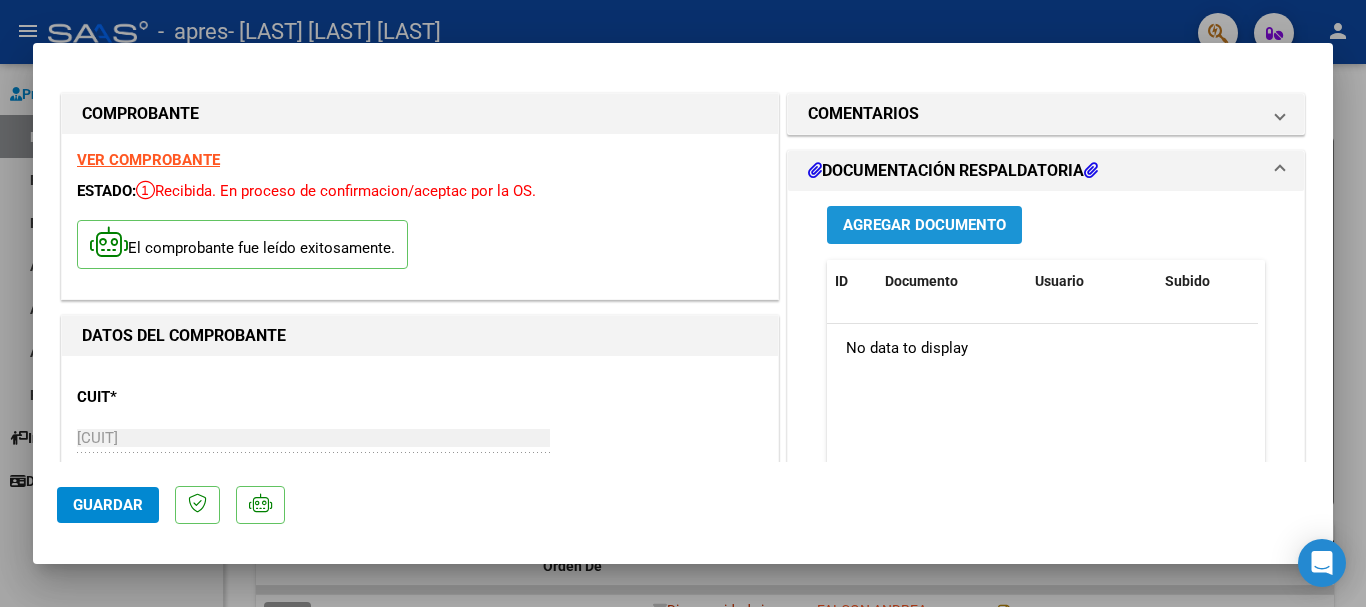 click on "Agregar Documento" at bounding box center [924, 226] 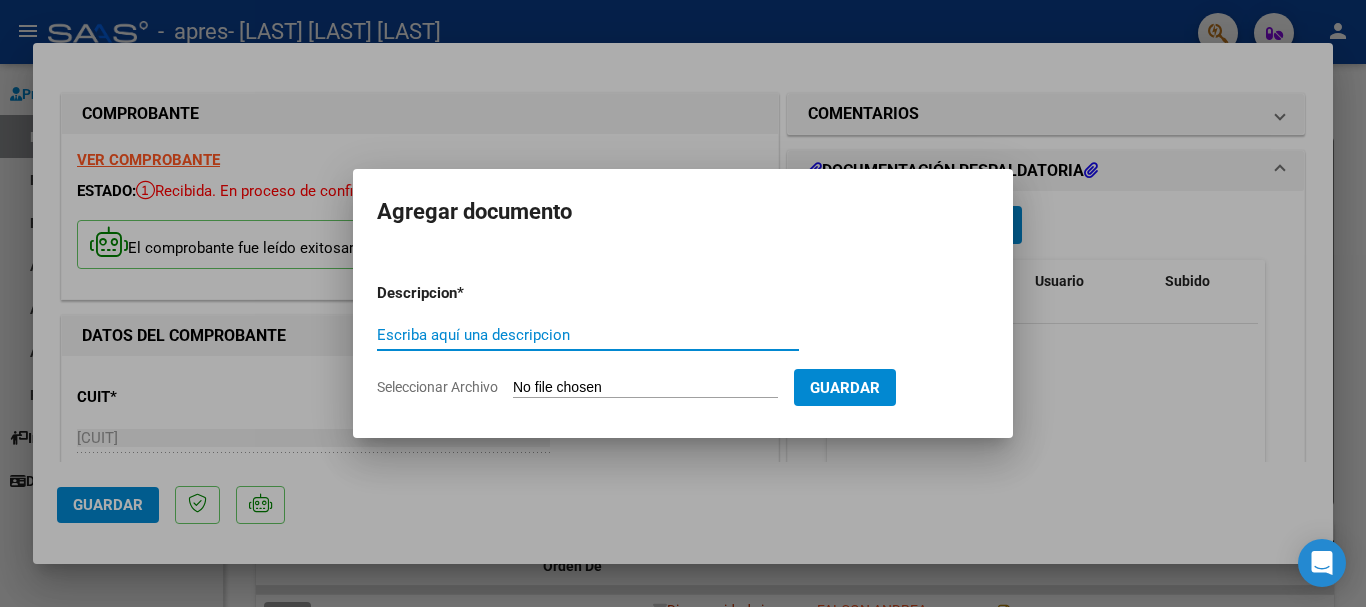click on "Escriba aquí una descripcion" at bounding box center (588, 335) 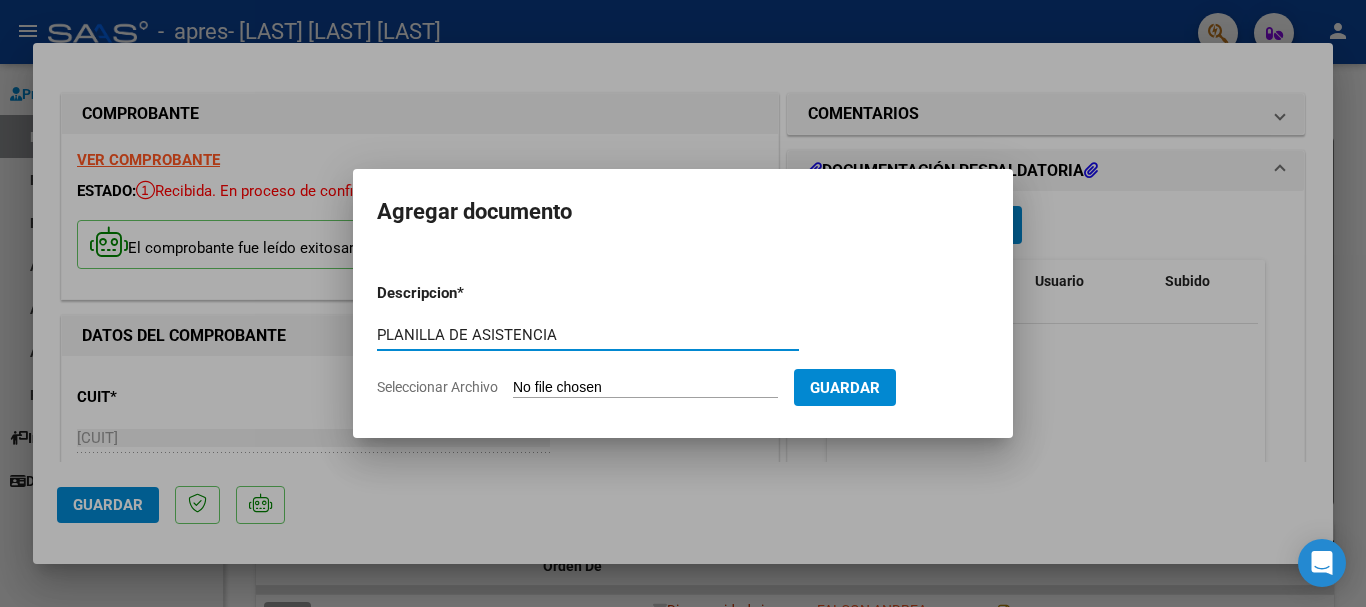 type on "PLANILLA DE ASISTENCIA" 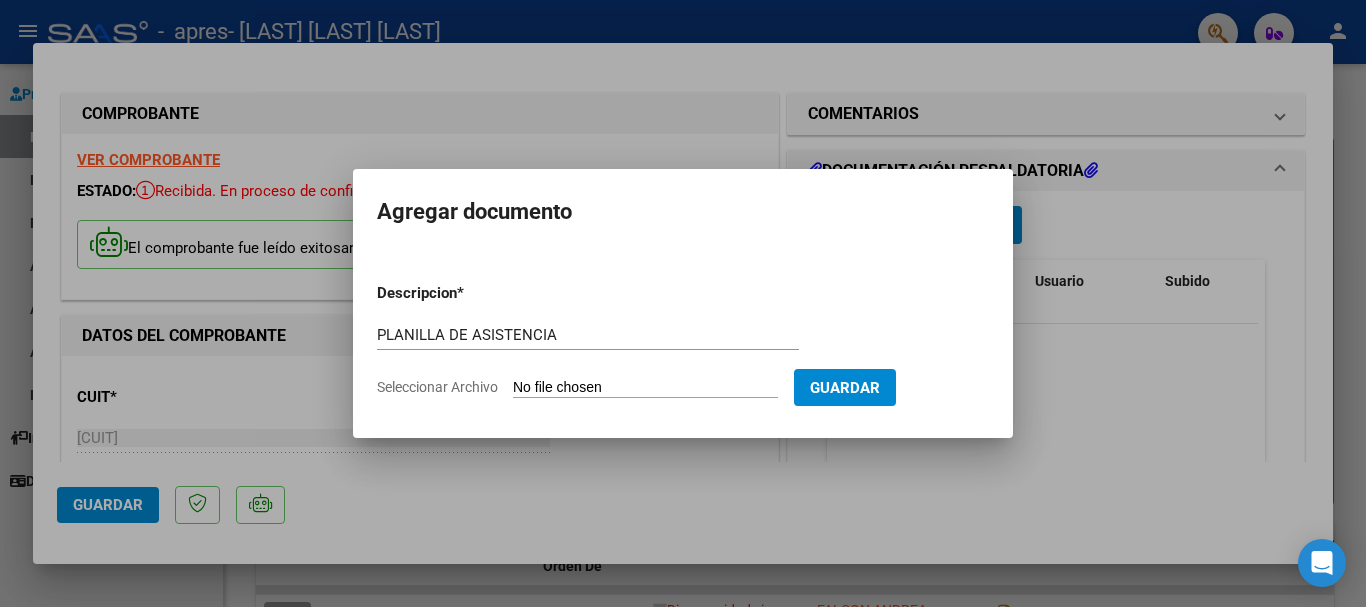 type on "C:\fakepath\[PERSON].pdf" 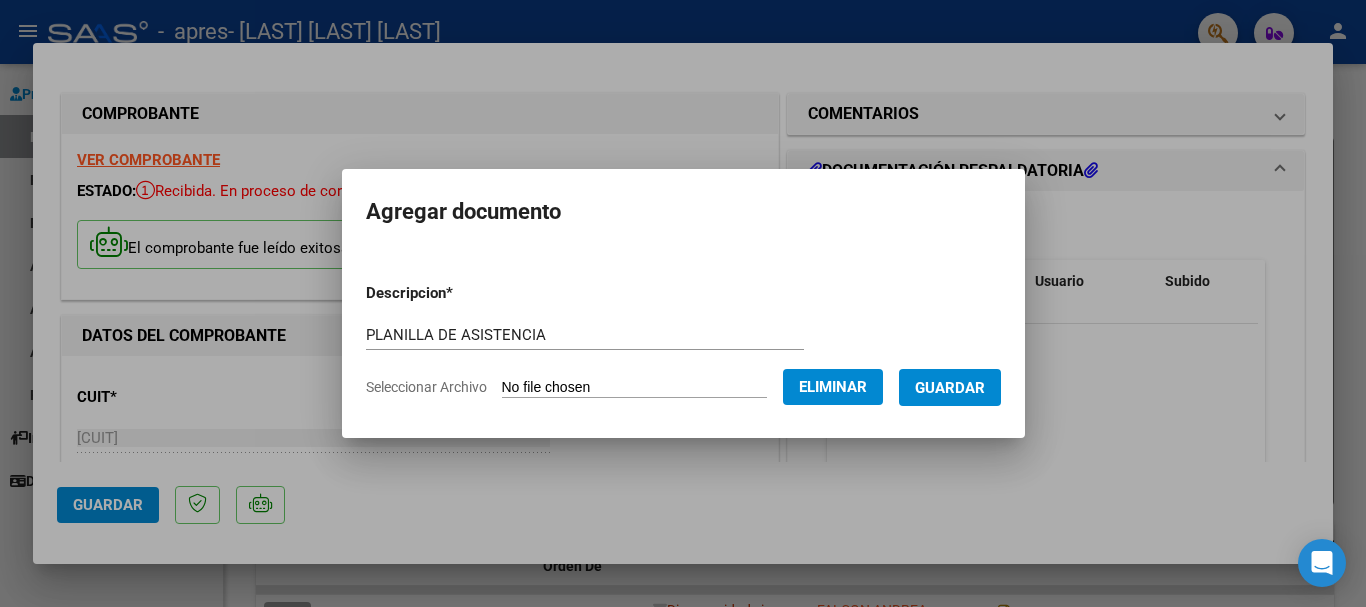 click on "Guardar" at bounding box center [950, 387] 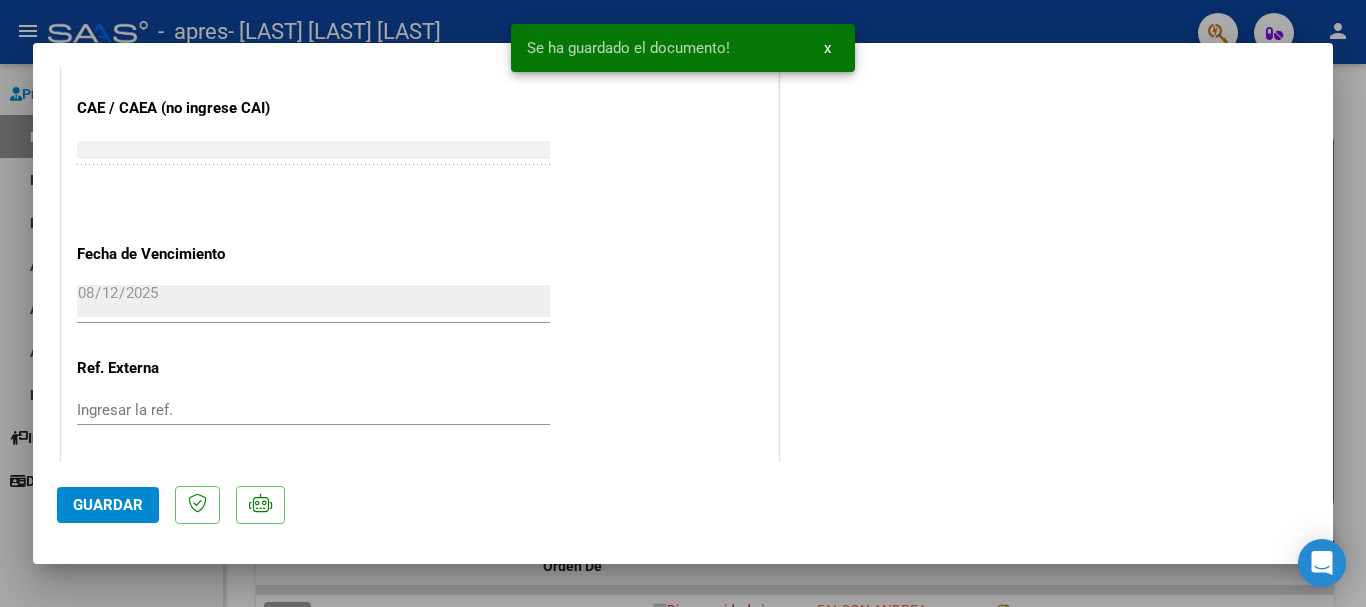 scroll, scrollTop: 1203, scrollLeft: 0, axis: vertical 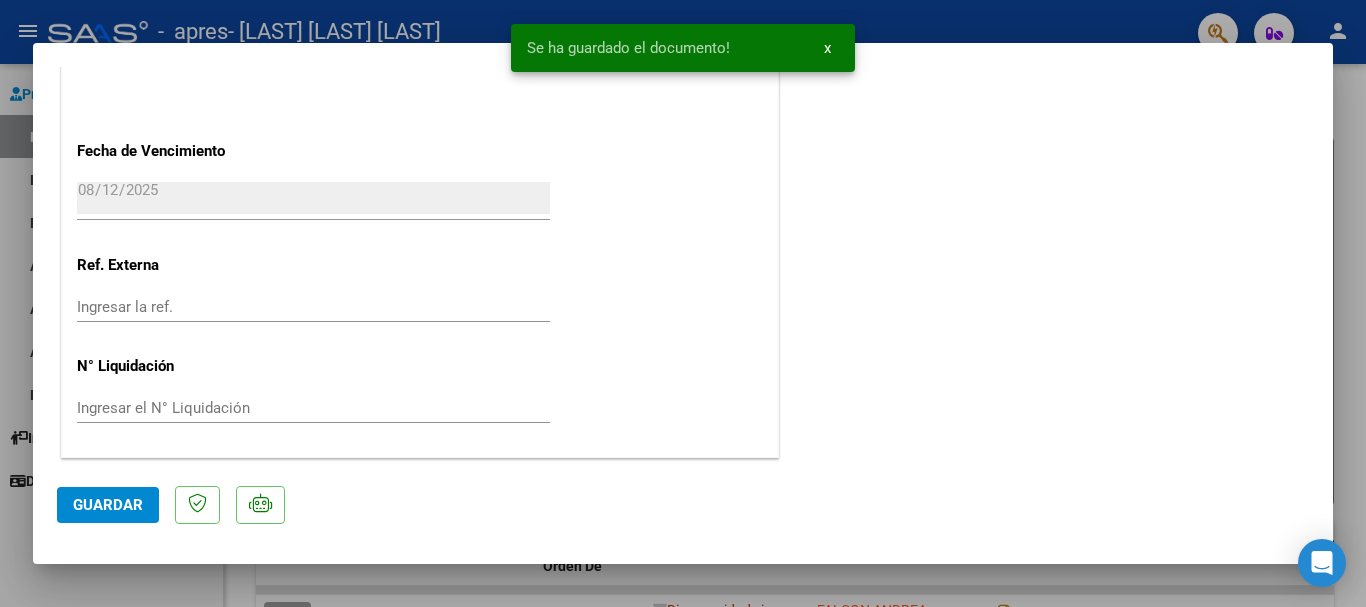 click on "Guardar" 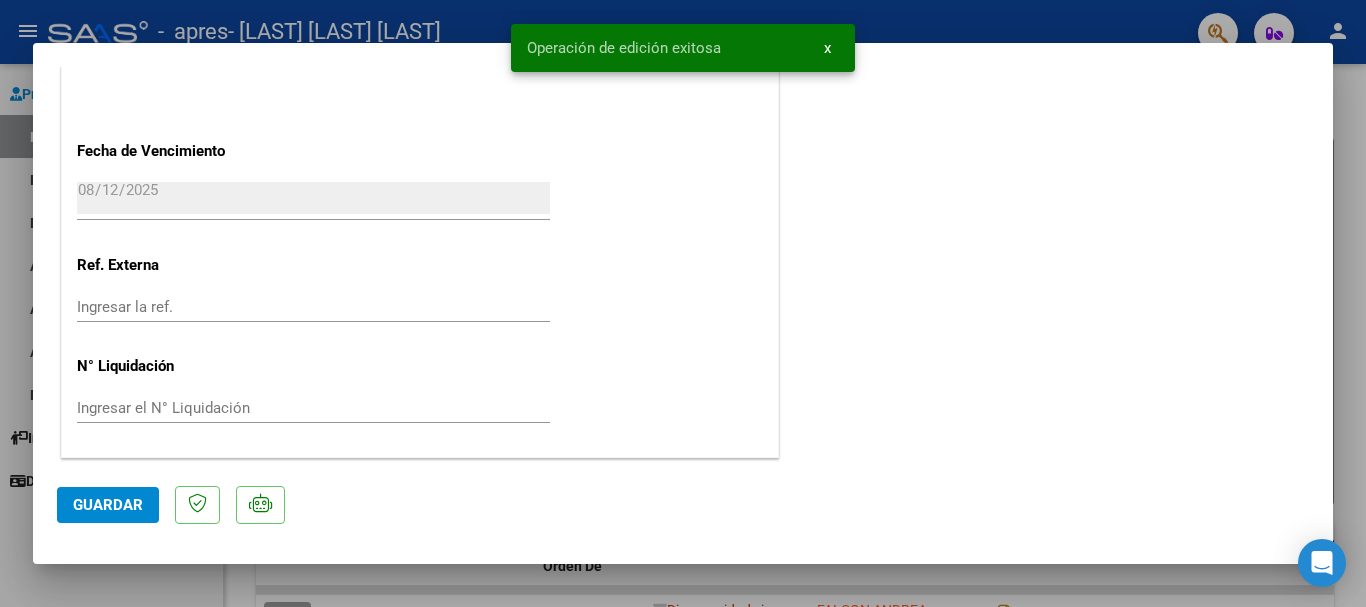click at bounding box center [683, 303] 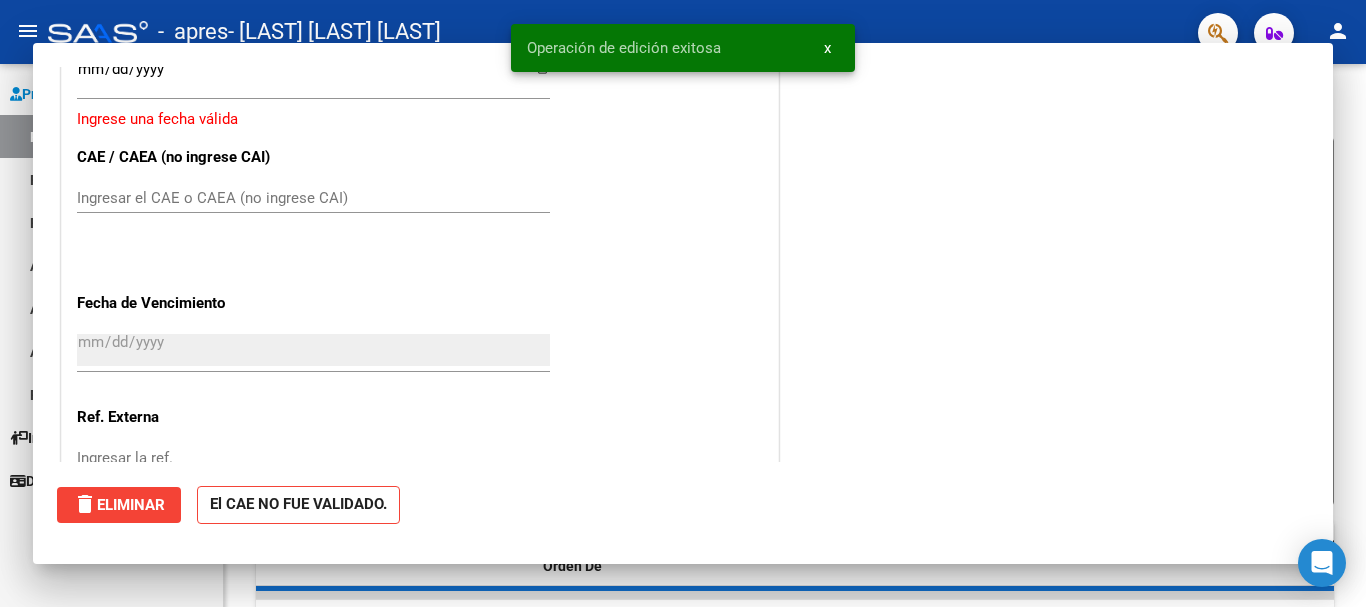scroll, scrollTop: 1142, scrollLeft: 0, axis: vertical 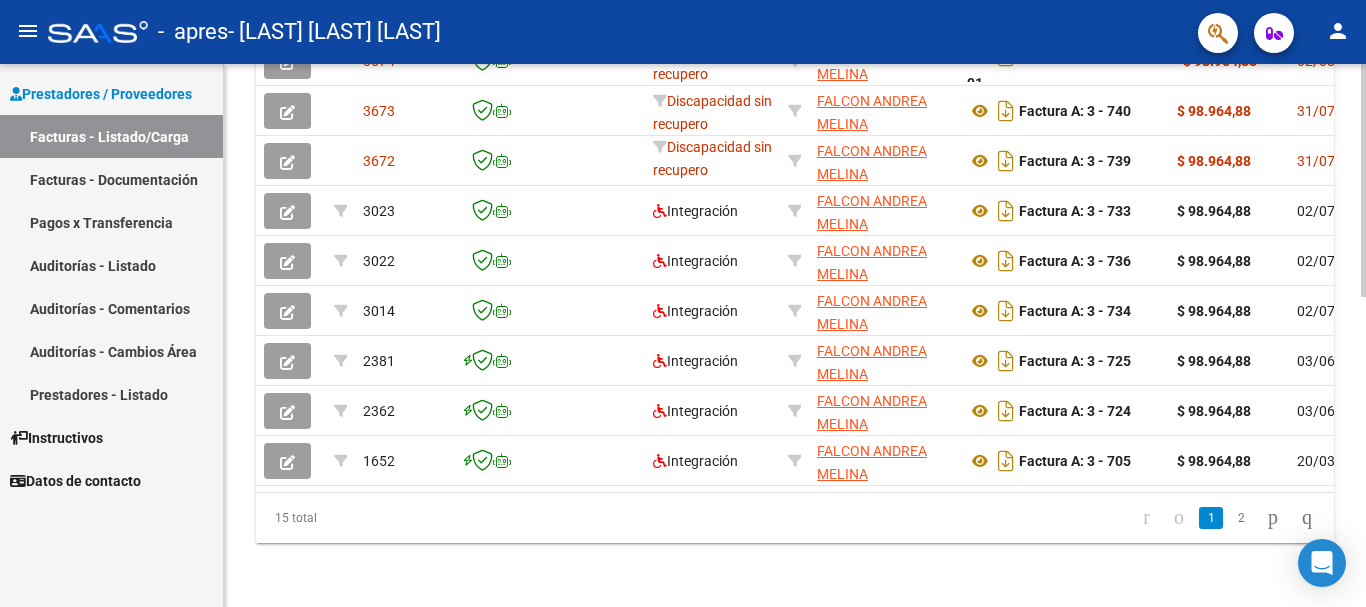 click on "3675  Discapacidad sin recupero [FIRST] [LAST]    [NUMBER]   Factura A: 3 - 745  $ 98.964,88 [DATE] [DATE]  -     [DATE] [DATE]   [FIRST] [LAST] [EMAIL]
3674  Discapacidad sin recupero [FIRST] [LAST]    [NUMBER]   Nota de Crédito A: 3 - 91  -$ 98.964,88 [DATE] [DATE]  -      SE ENVIA NOTA DE CREDITO QUE ANULA LA FACTURA 740  [DATE] [DATE]   [FIRST] [LAST] [EMAIL]
3673  Discapacidad sin recupero [FIRST] [LAST]    [NUMBER]   Factura A: 3 - 740  $ 98.964,88 [DATE] [DATE] 2 [DATE]  -      [DATE] [DATE]   [FIRST] [LAST] [EMAIL]
3672 2" 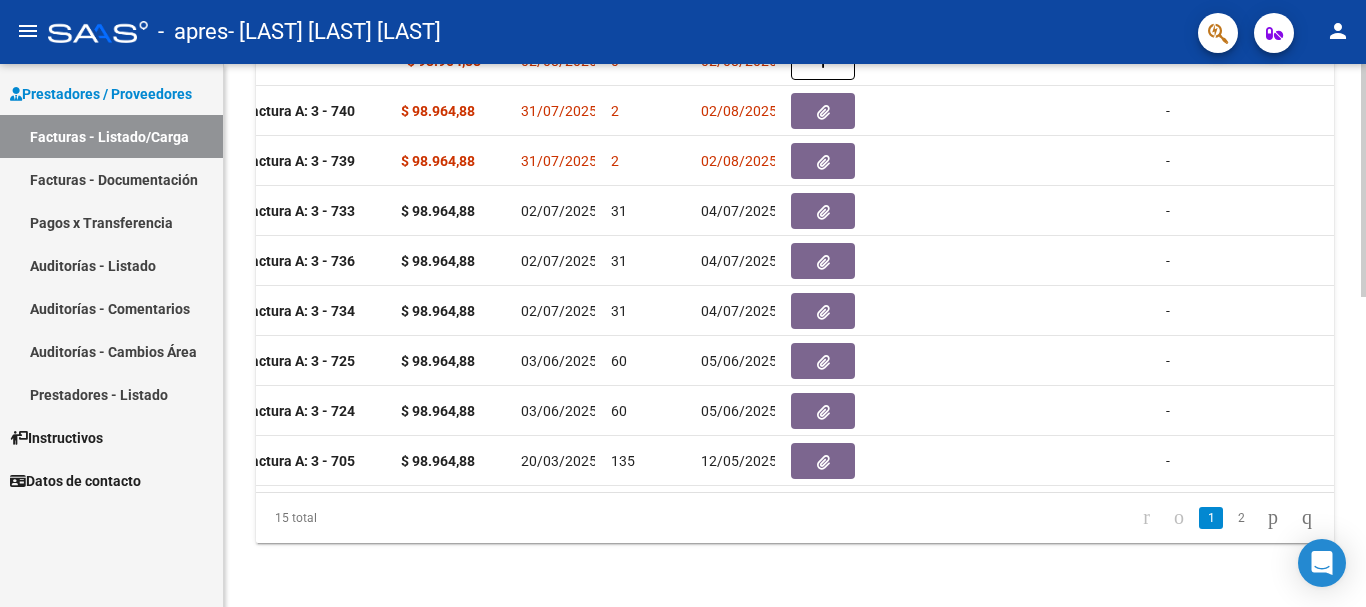 scroll, scrollTop: 0, scrollLeft: 801, axis: horizontal 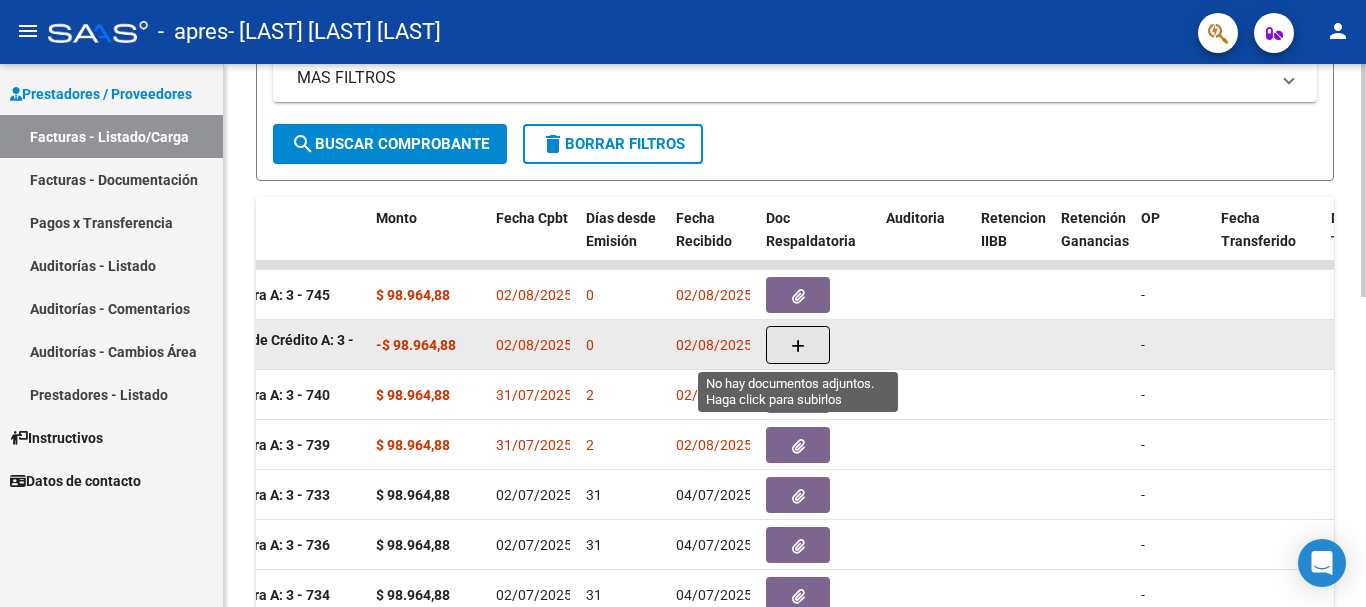 click 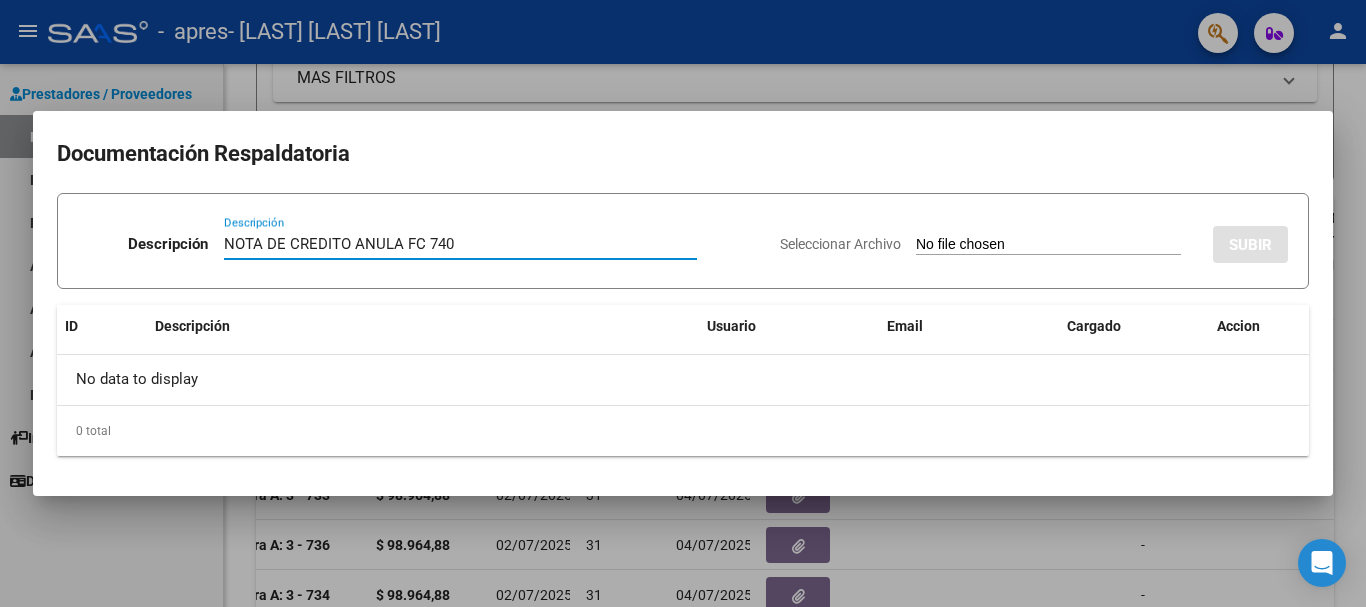 type on "NOTA DE CREDITO ANULA FC 740" 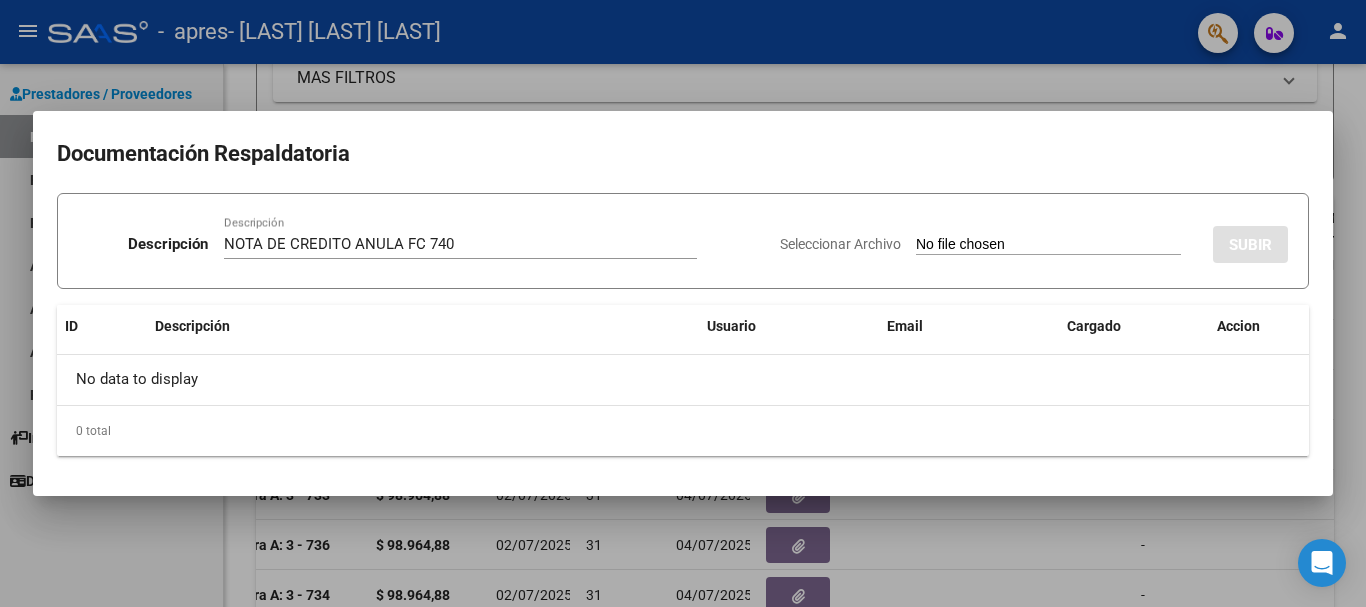 click on "Seleccionar Archivo" at bounding box center (1048, 245) 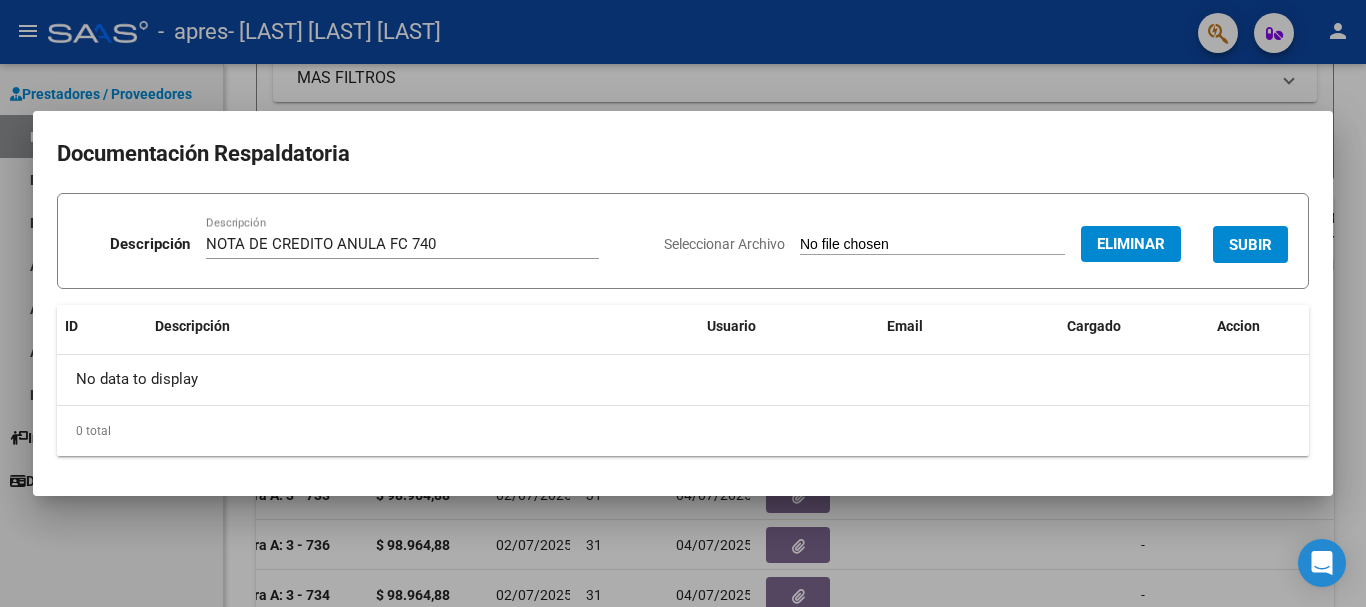 click on "SUBIR" at bounding box center (1250, 245) 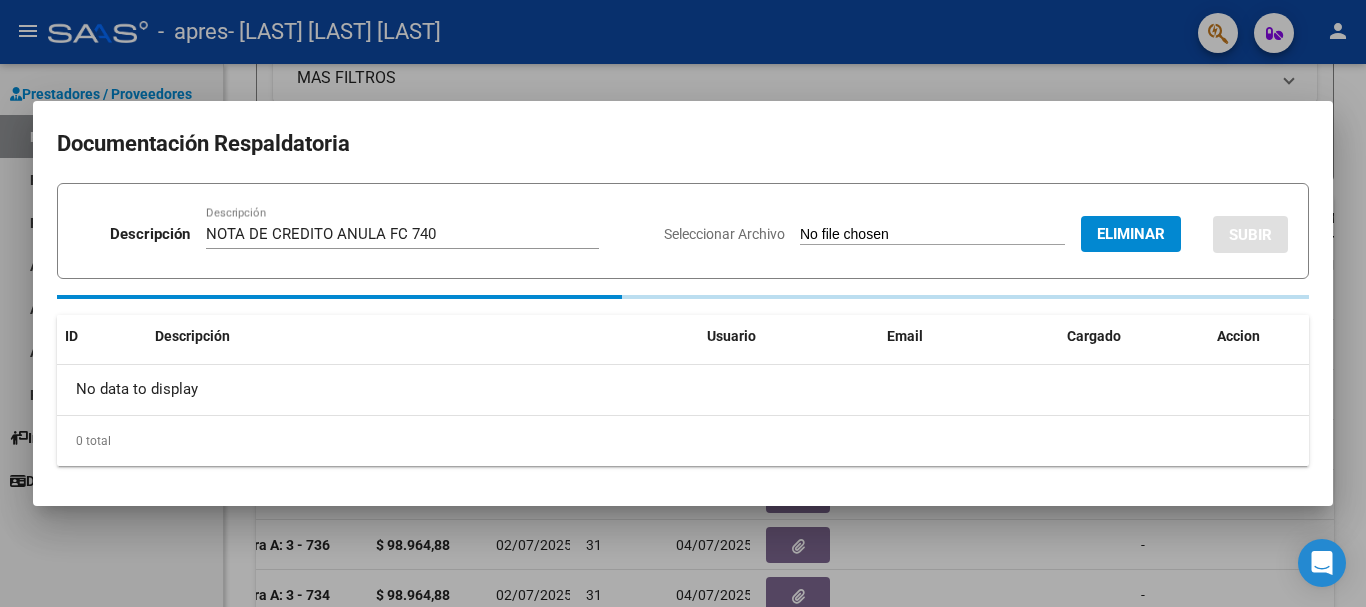 type 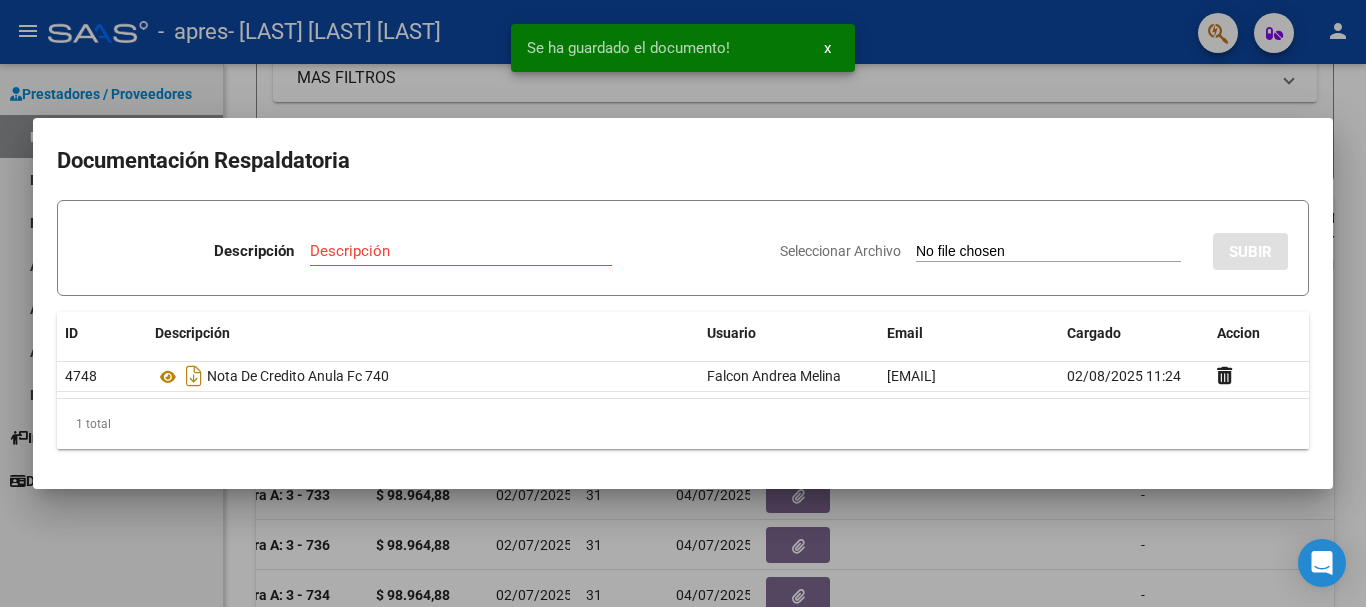 click at bounding box center [683, 303] 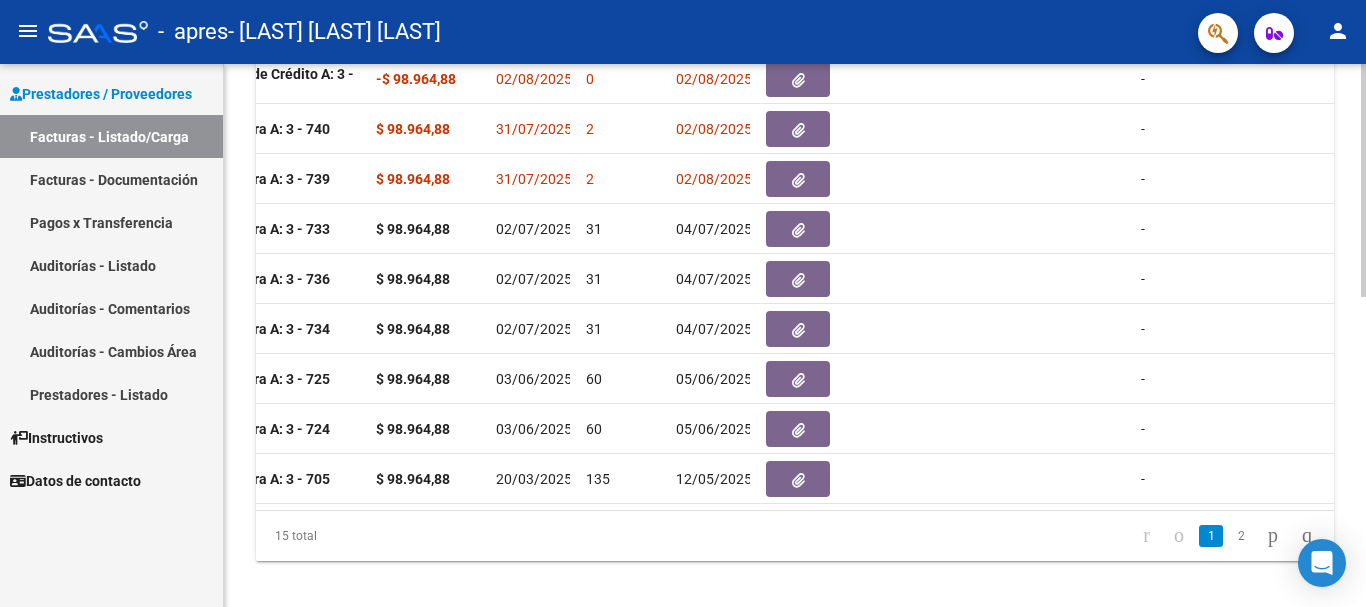 scroll, scrollTop: 725, scrollLeft: 0, axis: vertical 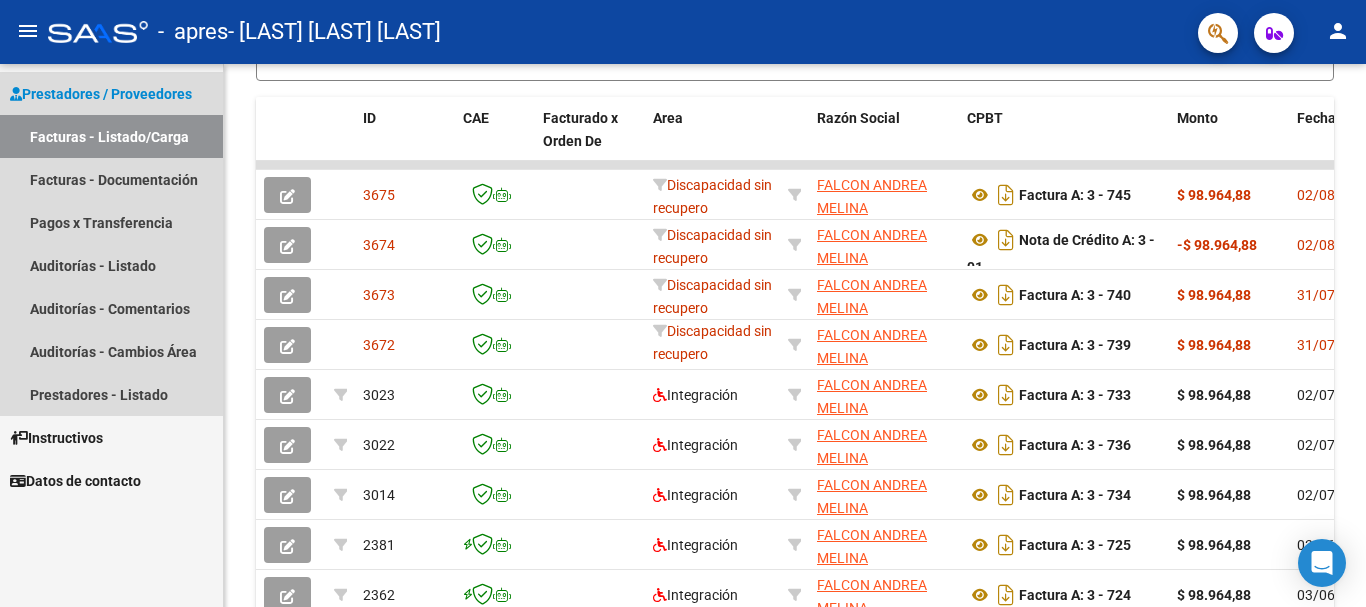 click on "Facturas - Listado/Carga" at bounding box center (111, 136) 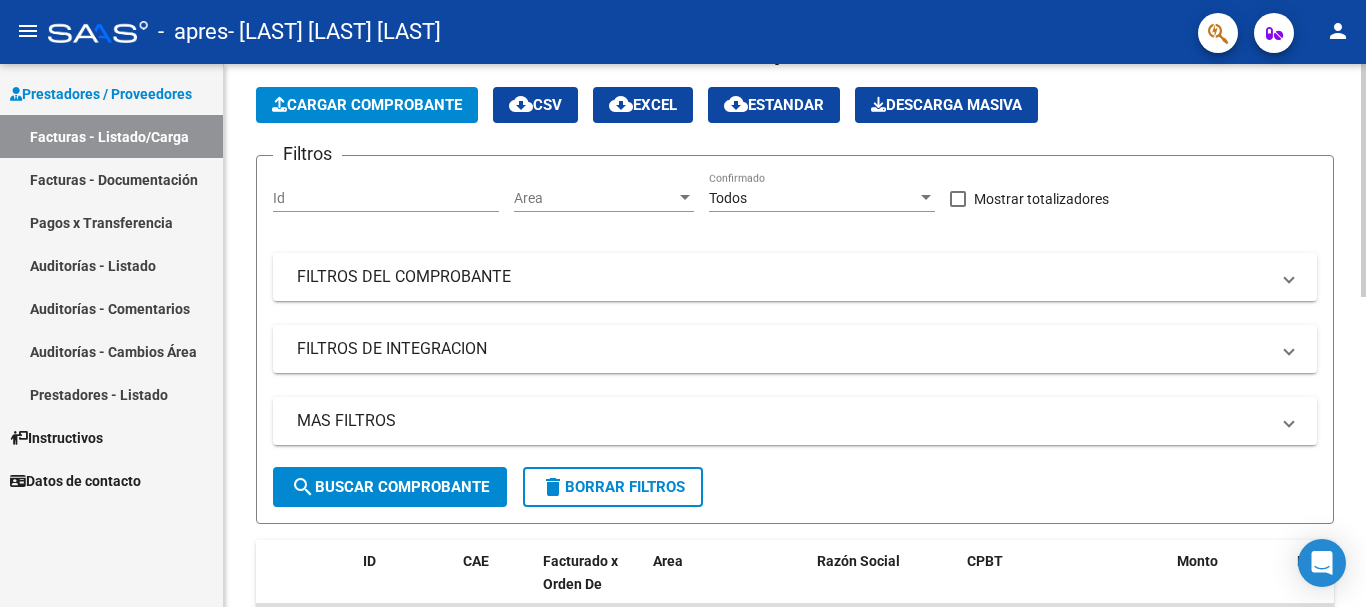 scroll, scrollTop: 0, scrollLeft: 0, axis: both 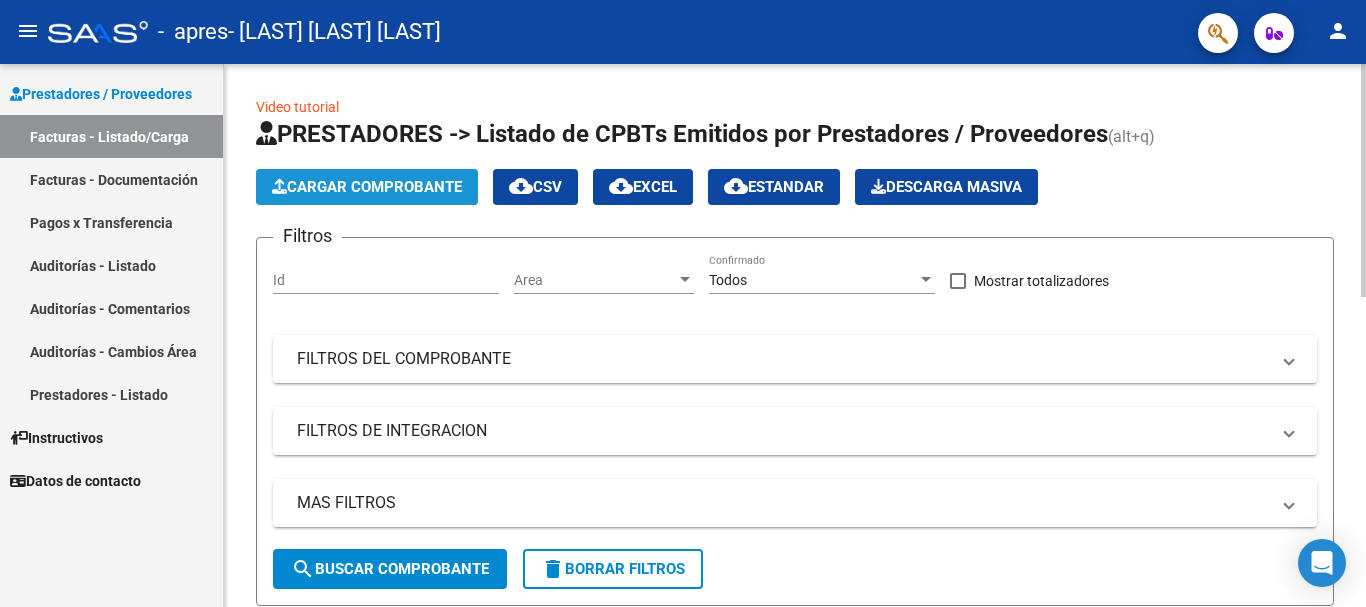 click on "Cargar Comprobante" 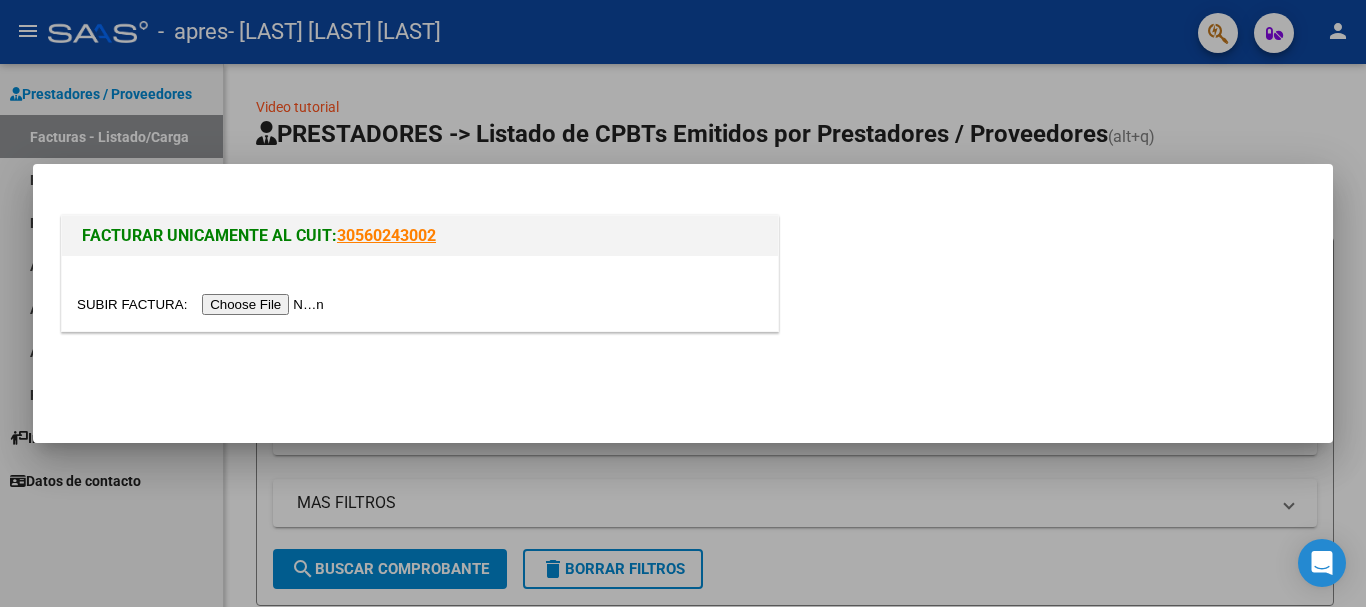 click at bounding box center (203, 304) 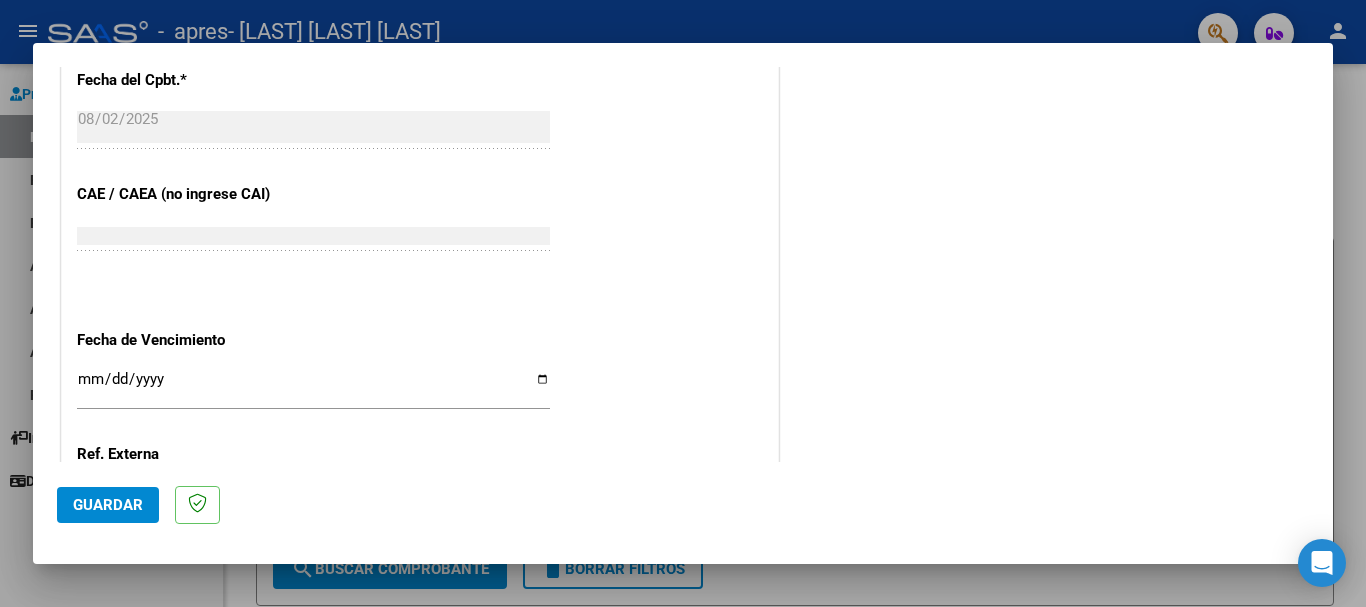 scroll, scrollTop: 1000, scrollLeft: 0, axis: vertical 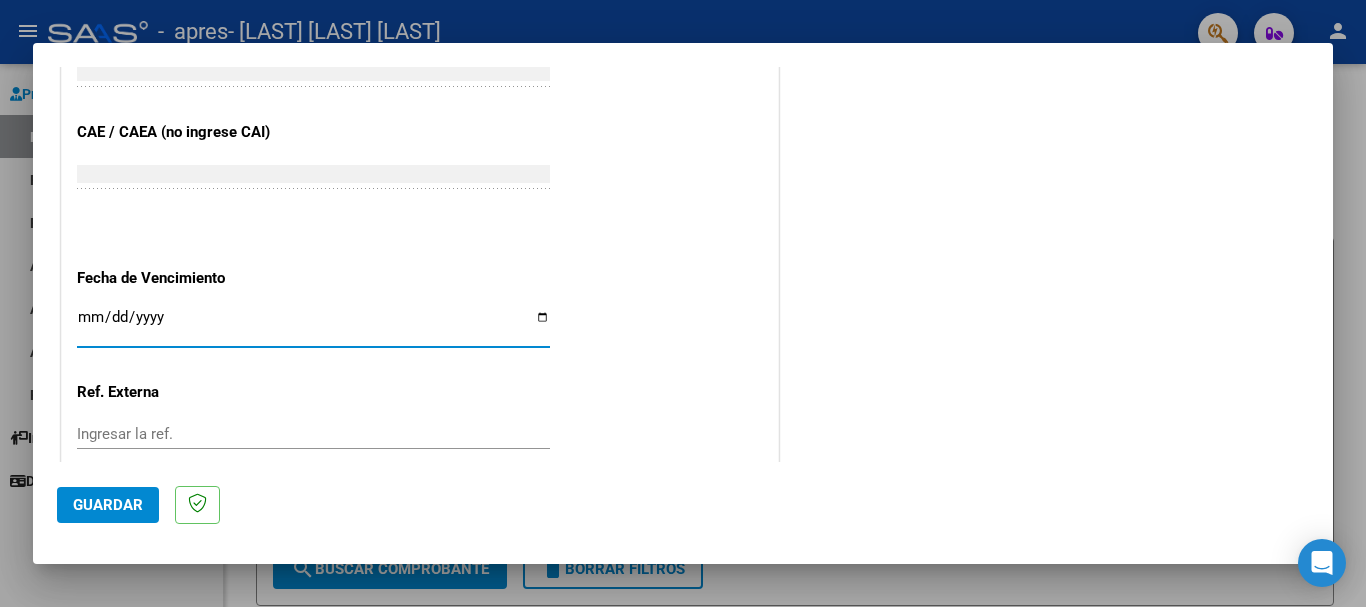 click on "Ingresar la fecha" at bounding box center [313, 325] 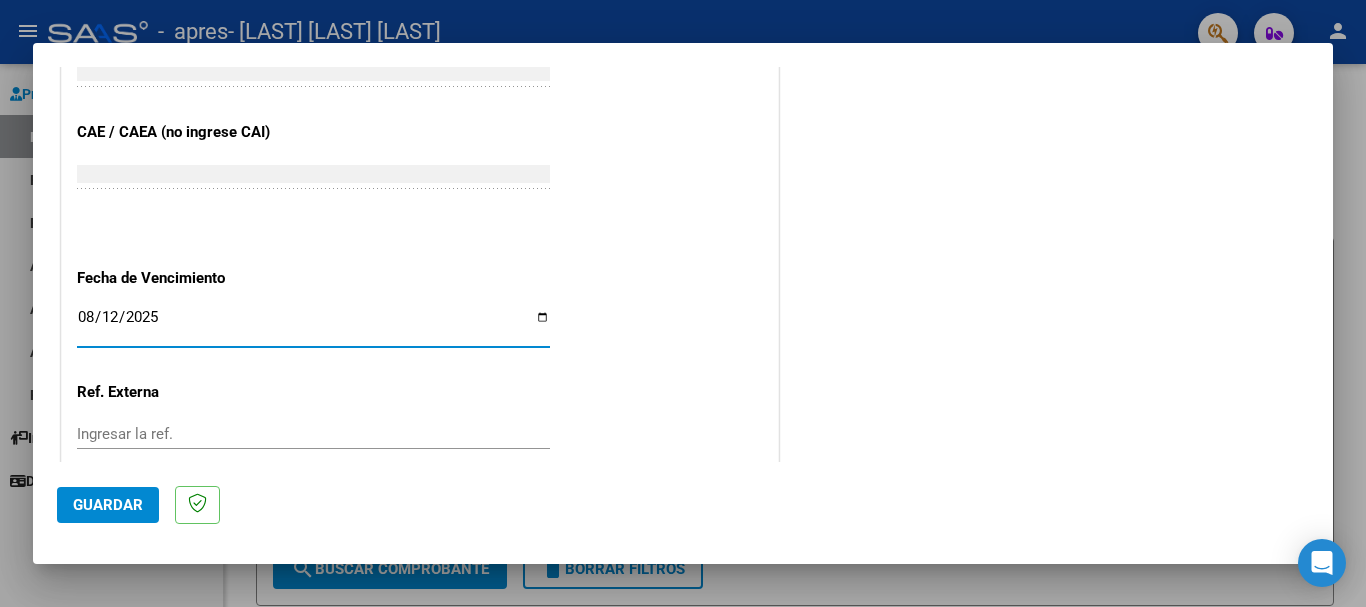 type on "2025-08-12" 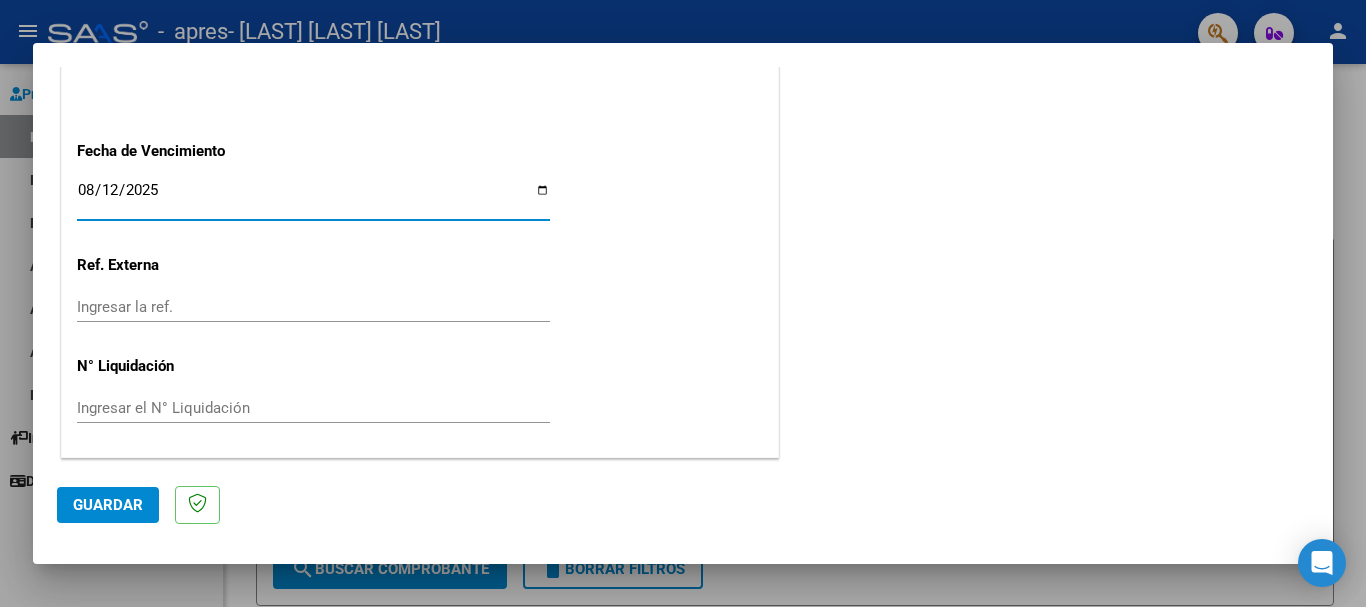 click on "Guardar" 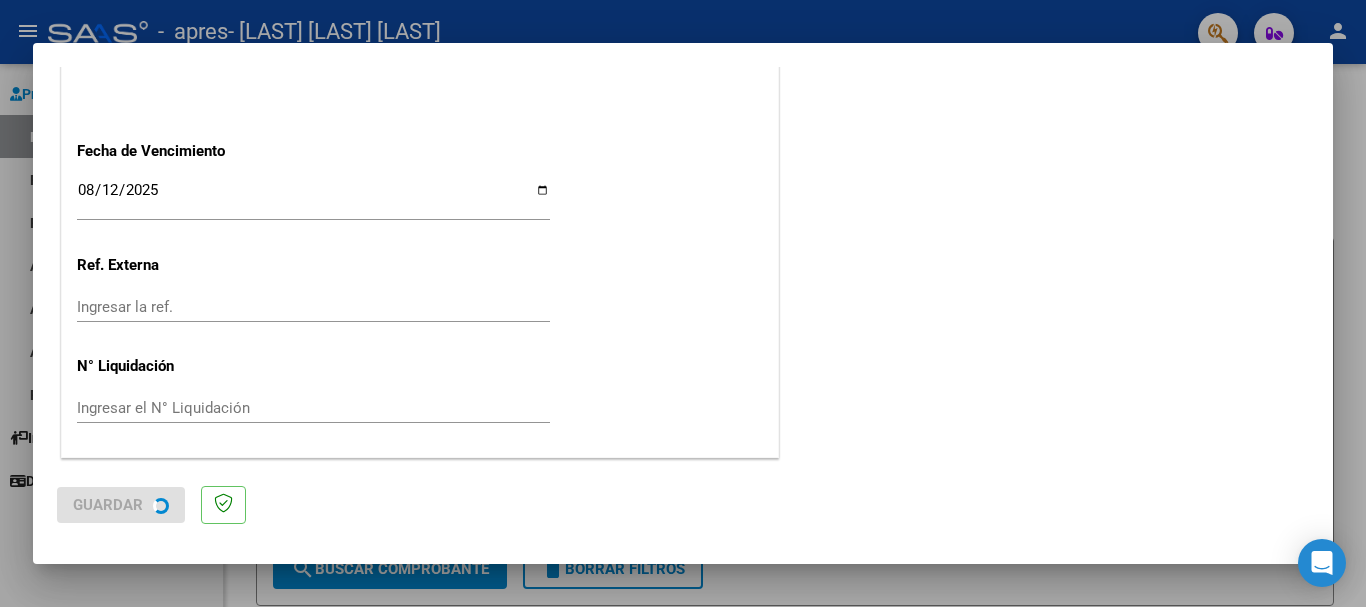 scroll, scrollTop: 0, scrollLeft: 0, axis: both 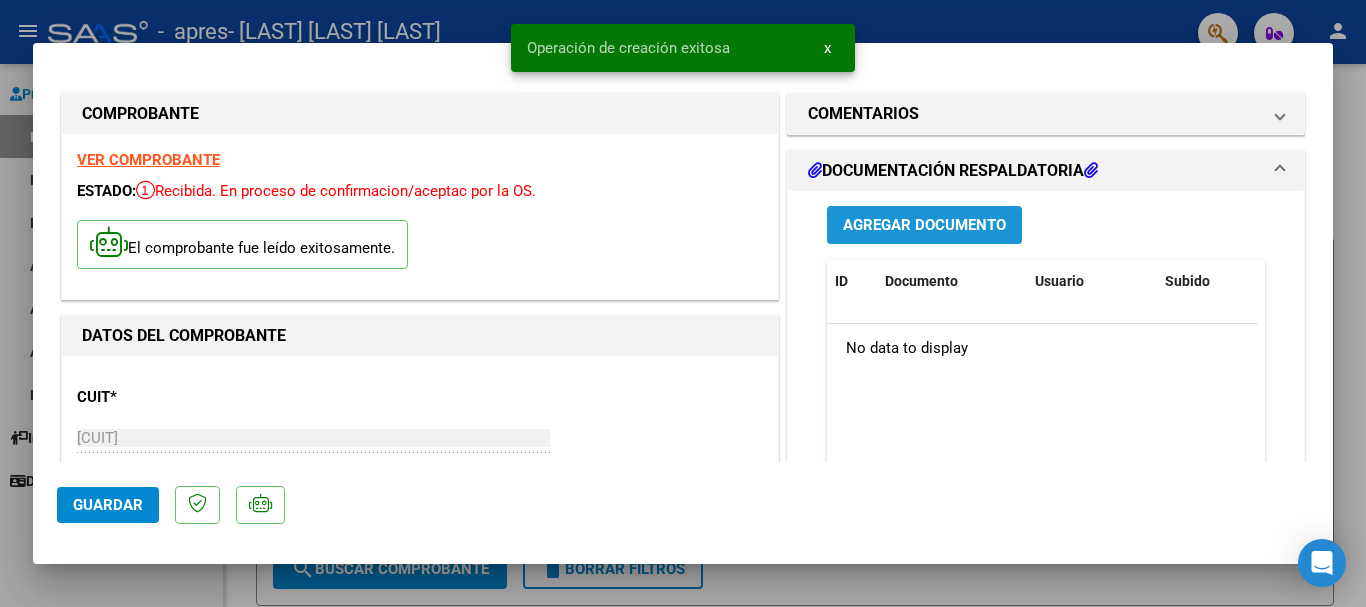 click on "Agregar Documento" at bounding box center [924, 226] 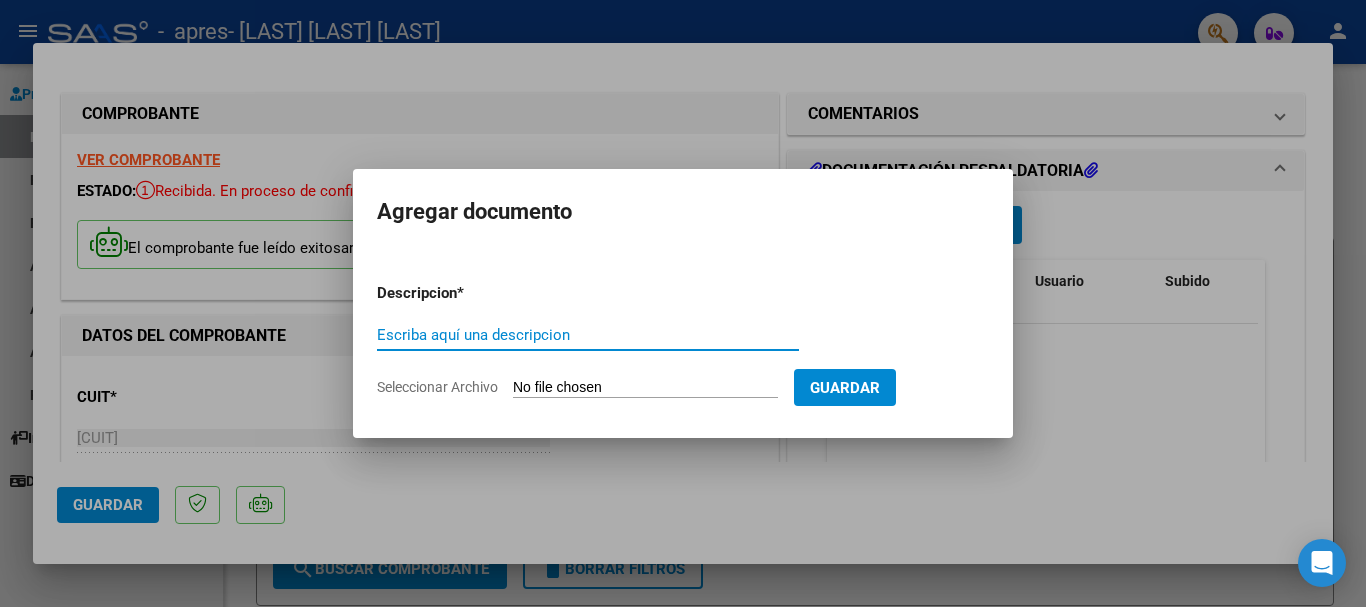 click on "Escriba aquí una descripcion" at bounding box center (588, 335) 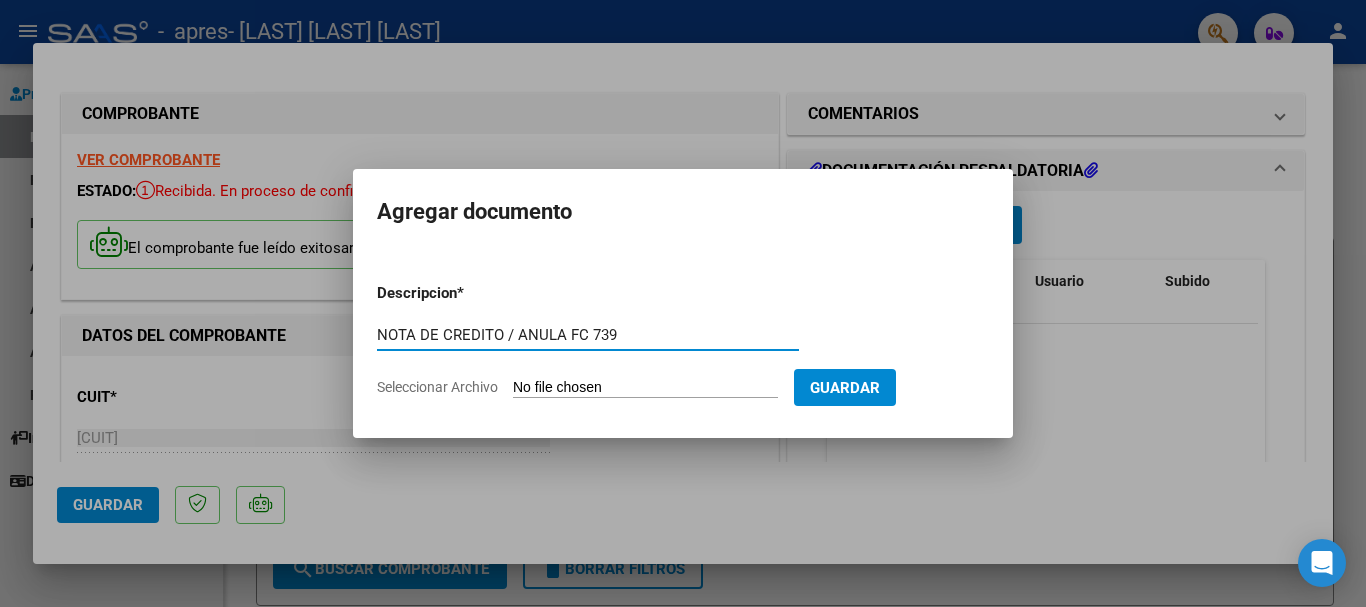type on "NOTA DE CREDITO / ANULA FC 739" 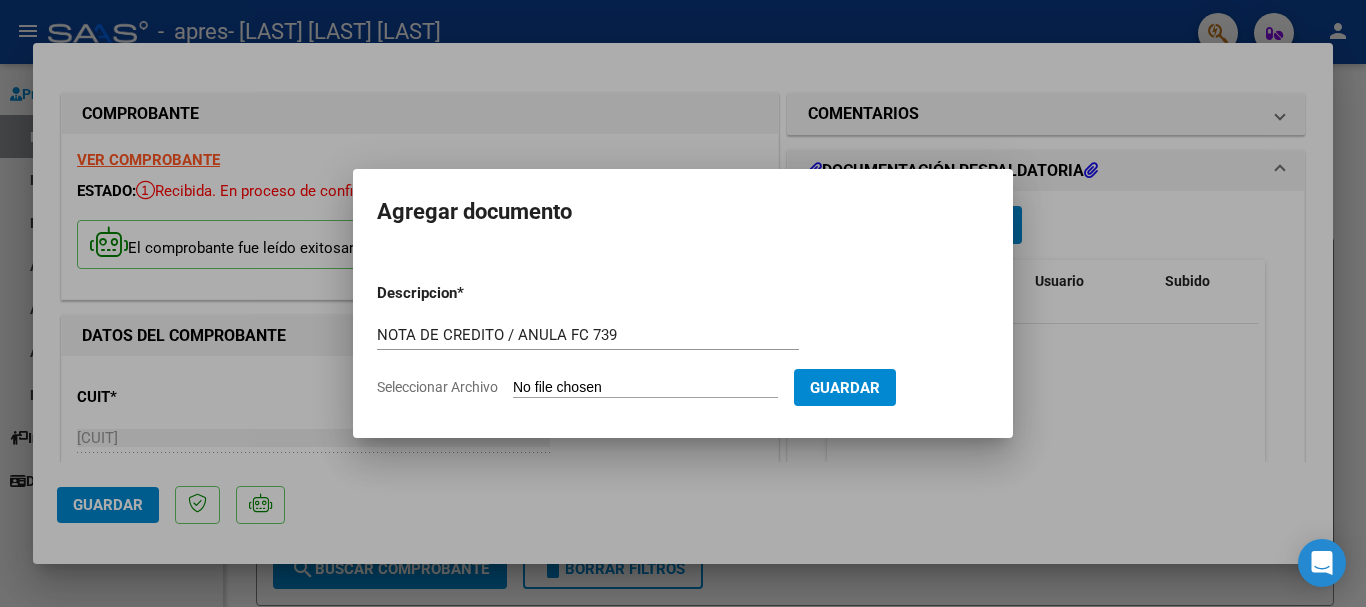 type on "C:\fakepath\[NUMBER]_003_00003_00000092.pdf" 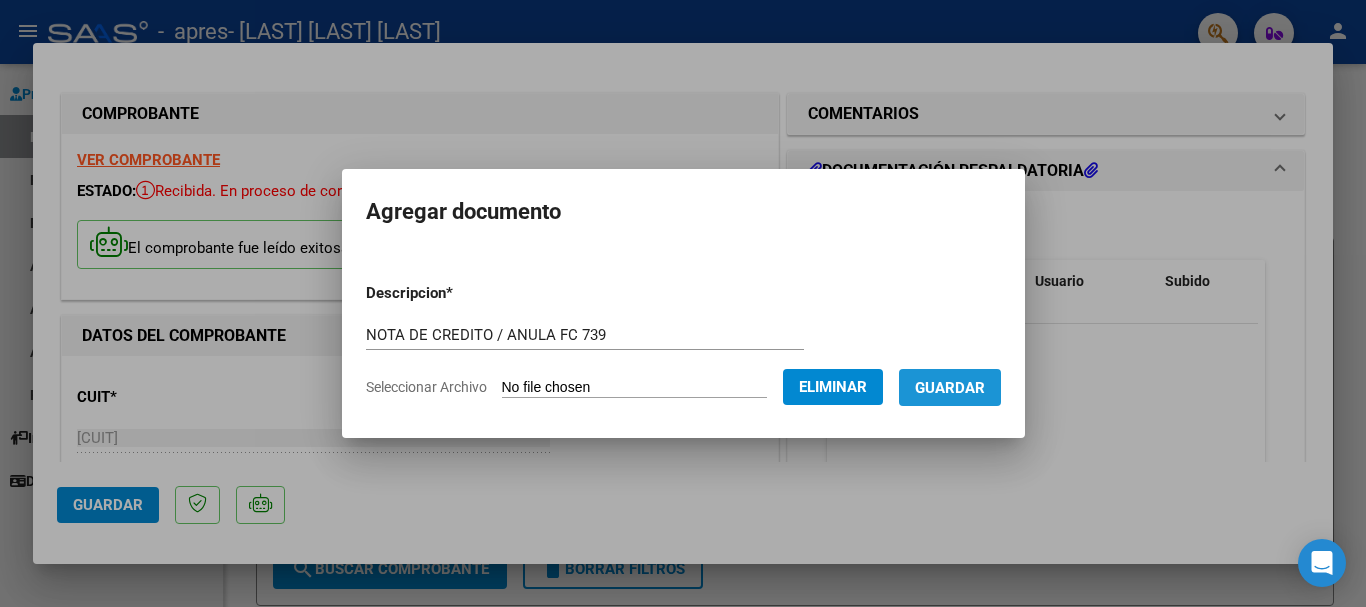 click on "Guardar" at bounding box center [950, 388] 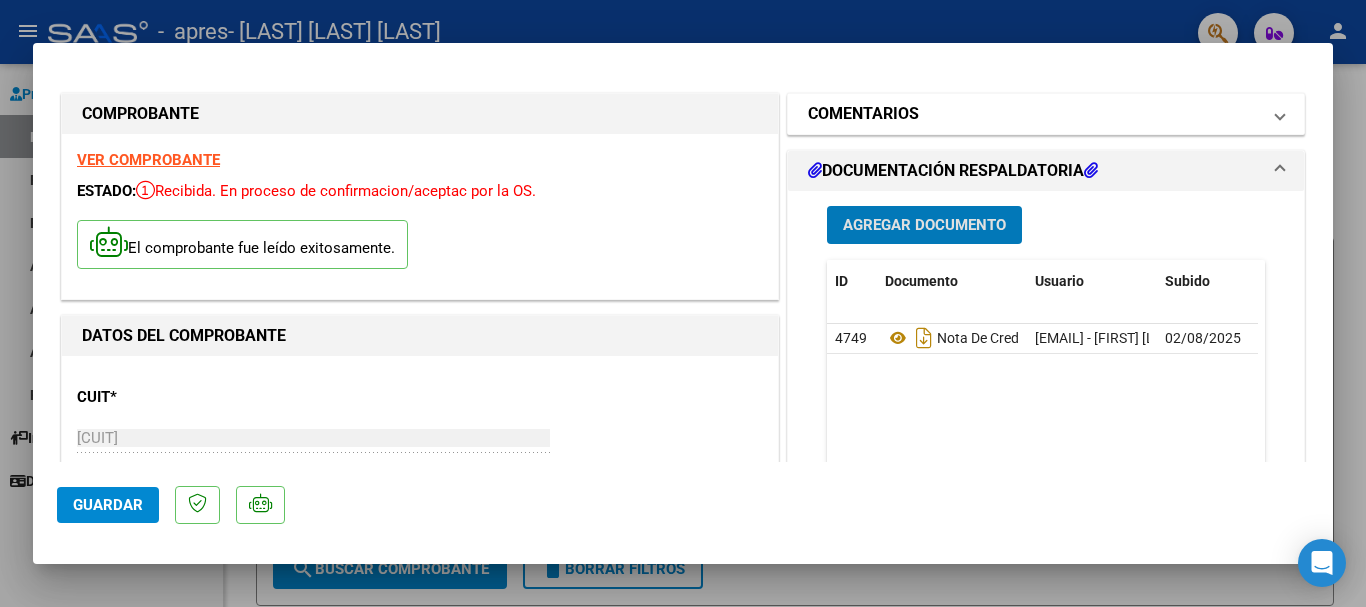 click on "COMENTARIOS" at bounding box center [1034, 114] 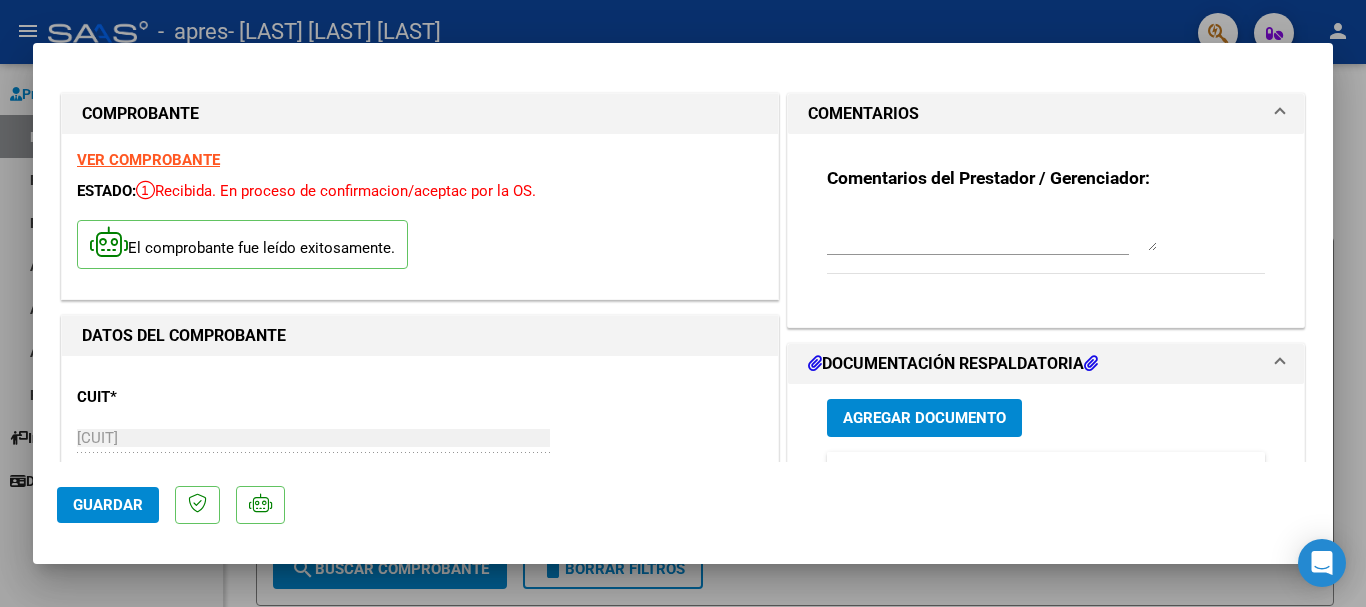 click at bounding box center [992, 231] 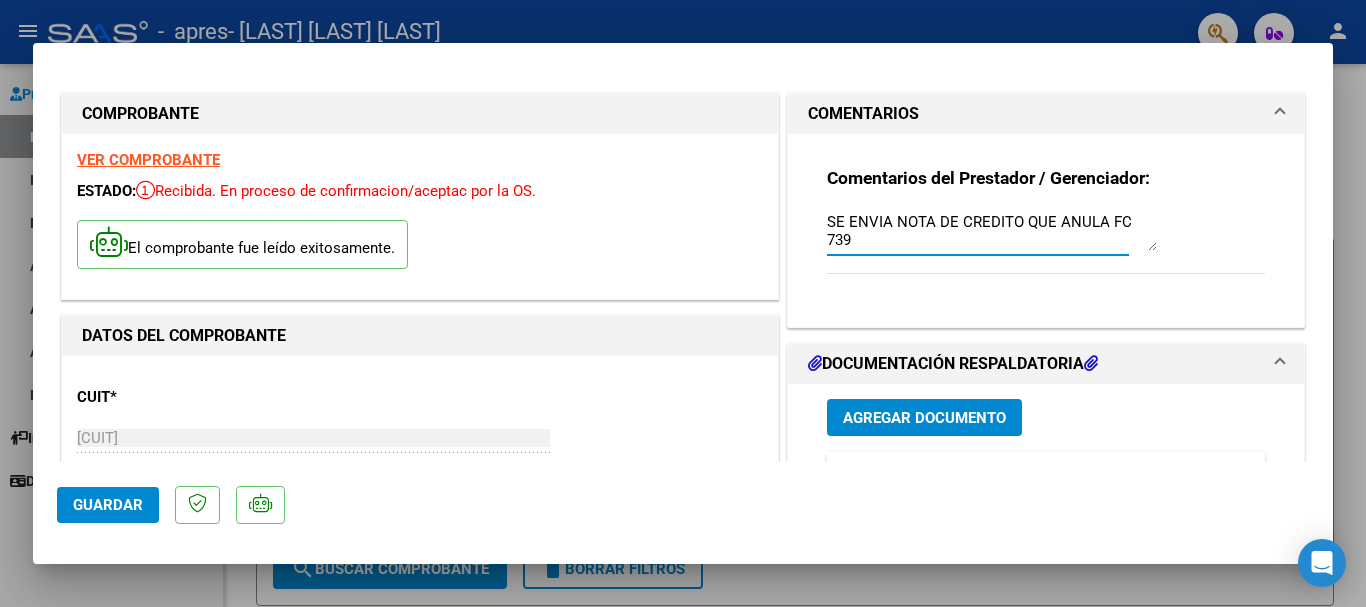 type on "SE ENVIA NOTA DE CREDITO QUE ANULA FC 739" 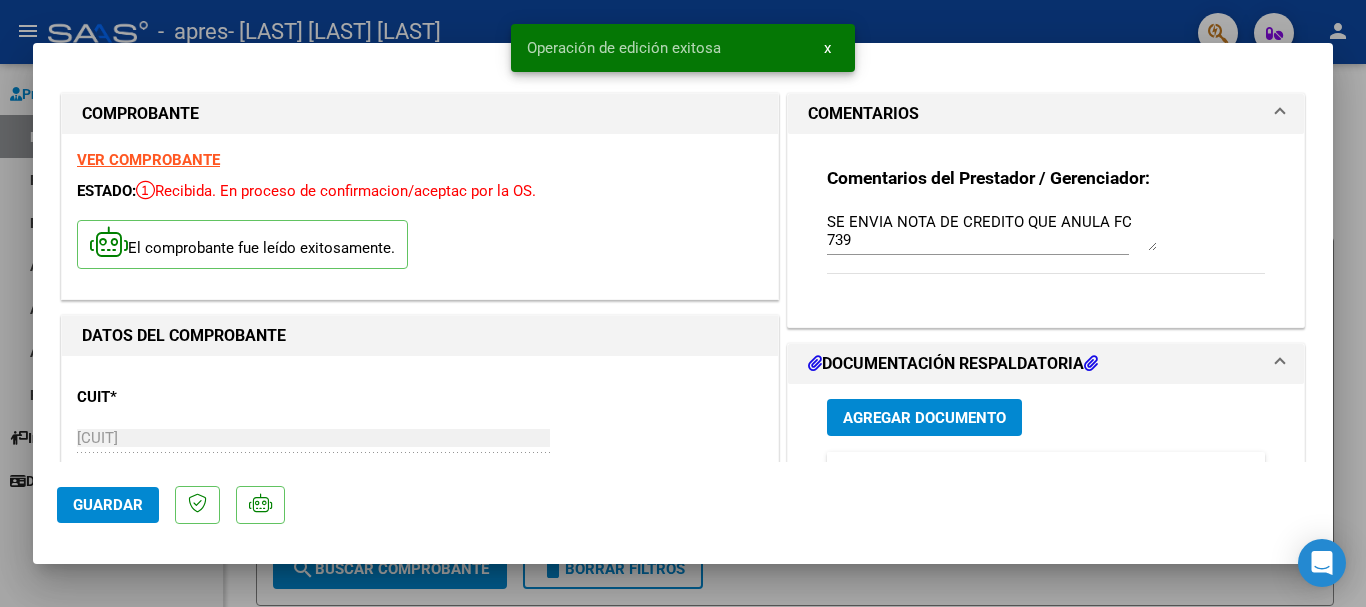 click at bounding box center [683, 303] 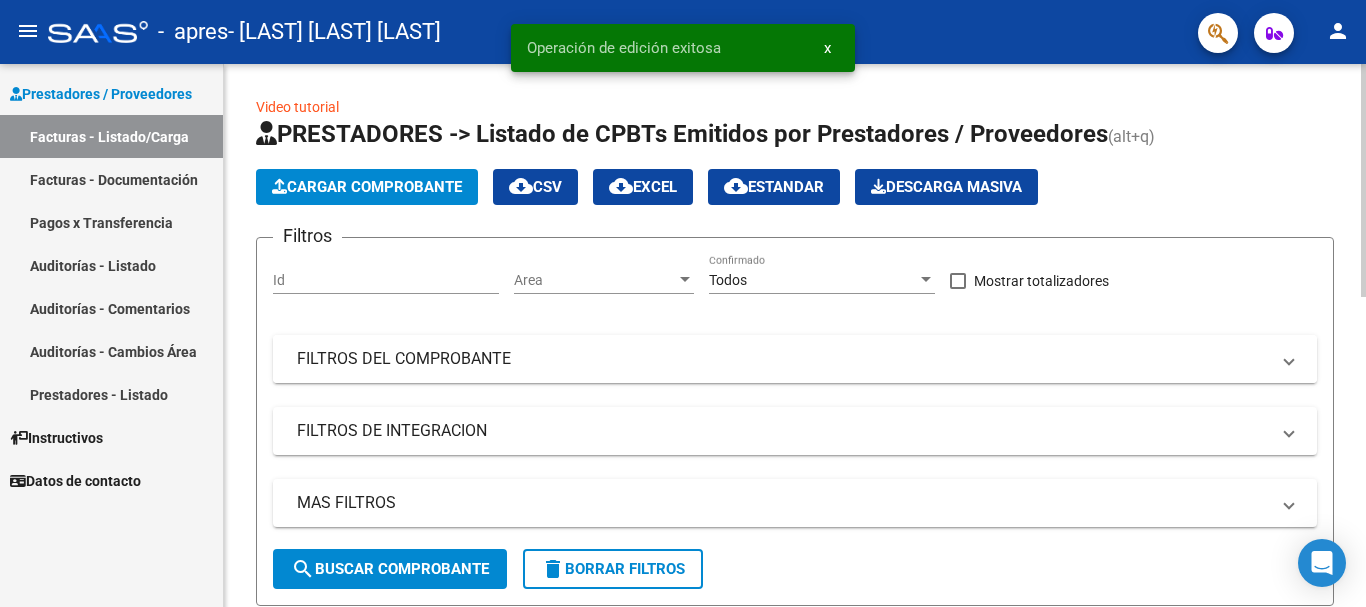 scroll, scrollTop: 117, scrollLeft: 0, axis: vertical 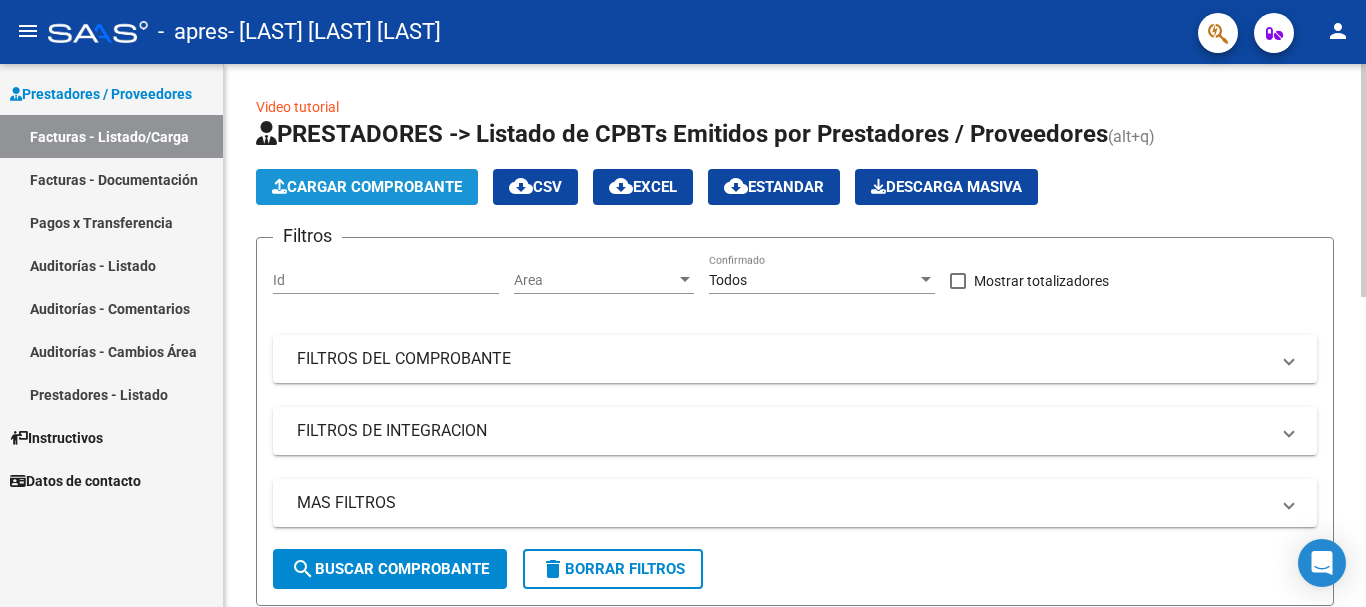 click on "Cargar Comprobante" 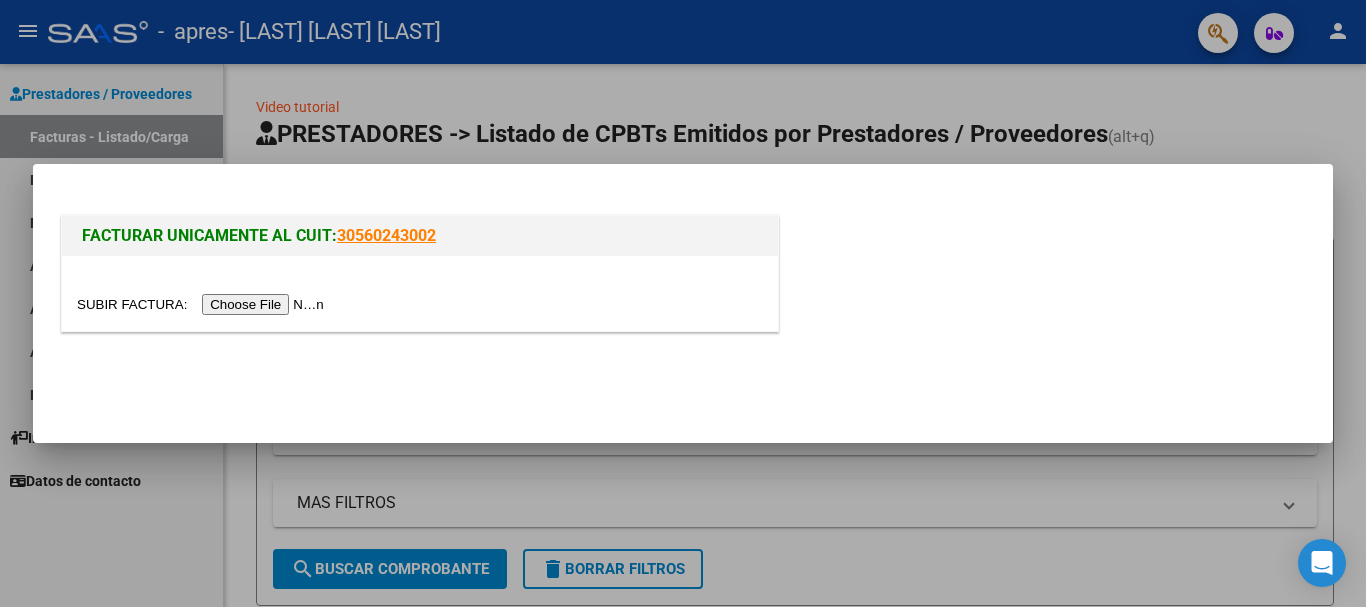 click at bounding box center [203, 304] 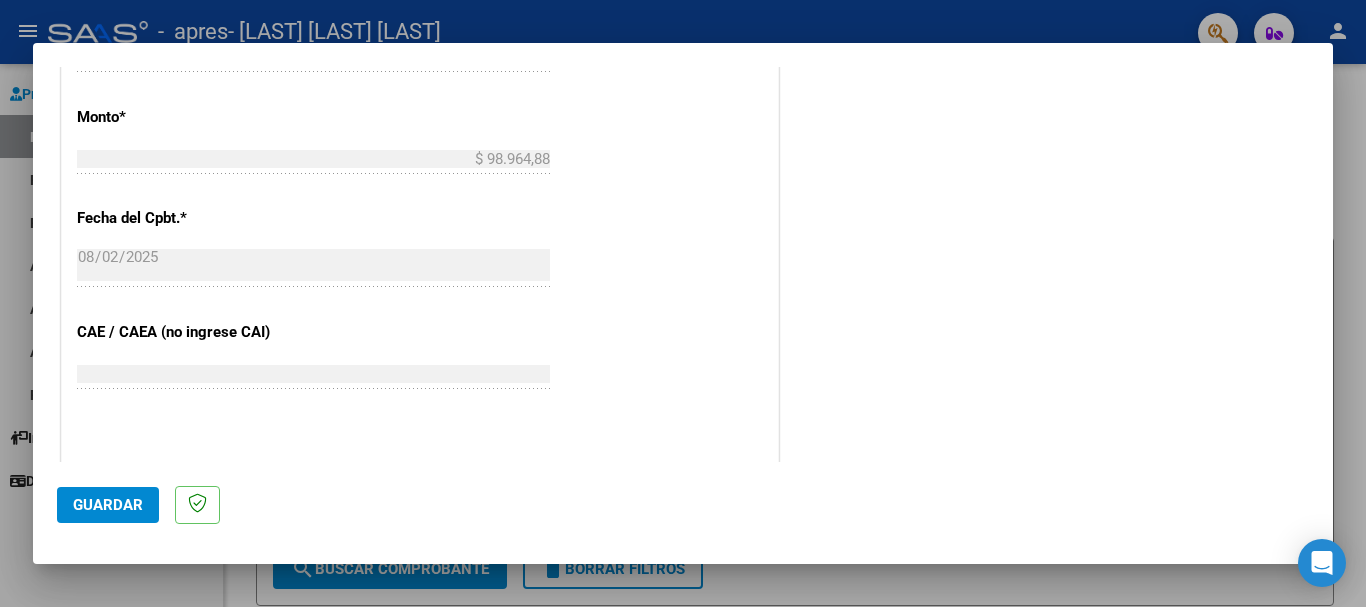 scroll, scrollTop: 900, scrollLeft: 0, axis: vertical 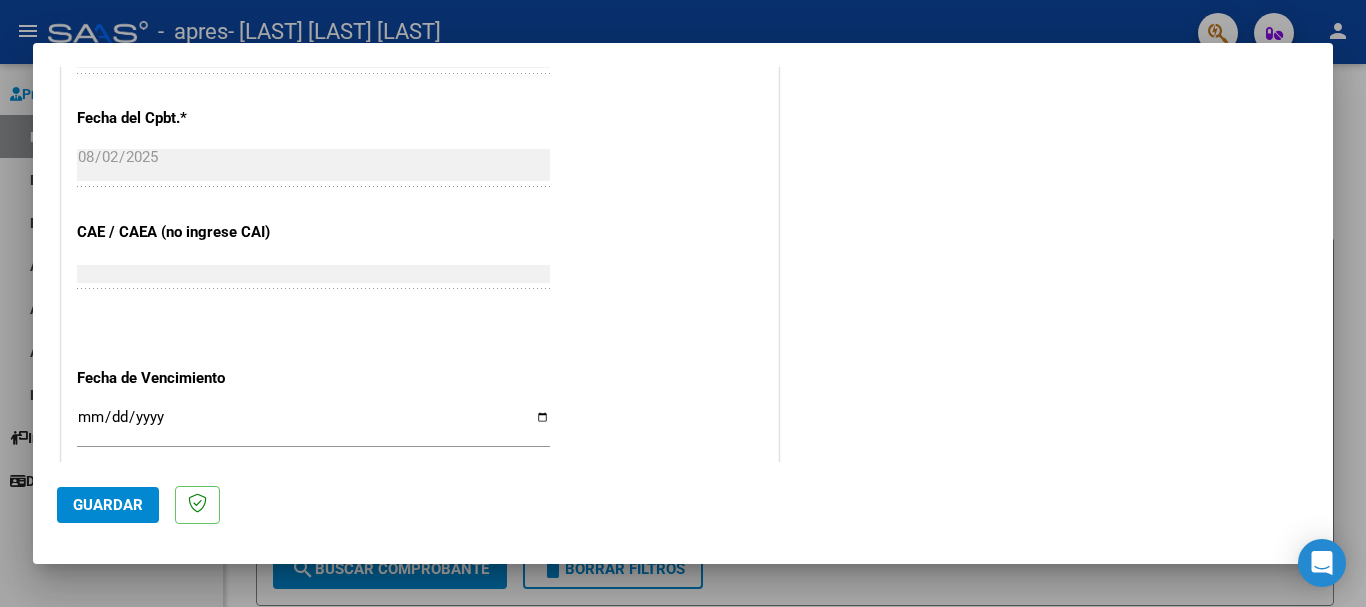 click on "Ingresar la fecha" at bounding box center (313, 425) 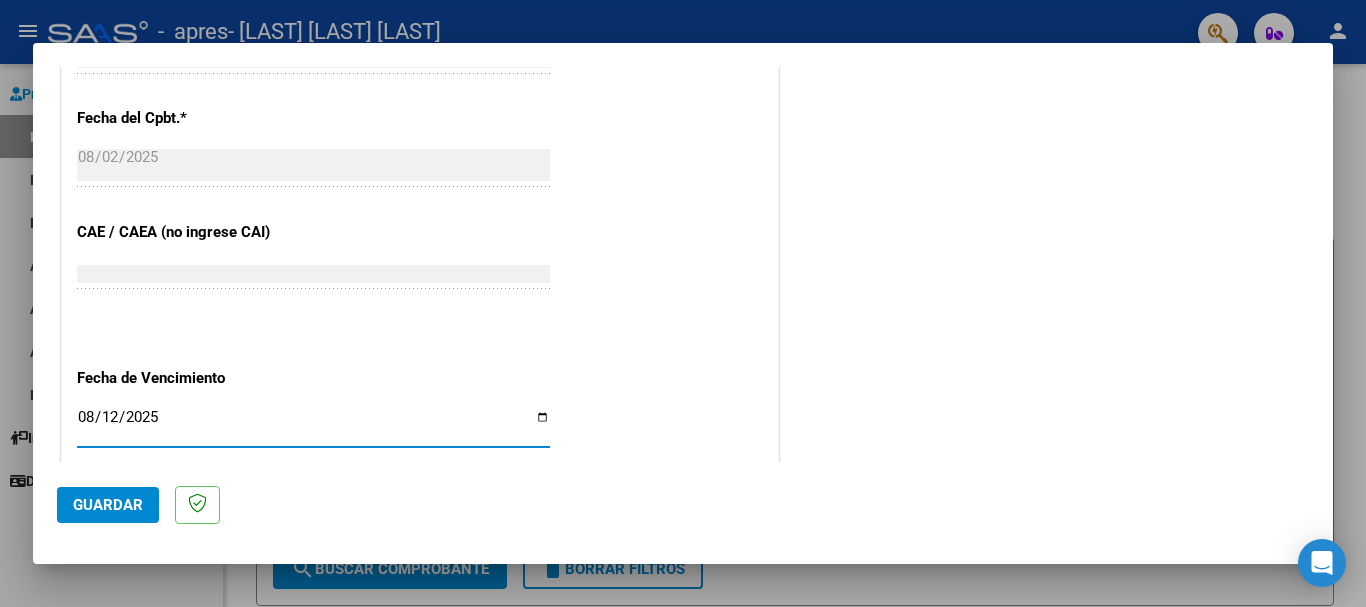type on "2025-08-12" 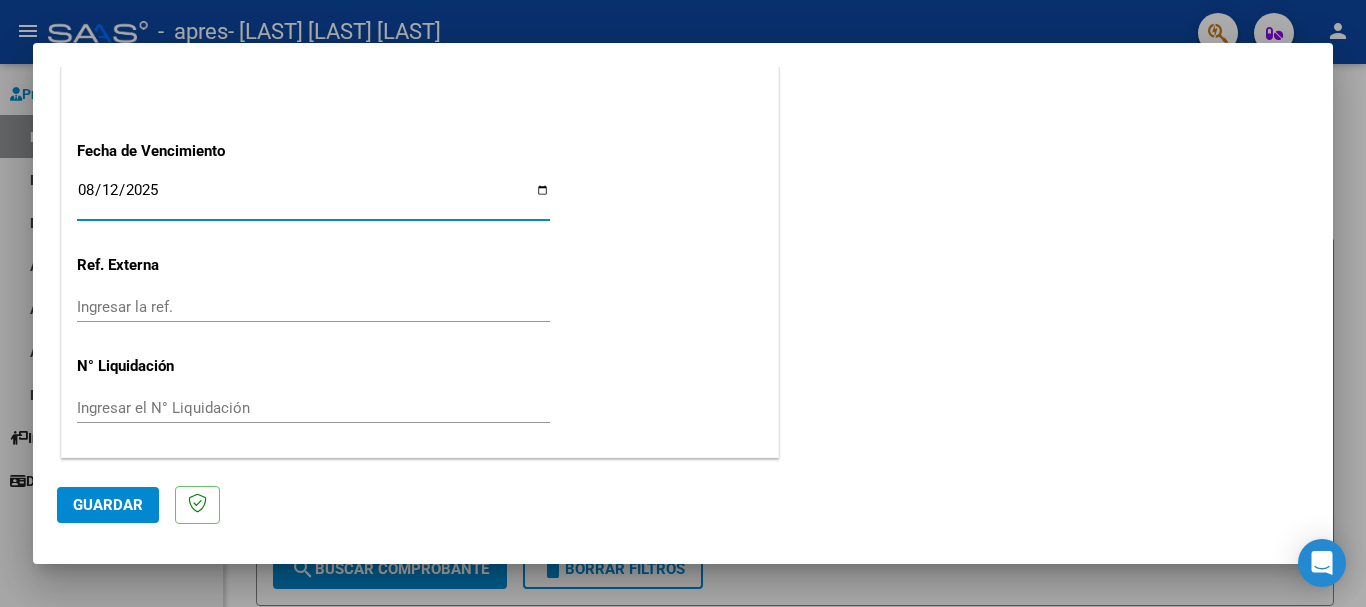 click on "Guardar" 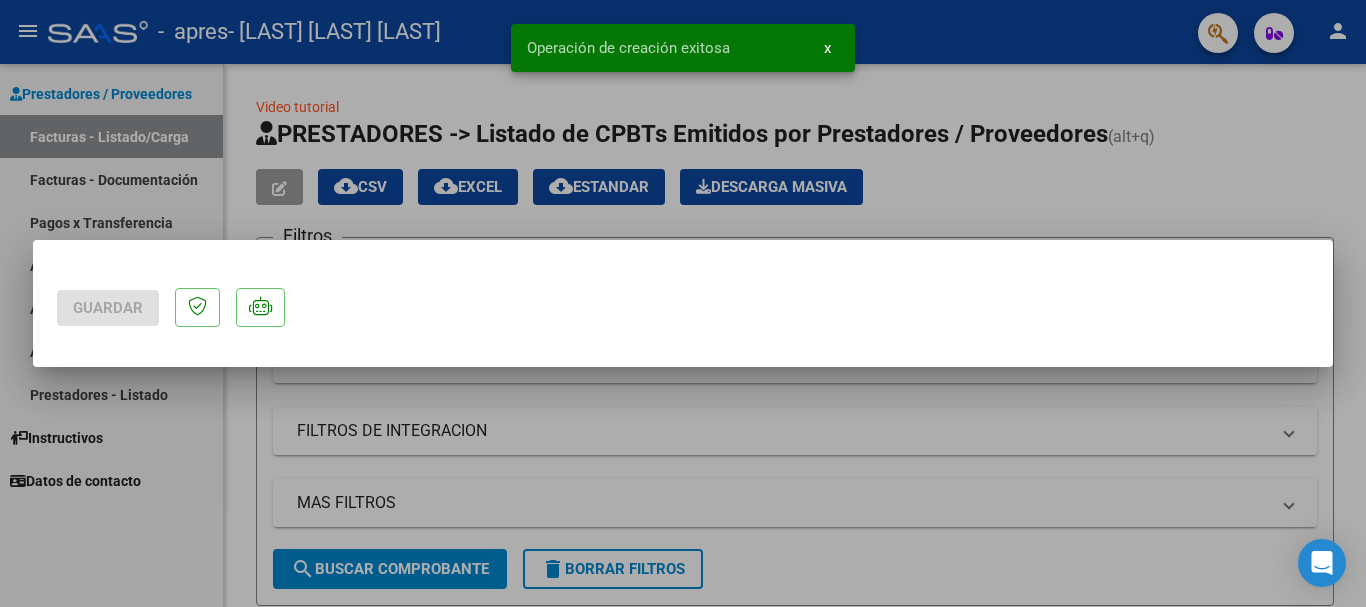 scroll, scrollTop: 0, scrollLeft: 0, axis: both 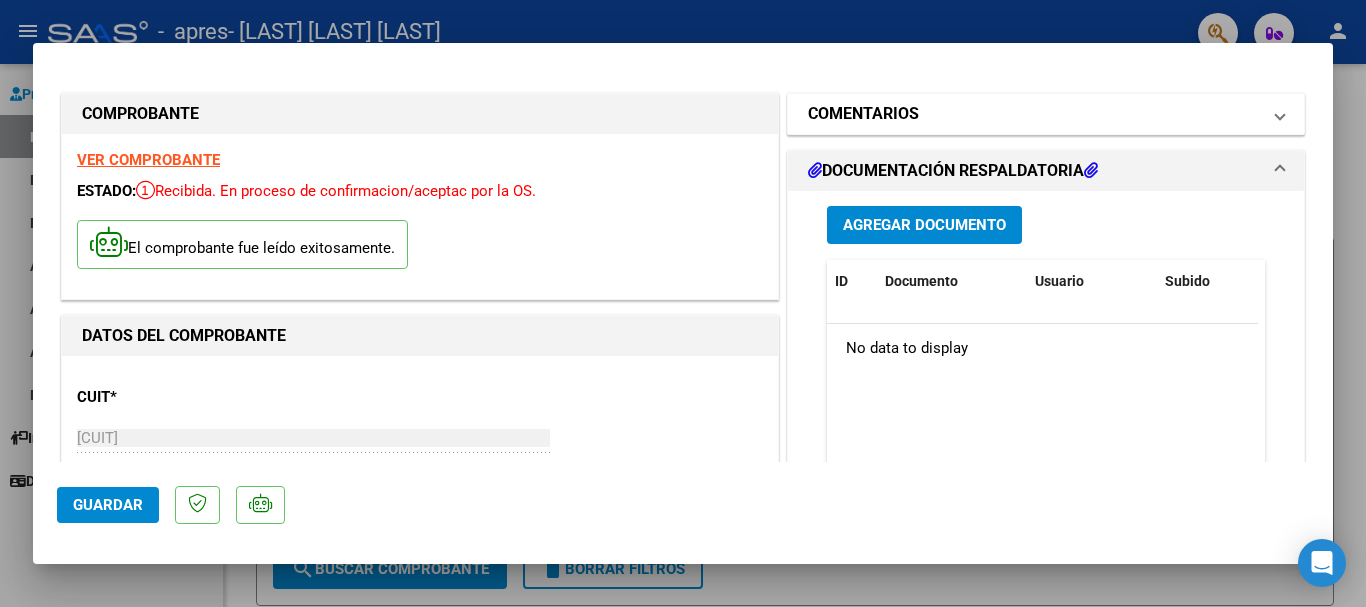 click on "COMENTARIOS" at bounding box center [1046, 114] 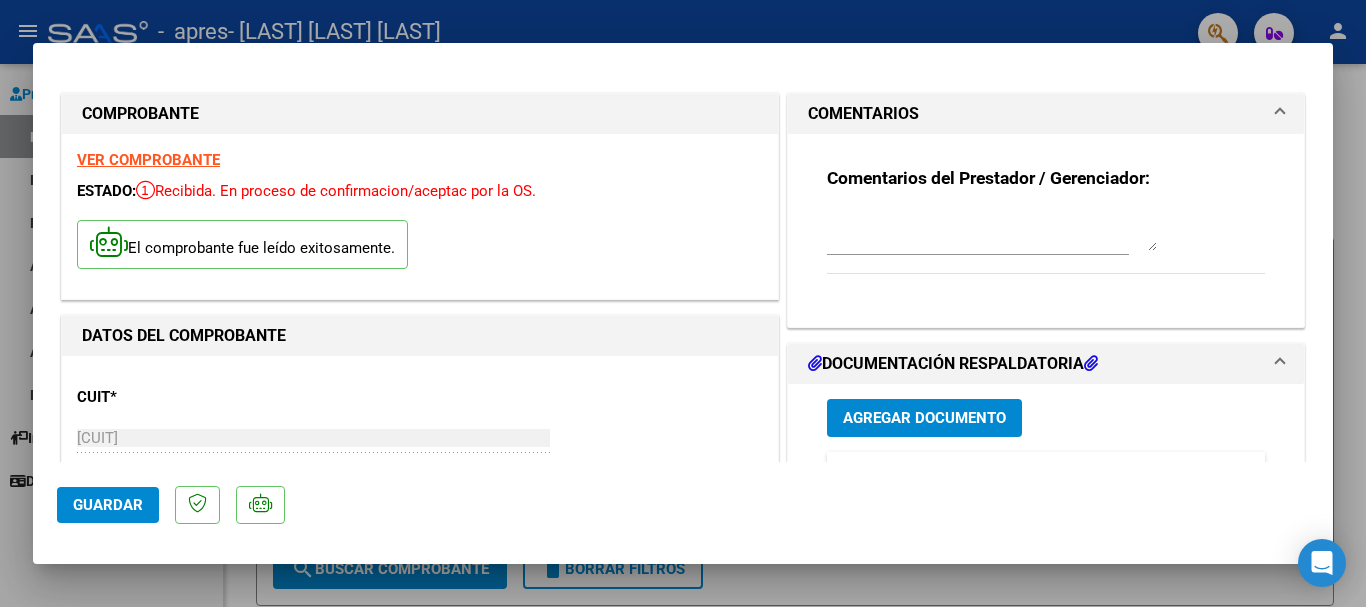 click at bounding box center (992, 231) 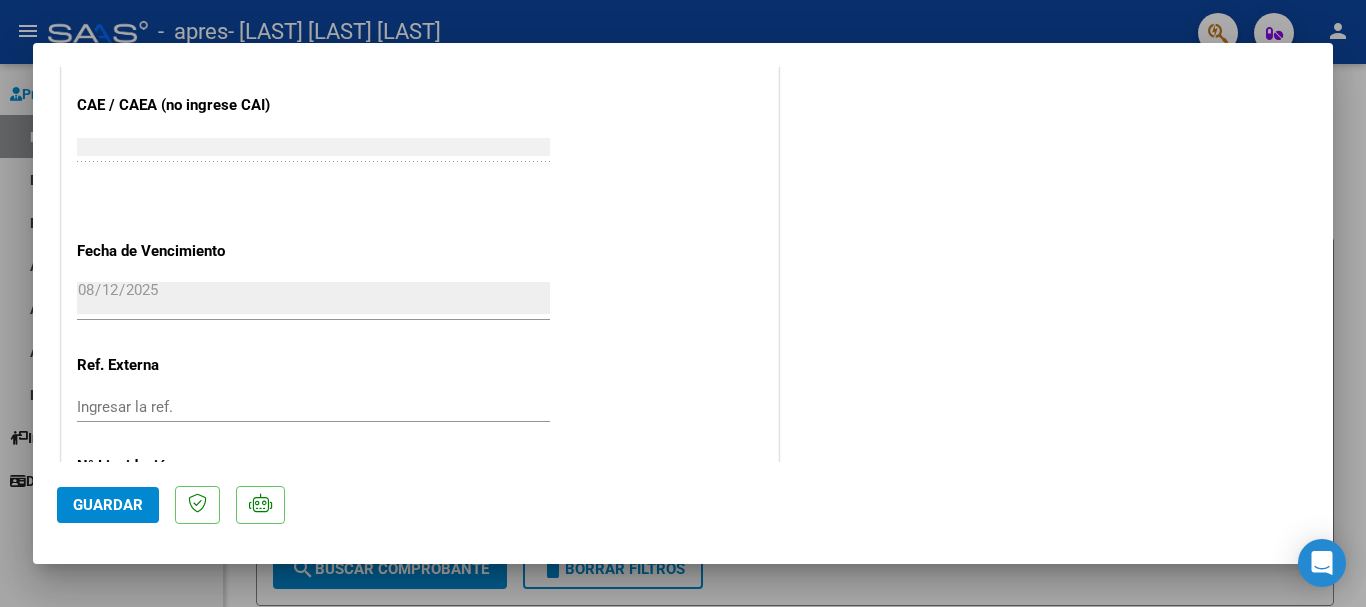 scroll, scrollTop: 0, scrollLeft: 0, axis: both 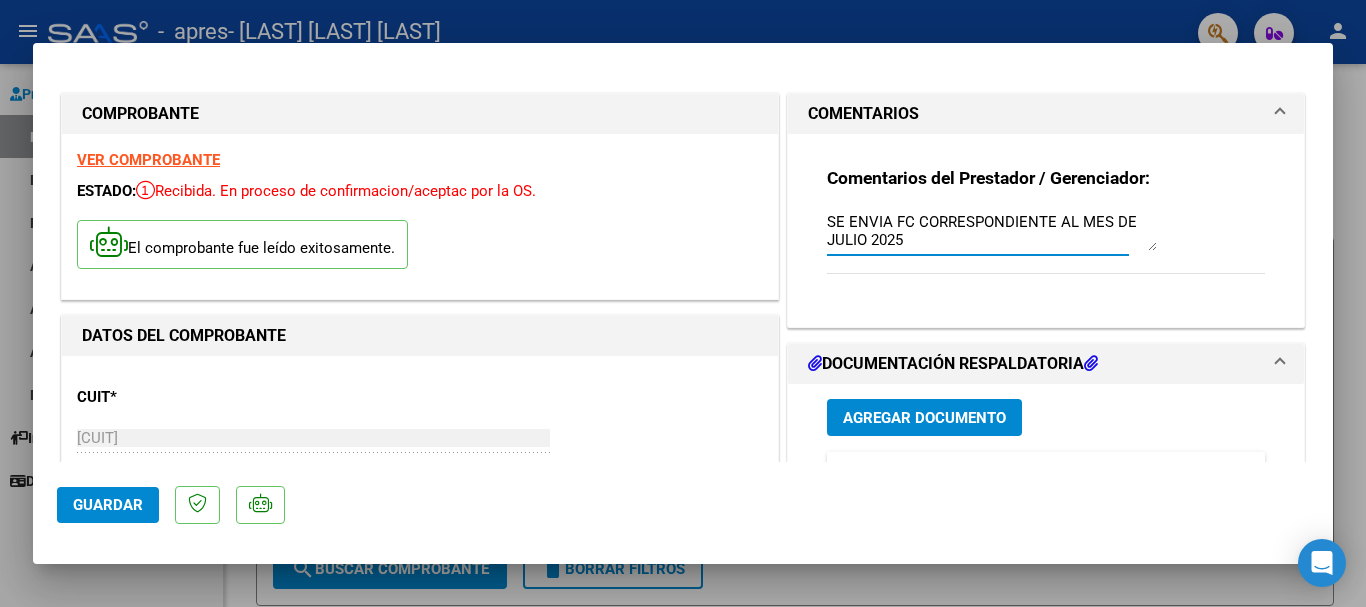 type on "SE ENVIA FC CORRESPONDIENTE AL MES DE JULIO 2025" 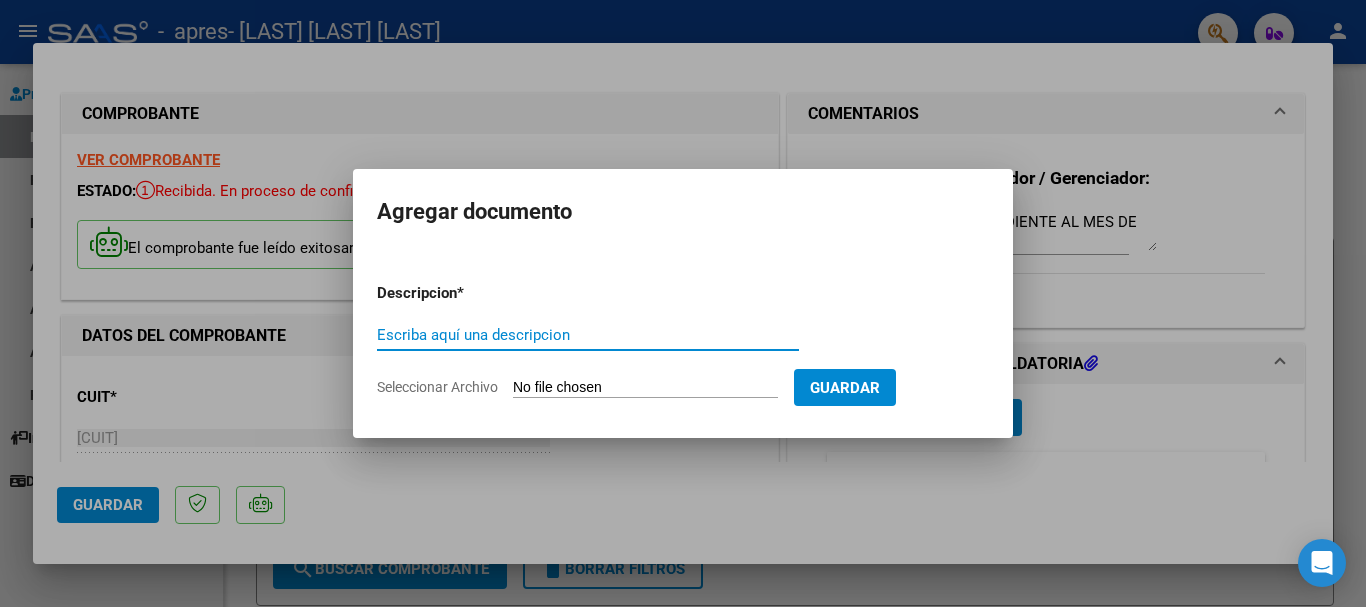 click on "Escriba aquí una descripcion" at bounding box center [588, 335] 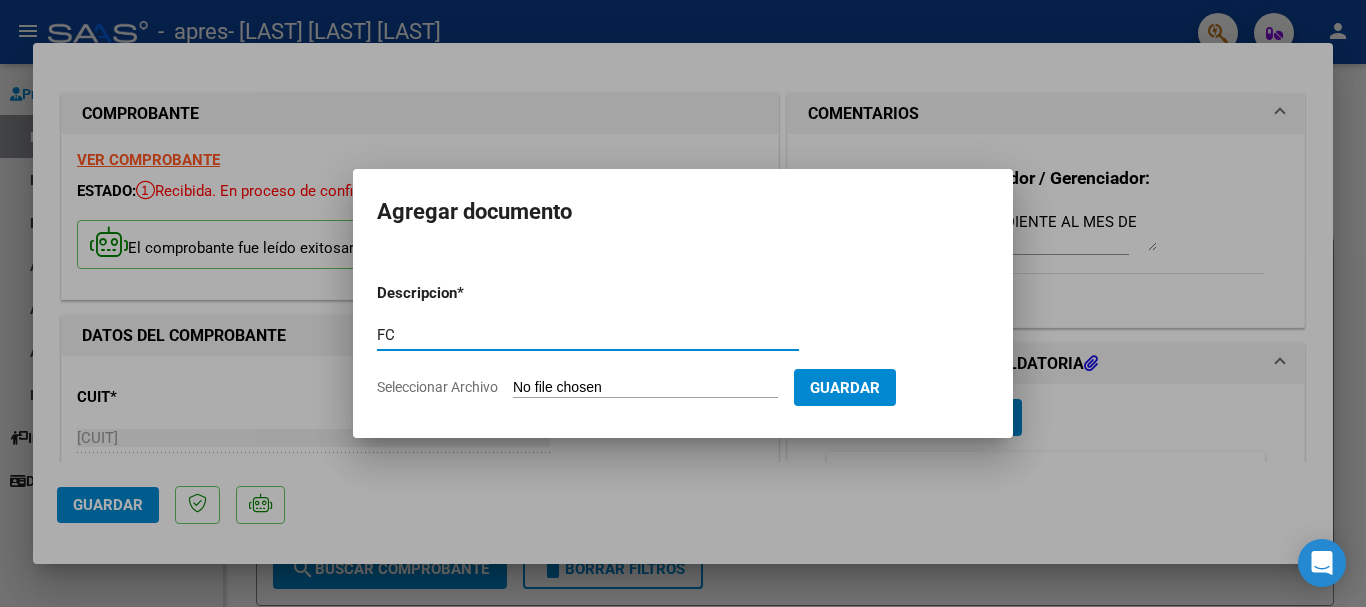 type on "FC" 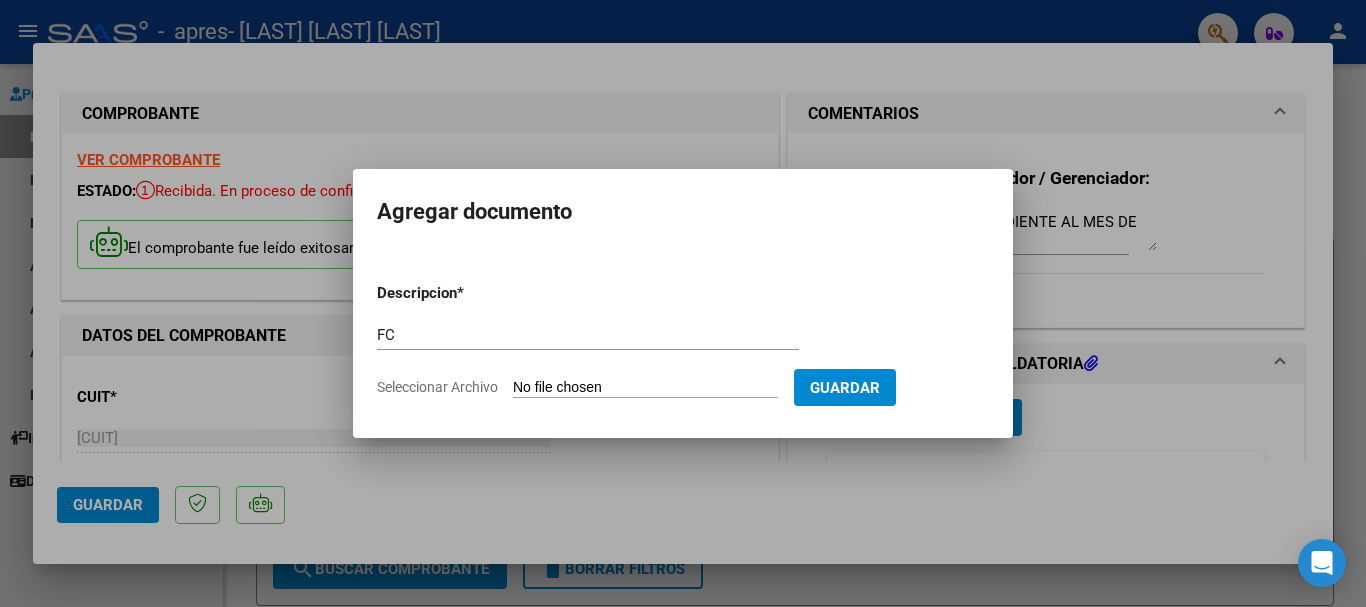 type on "C:\fakepath\[NUMBER]_001_00003_00000744.pdf" 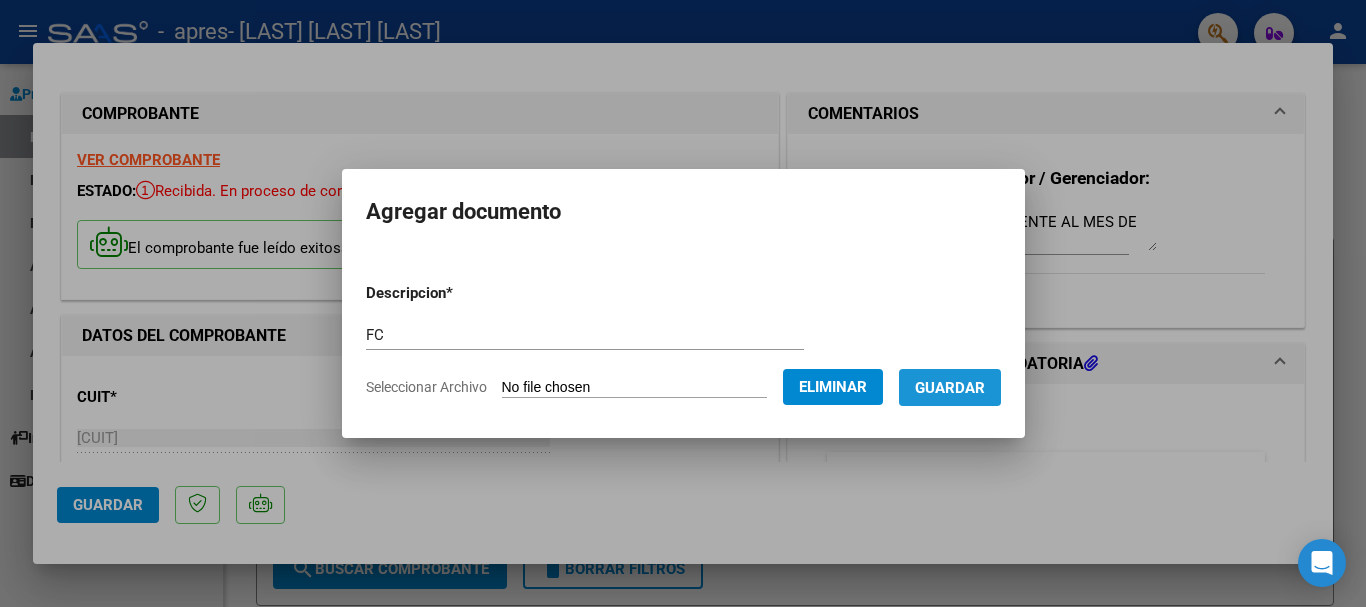 click on "Guardar" at bounding box center (950, 388) 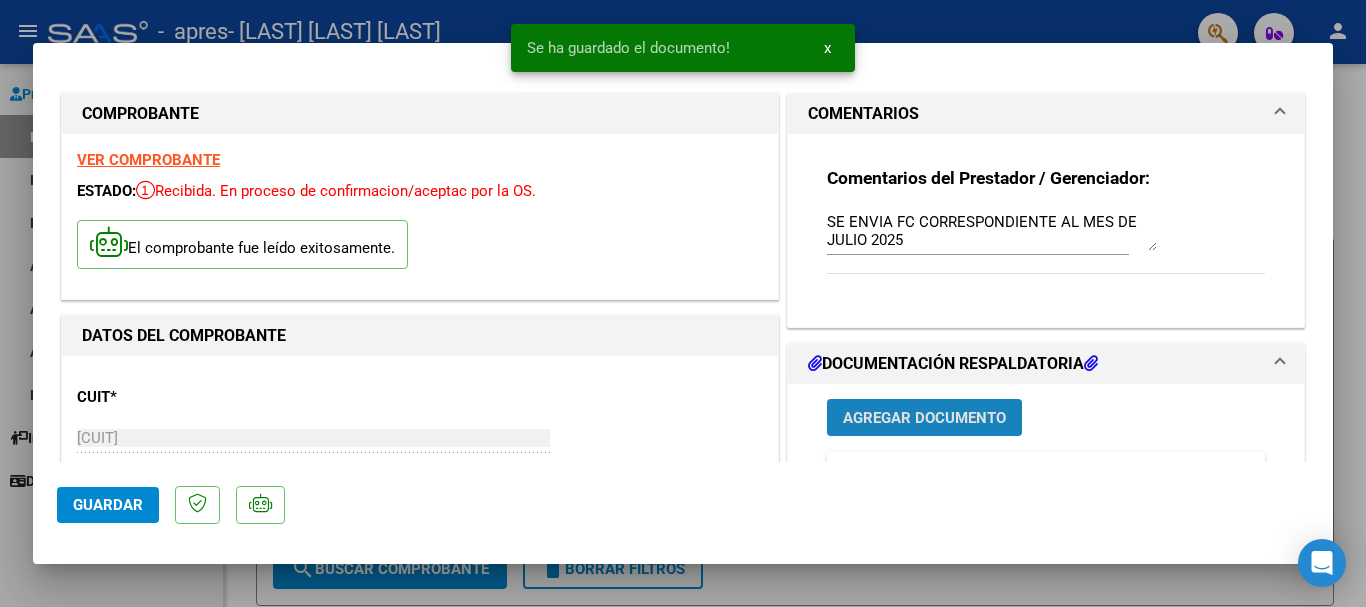 click on "Agregar Documento" at bounding box center [924, 418] 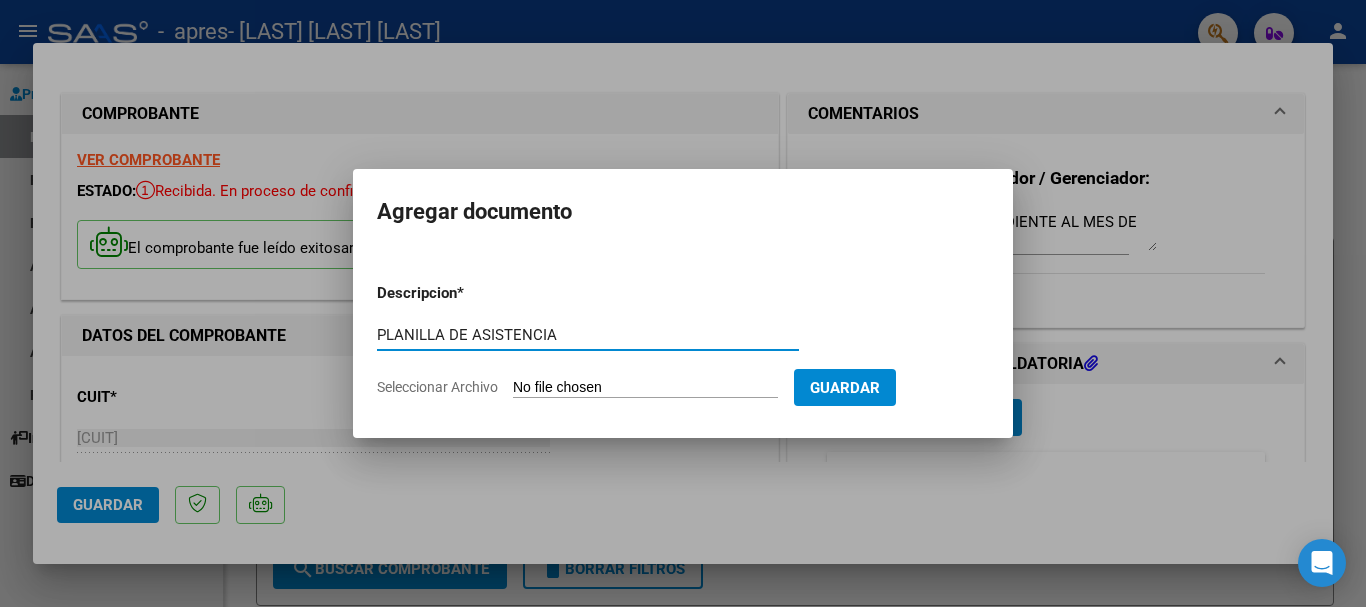 type on "PLANILLA DE ASISTENCIA" 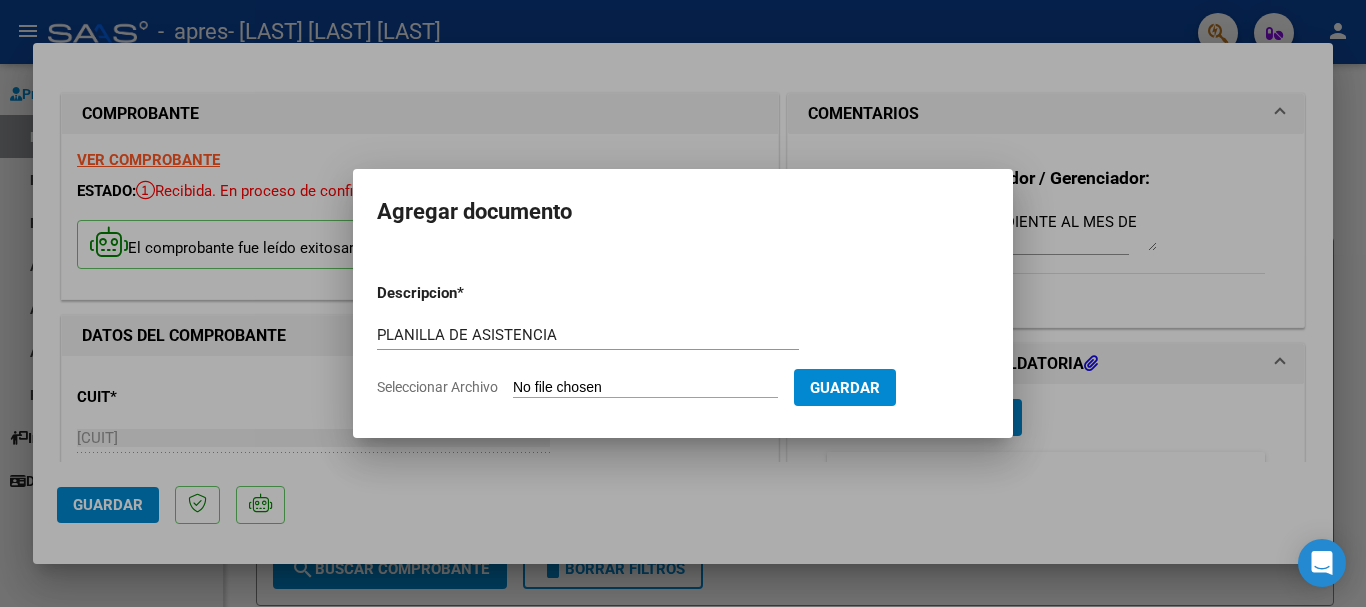 type on "C:\fakepath\[LAST] [LAST]  (1).pdf" 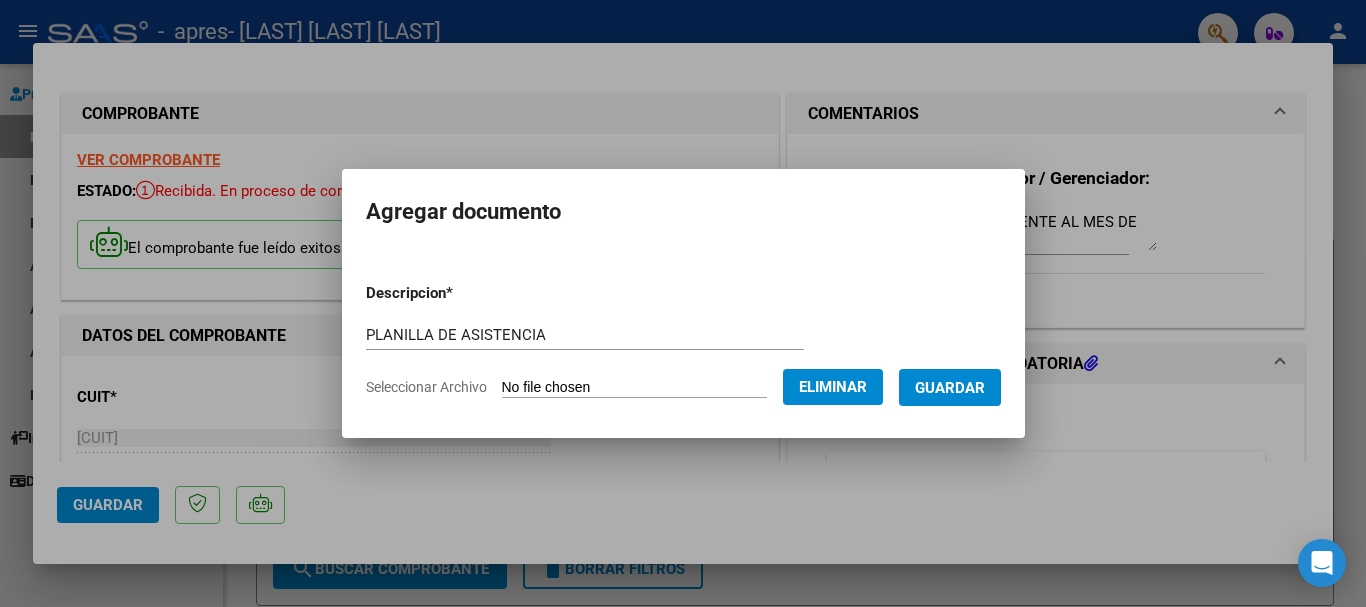 click on "Guardar" at bounding box center (950, 388) 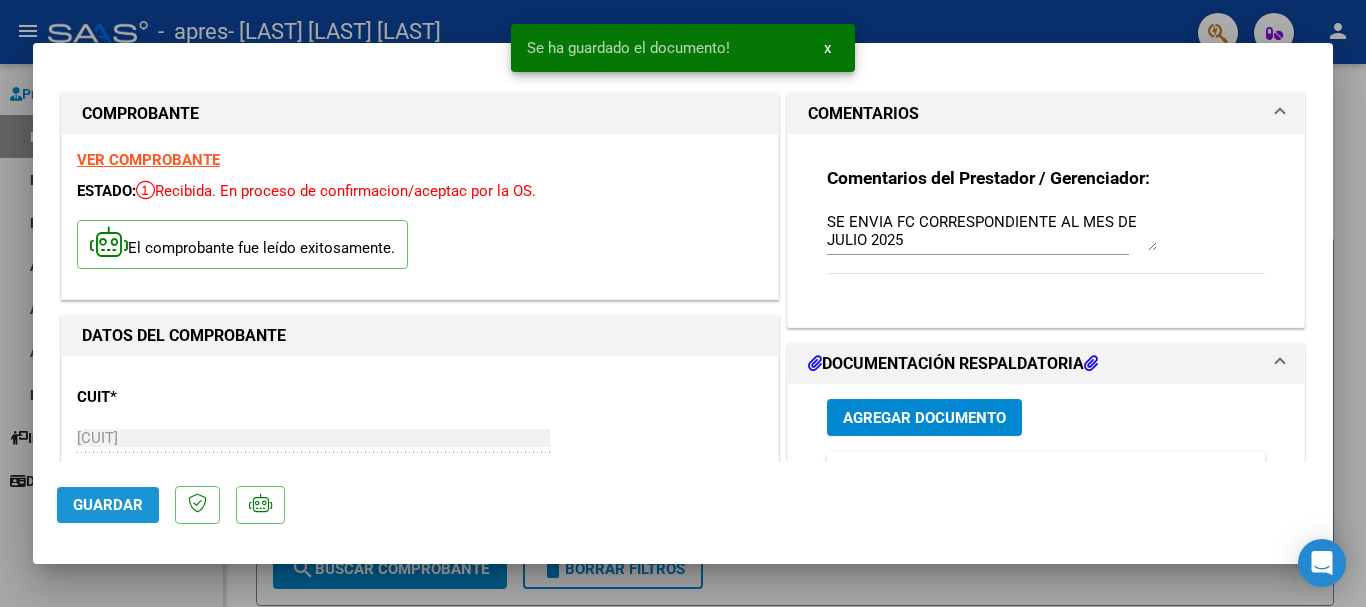 click on "Guardar" 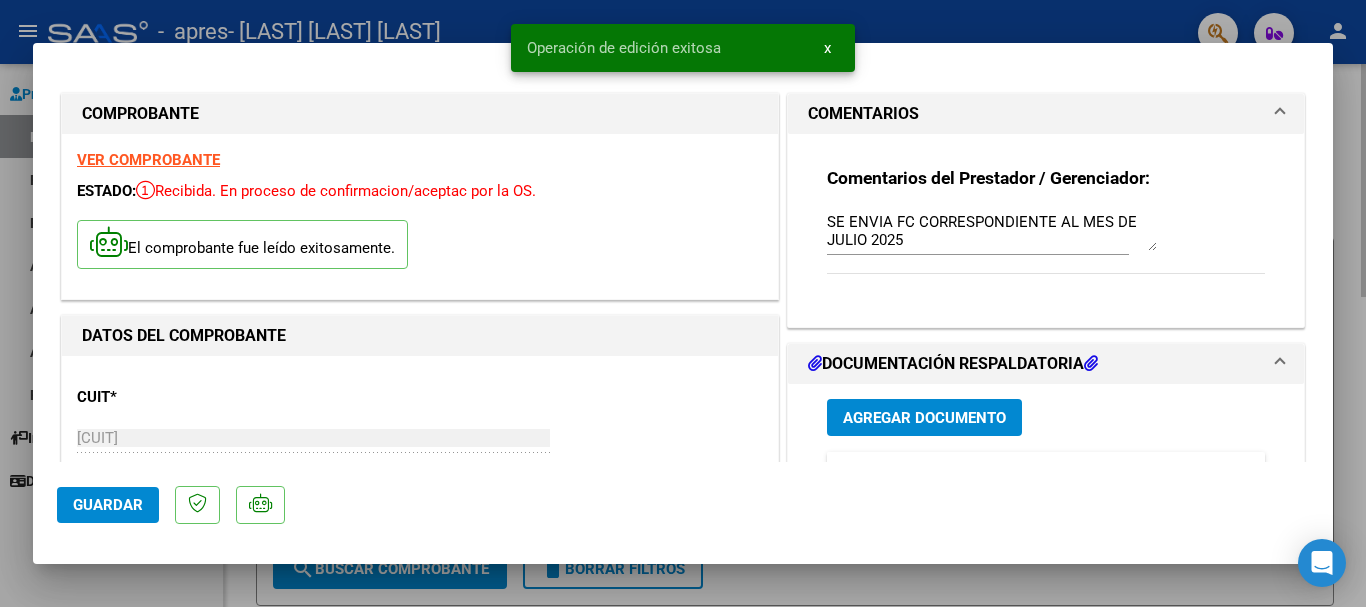 drag, startPoint x: 877, startPoint y: 588, endPoint x: 850, endPoint y: 580, distance: 28.160255 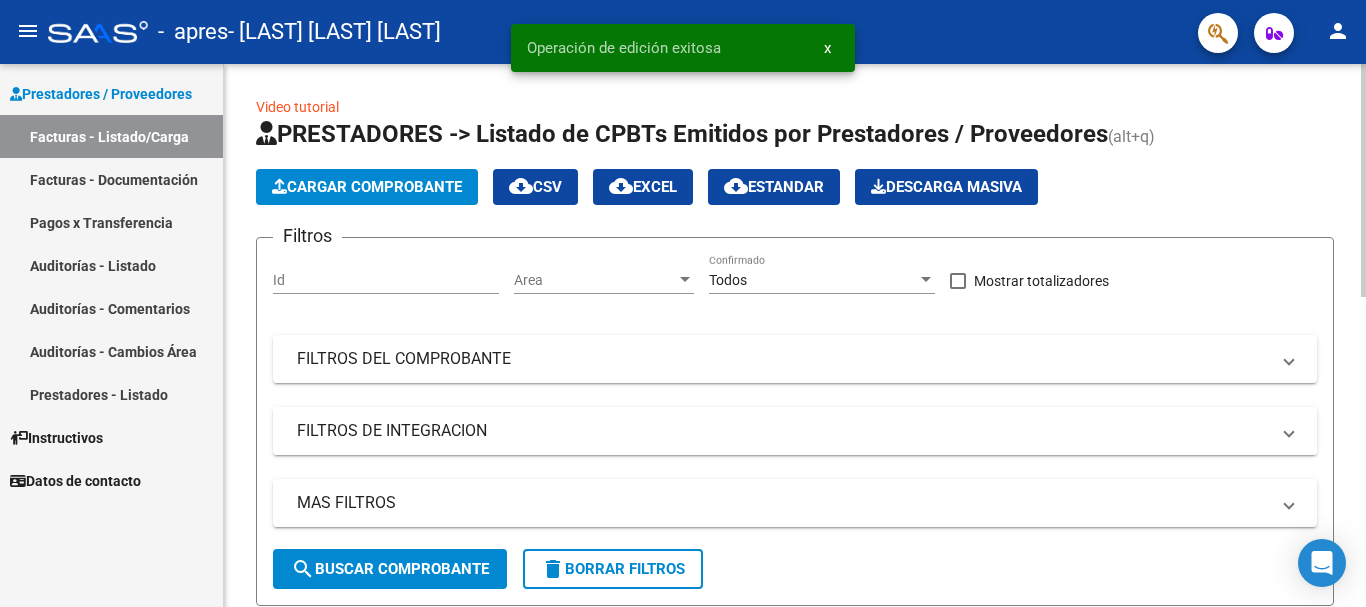 scroll, scrollTop: 0, scrollLeft: 0, axis: both 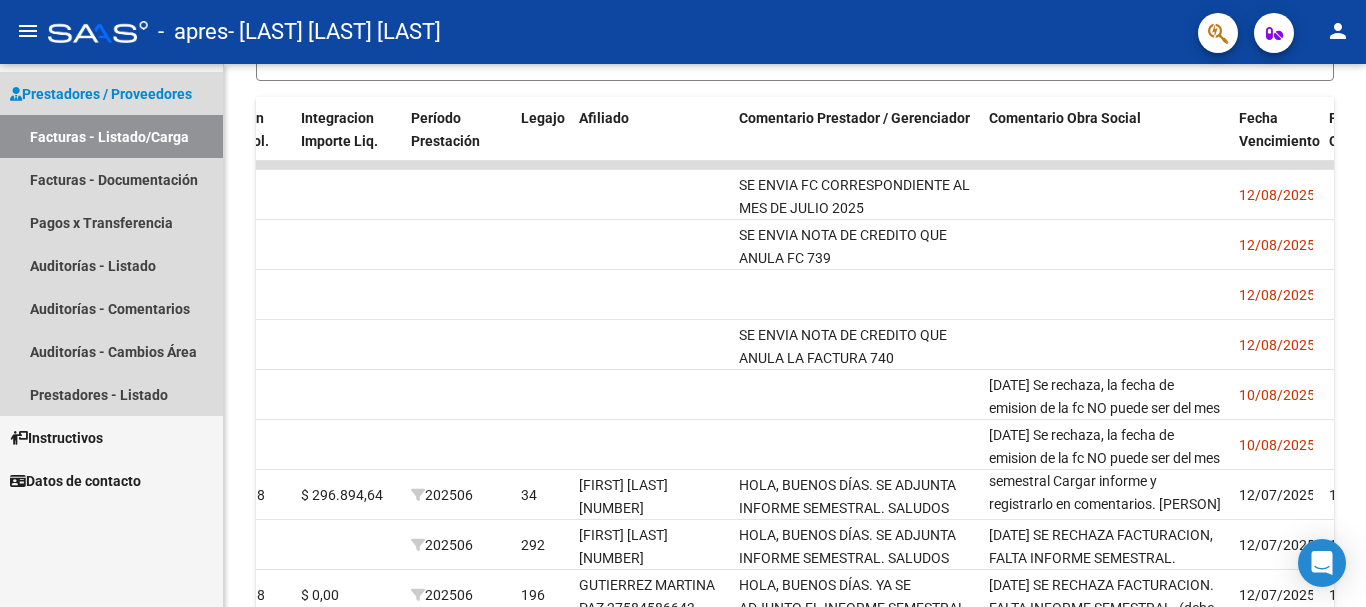 click on "Facturas - Listado/Carga" at bounding box center (111, 136) 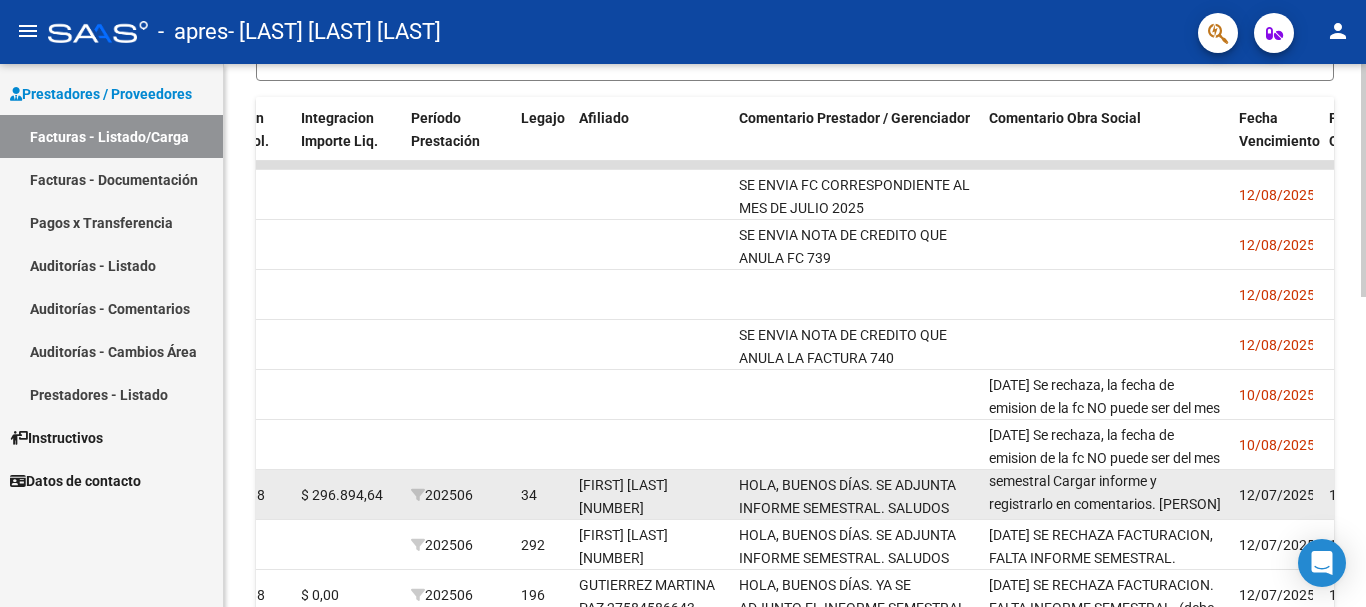 scroll, scrollTop: 26, scrollLeft: 0, axis: vertical 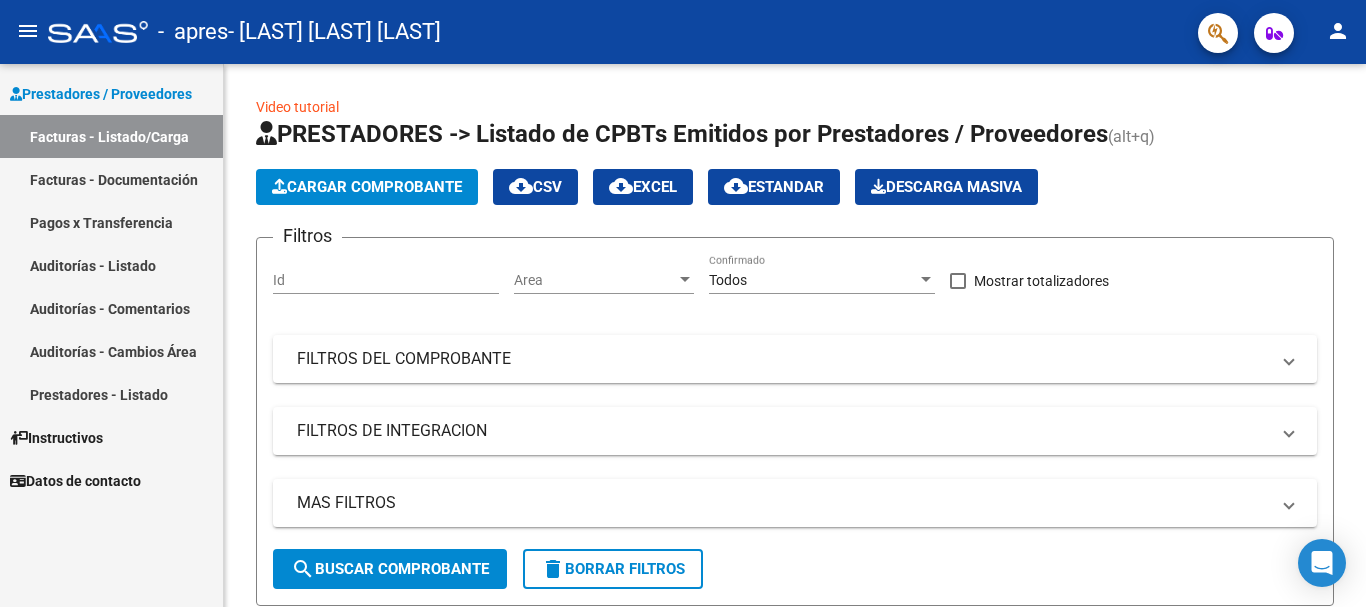 click on "Facturas - Listado/Carga" at bounding box center (111, 136) 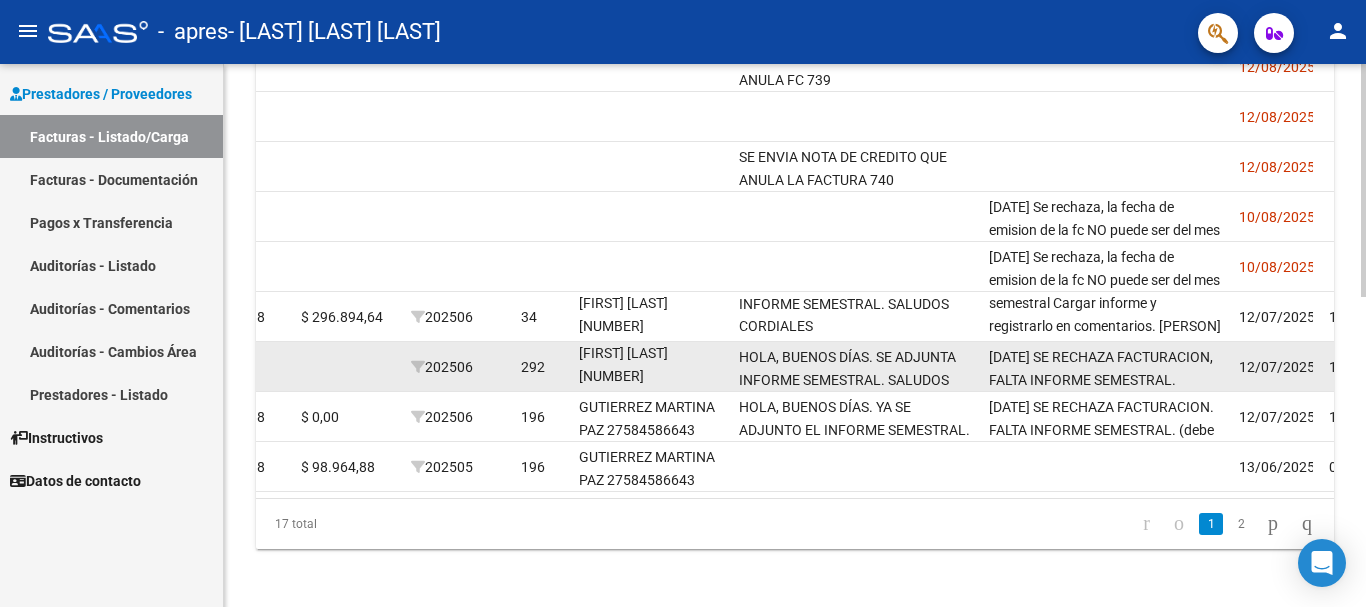 scroll, scrollTop: 725, scrollLeft: 0, axis: vertical 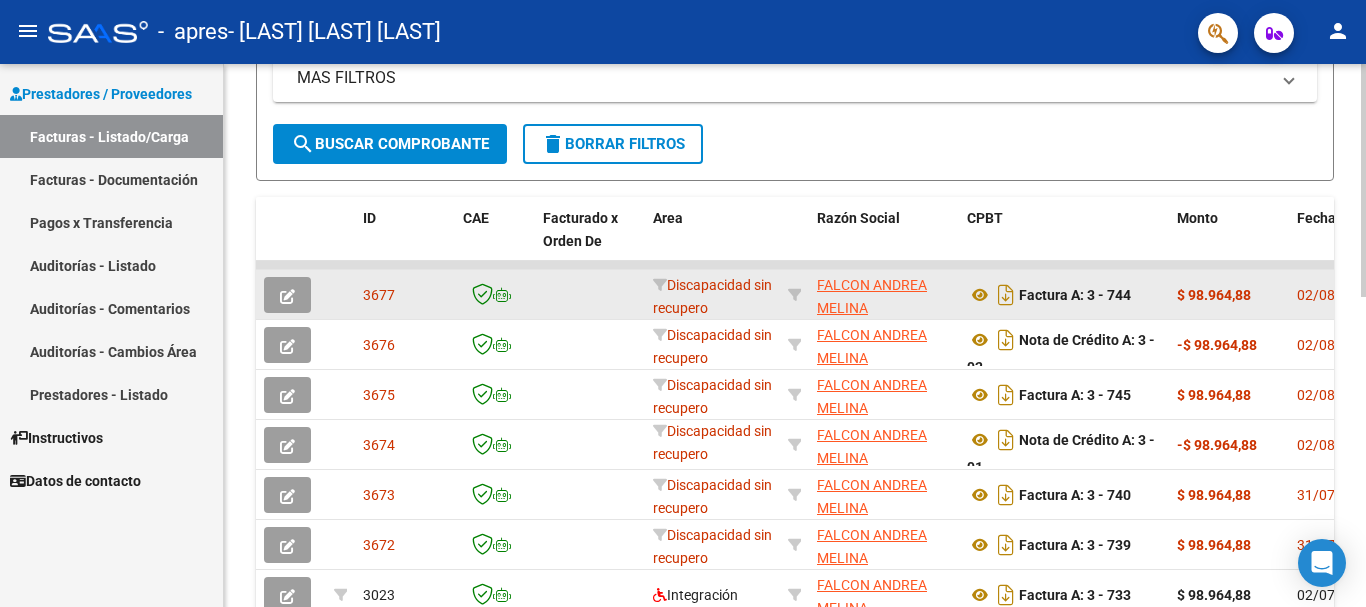 click 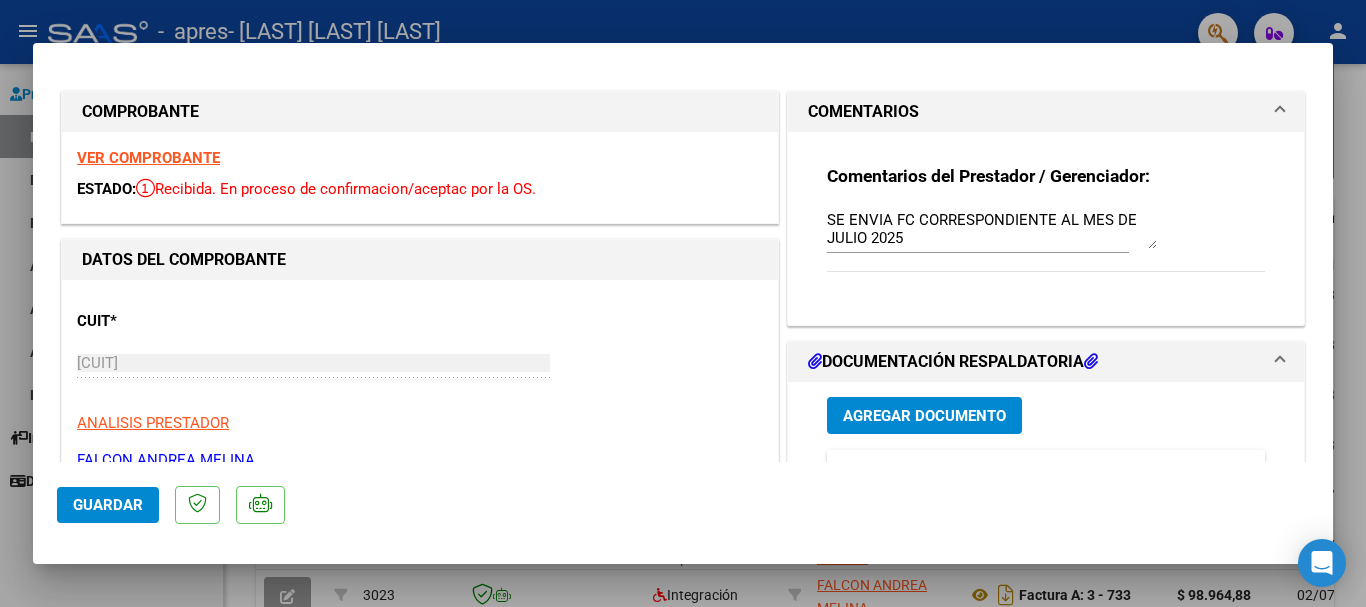 scroll, scrollTop: 0, scrollLeft: 0, axis: both 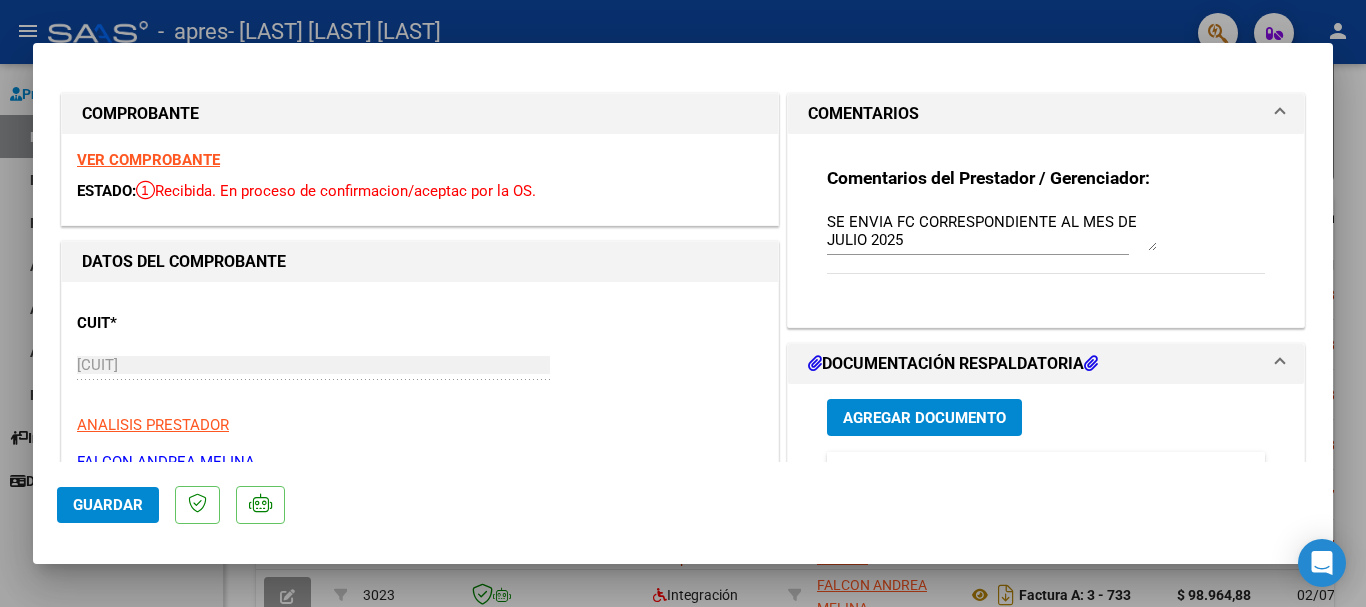 click on "SE ENVIA FC CORRESPONDIENTE AL MES DE JULIO 2025" at bounding box center (992, 231) 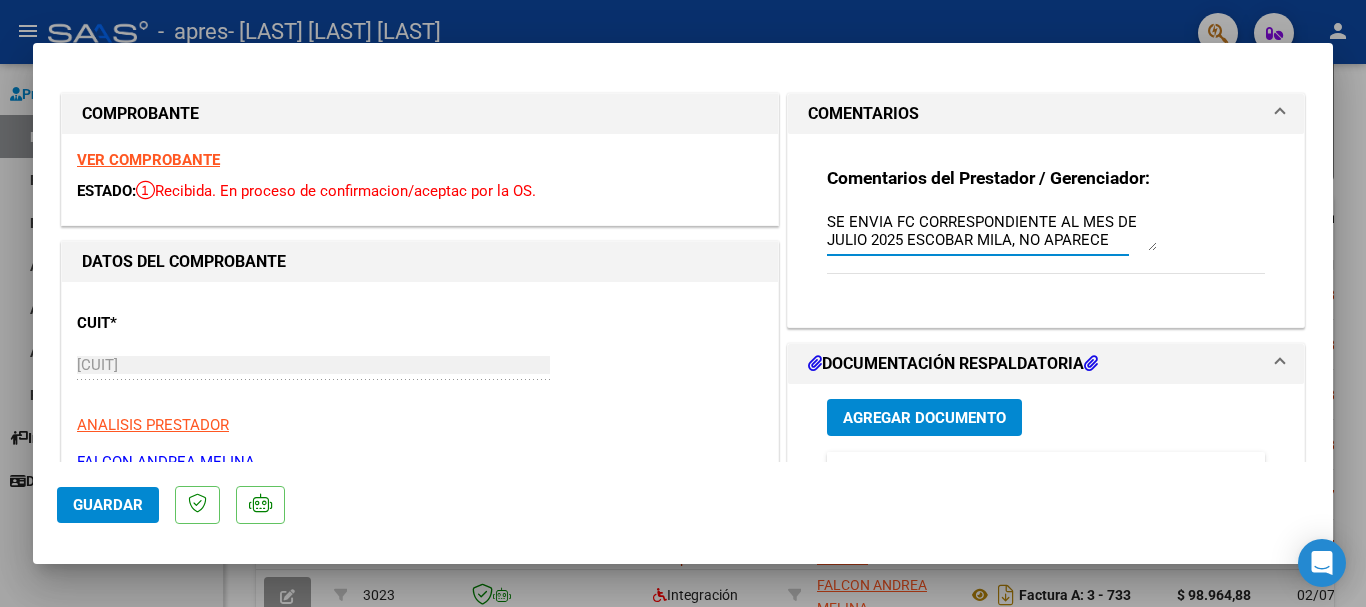 scroll, scrollTop: 16, scrollLeft: 0, axis: vertical 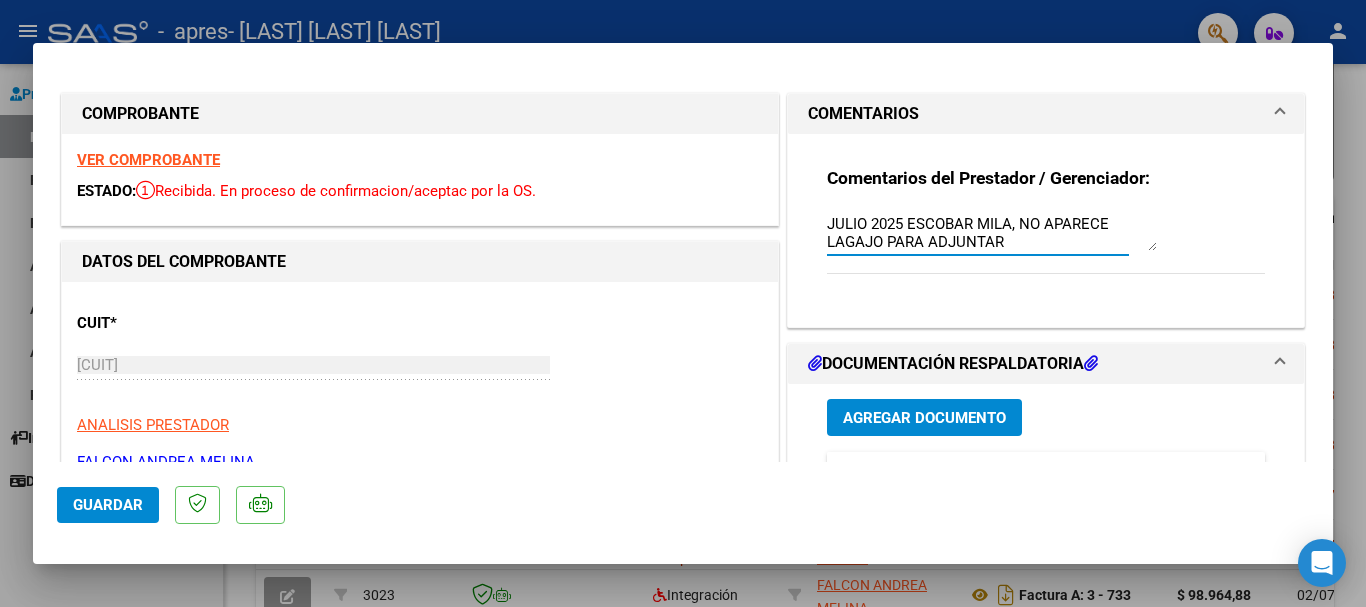 type on "SE ENVIA FC CORRESPONDIENTE AL MES DE JULIO 2025 ESCOBAR MILA, NO APARECE LAGAJO PARA ADJUNTAR" 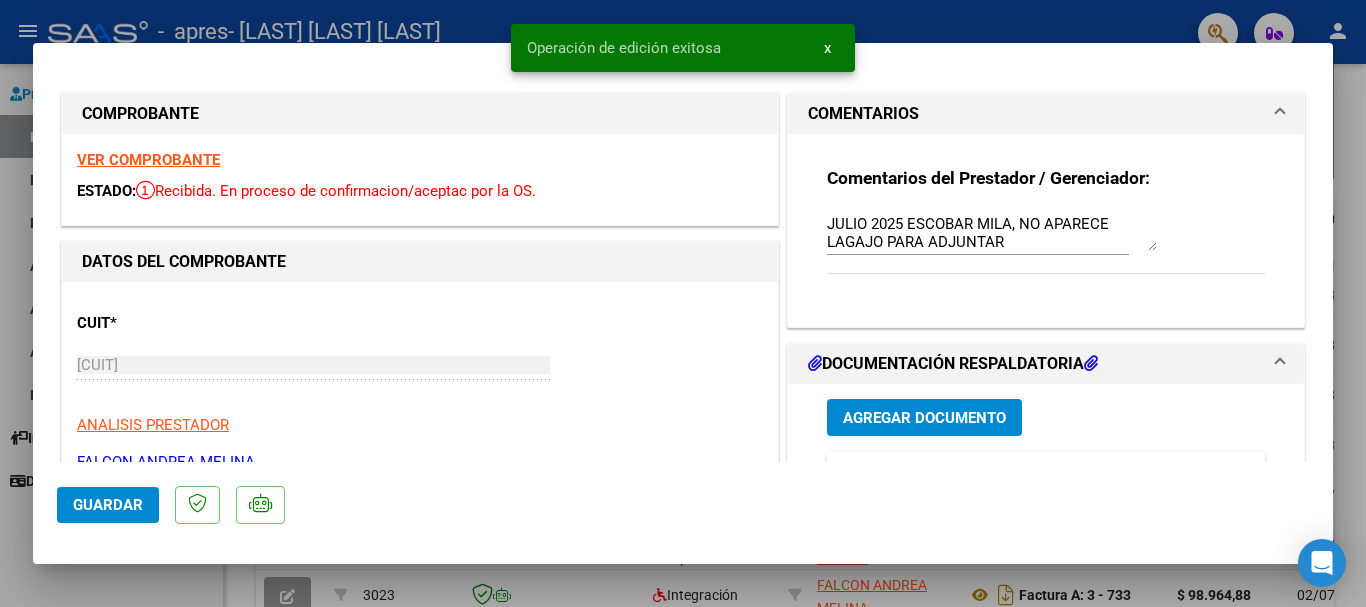 click at bounding box center [683, 303] 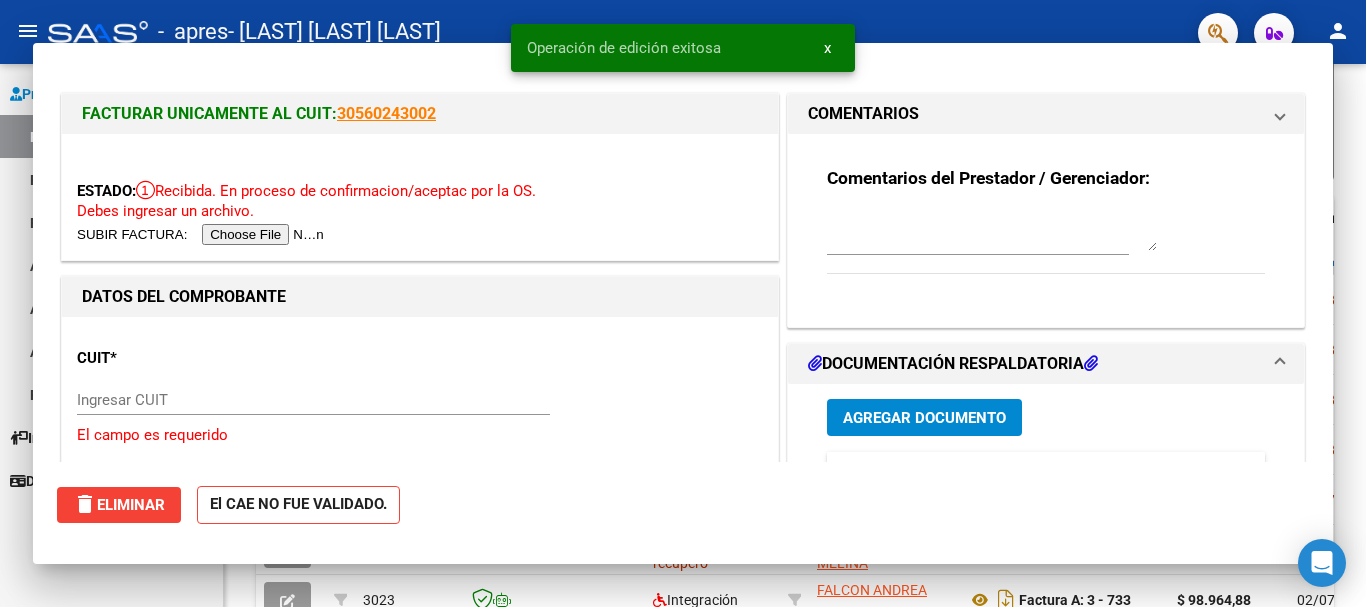 scroll, scrollTop: 0, scrollLeft: 0, axis: both 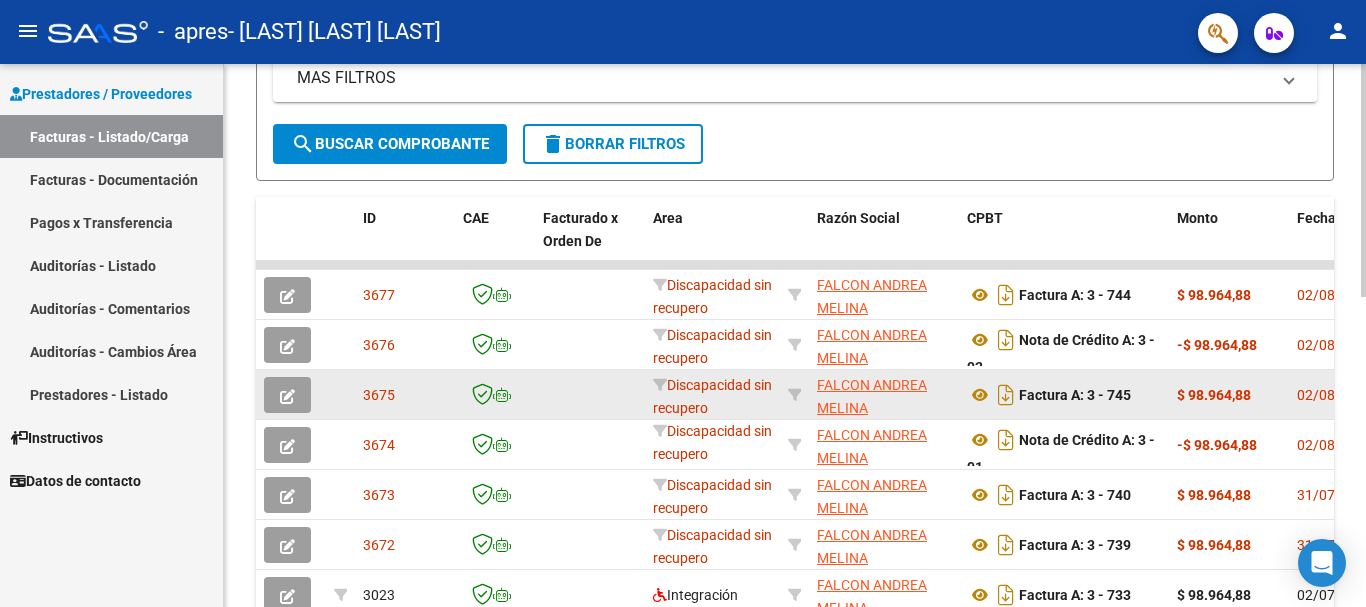 click 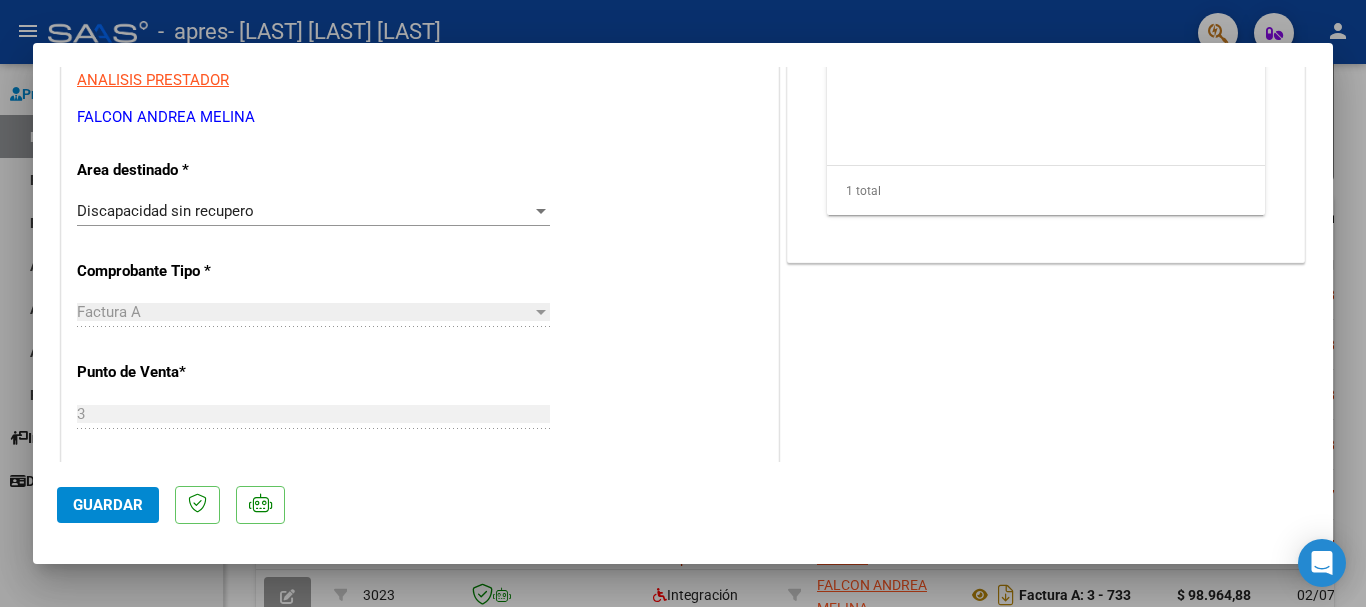 scroll, scrollTop: 0, scrollLeft: 0, axis: both 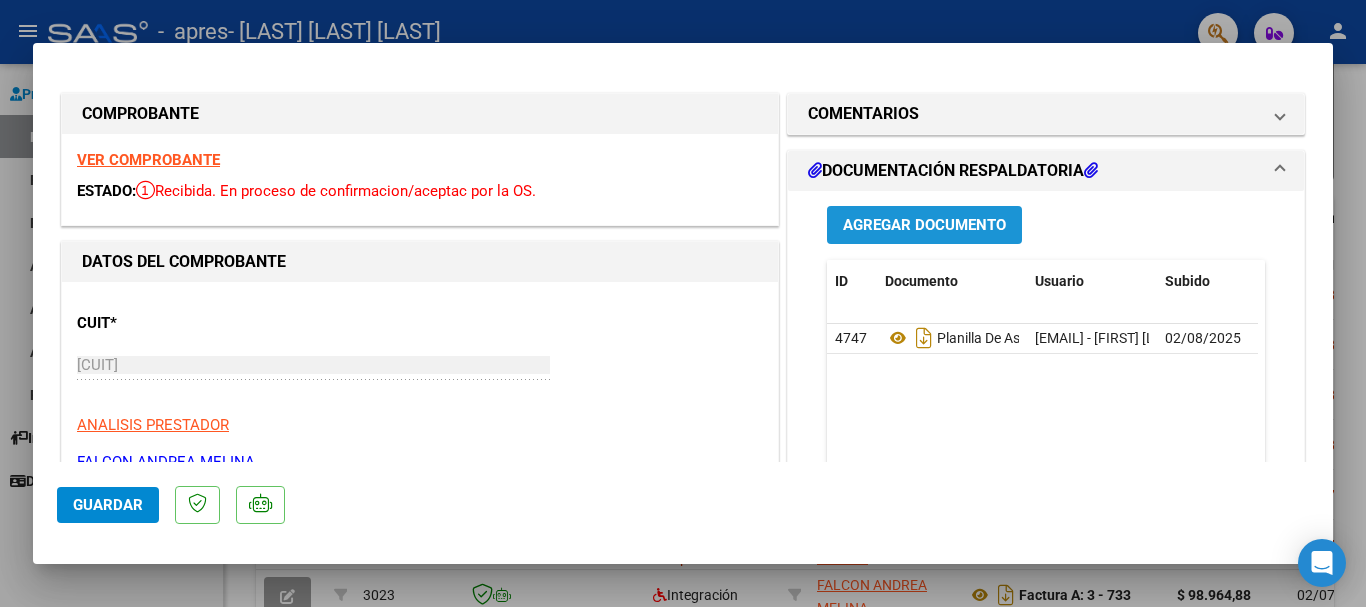 click on "Agregar Documento" at bounding box center (924, 226) 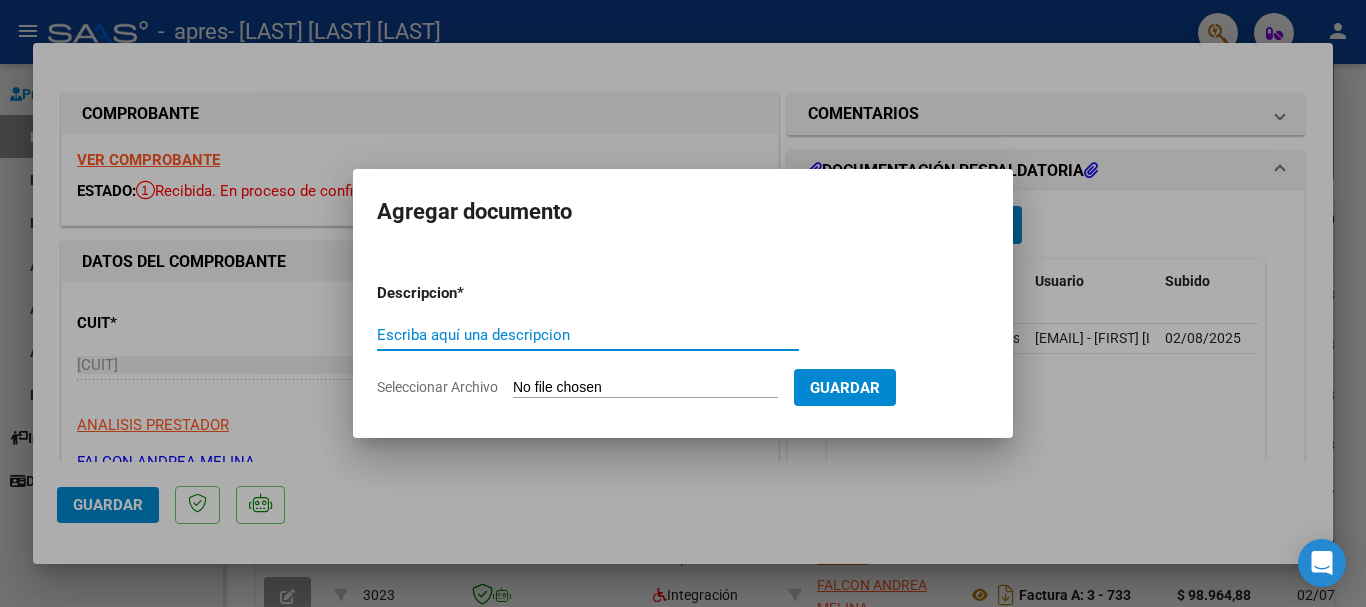 click on "Escriba aquí una descripcion" at bounding box center (588, 335) 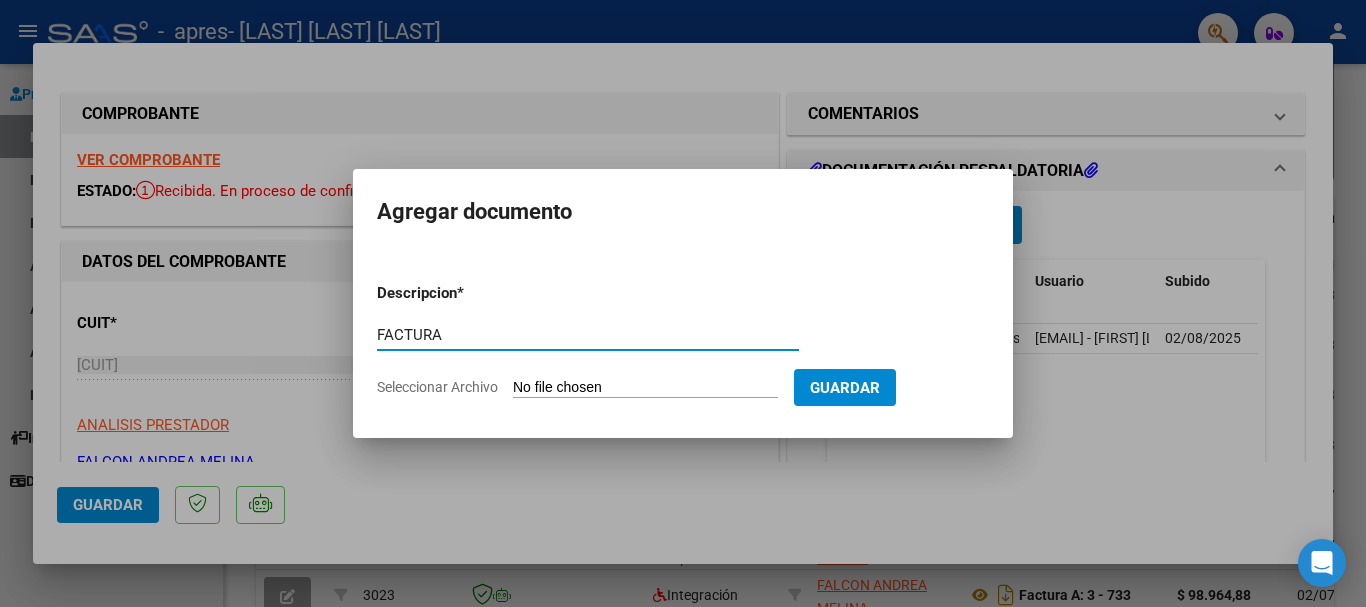 type on "FACTURA" 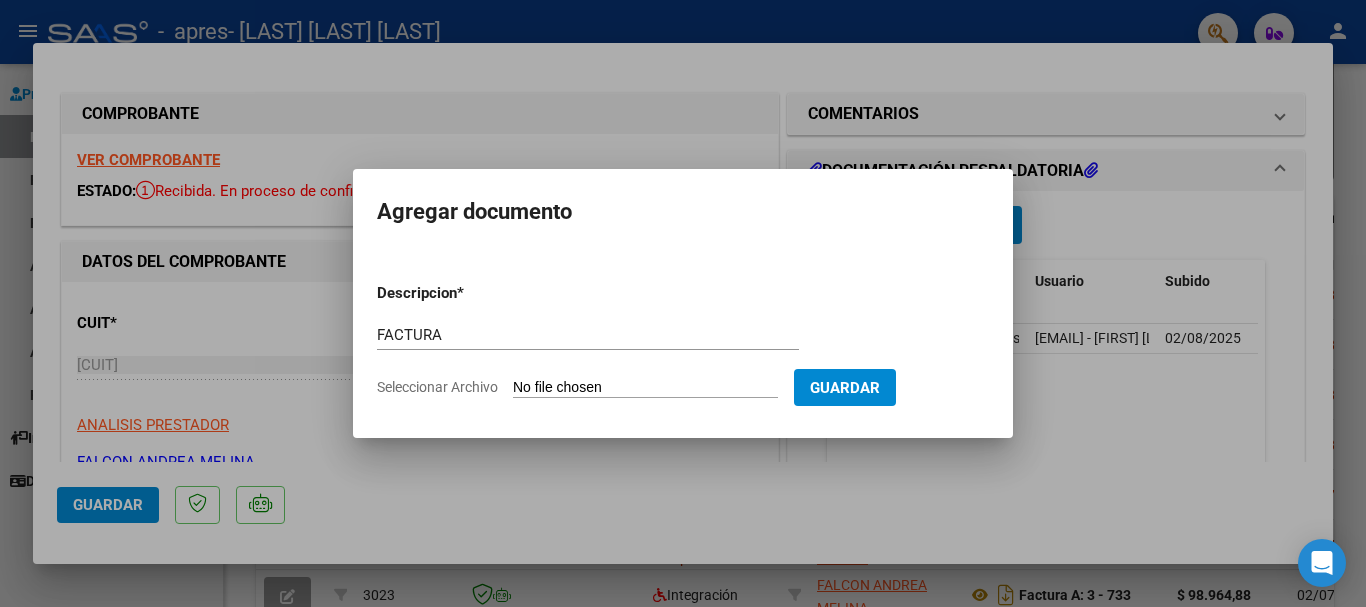 type on "C:\fakepath\27287436691_001_00003_00000745.pdf" 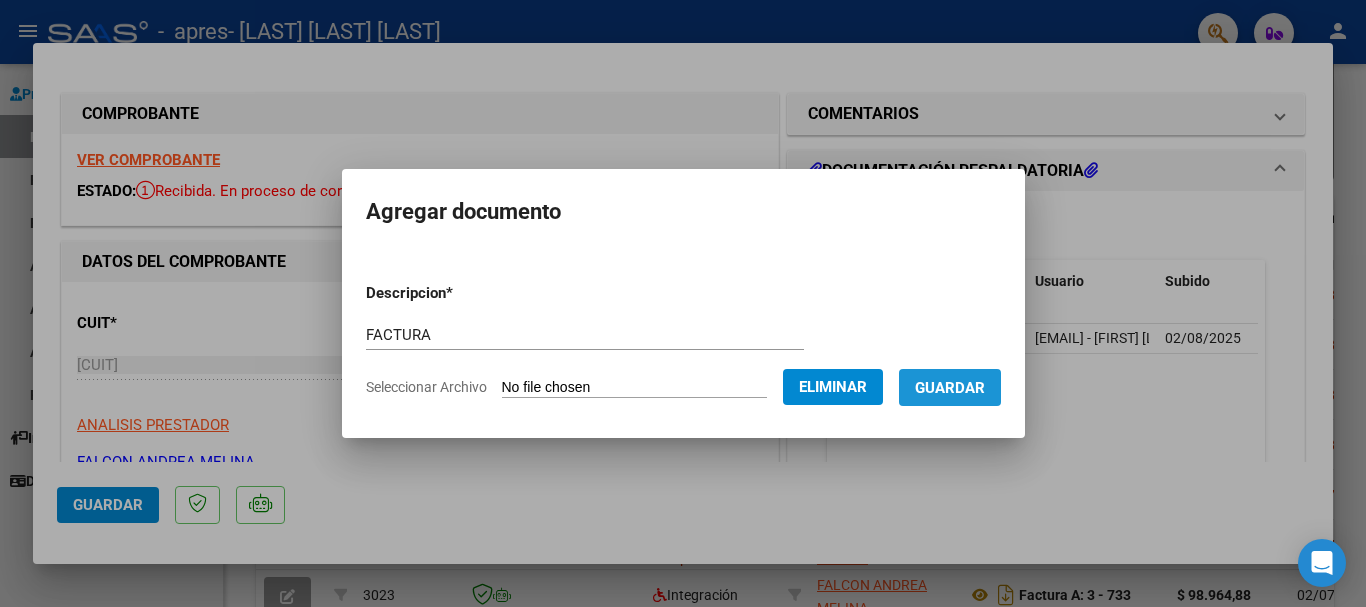 click on "Guardar" at bounding box center (950, 388) 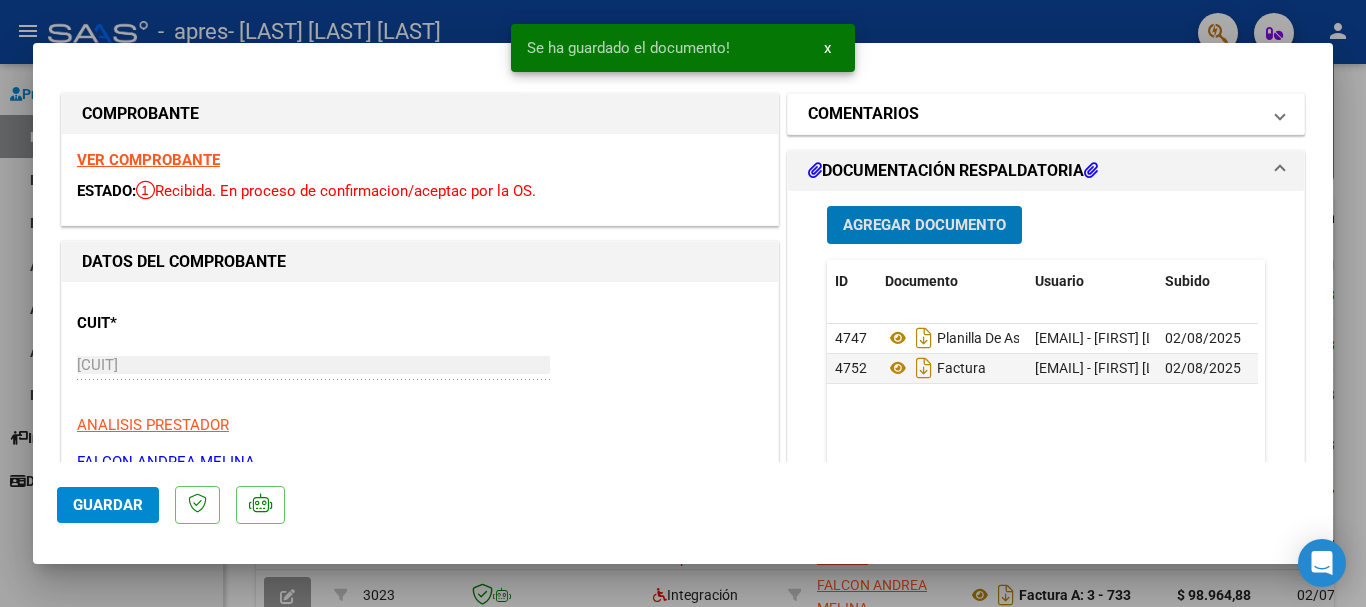 click on "COMENTARIOS" at bounding box center (1046, 114) 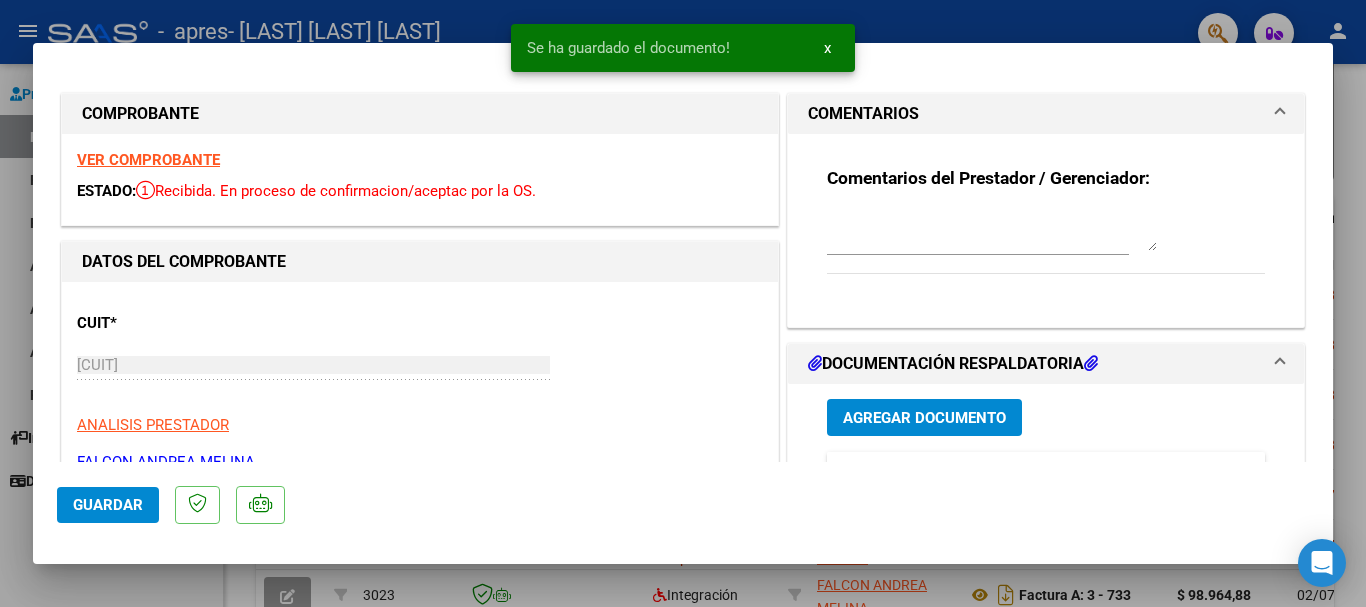 click at bounding box center (992, 231) 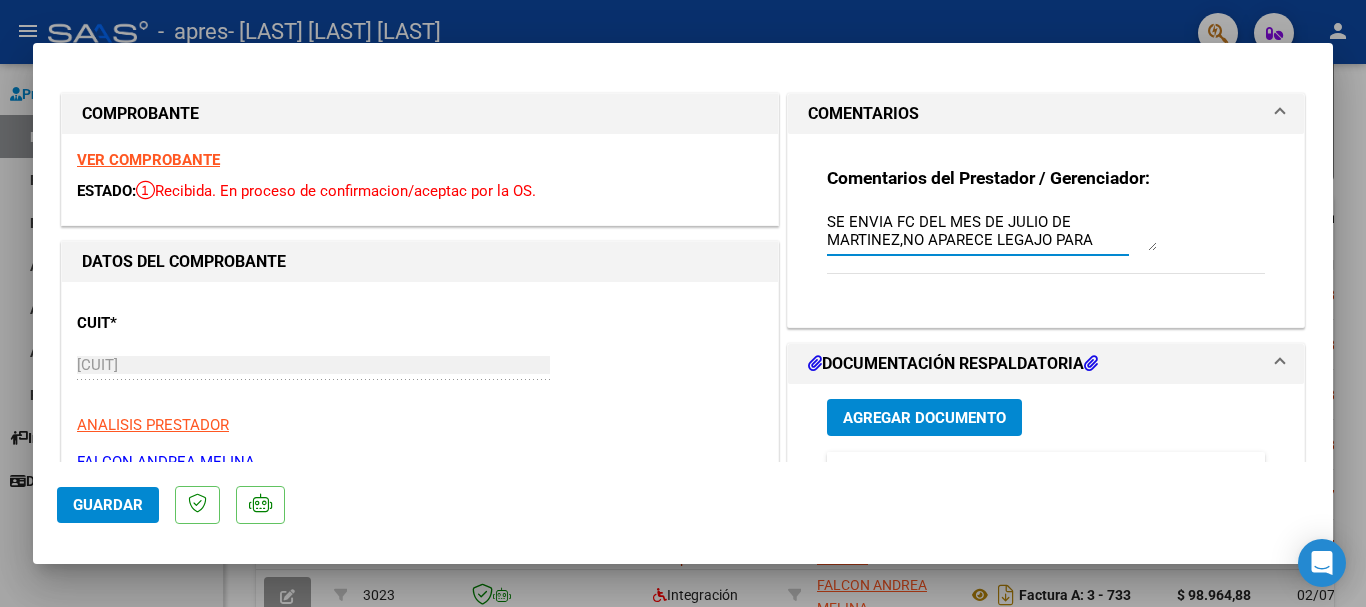 scroll, scrollTop: 16, scrollLeft: 0, axis: vertical 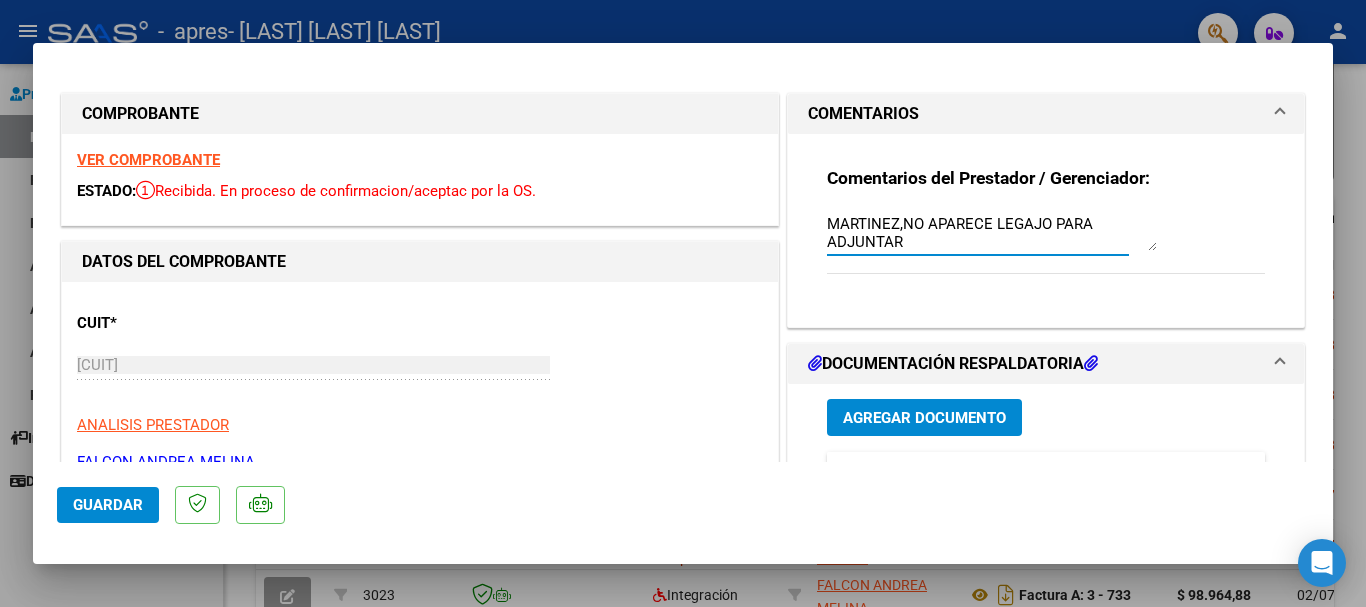 type on "SE ENVIA FC DEL MES DE JULIO DE MARTINEZ,NO APARECE LEGAJO PARA ADJUNTAR" 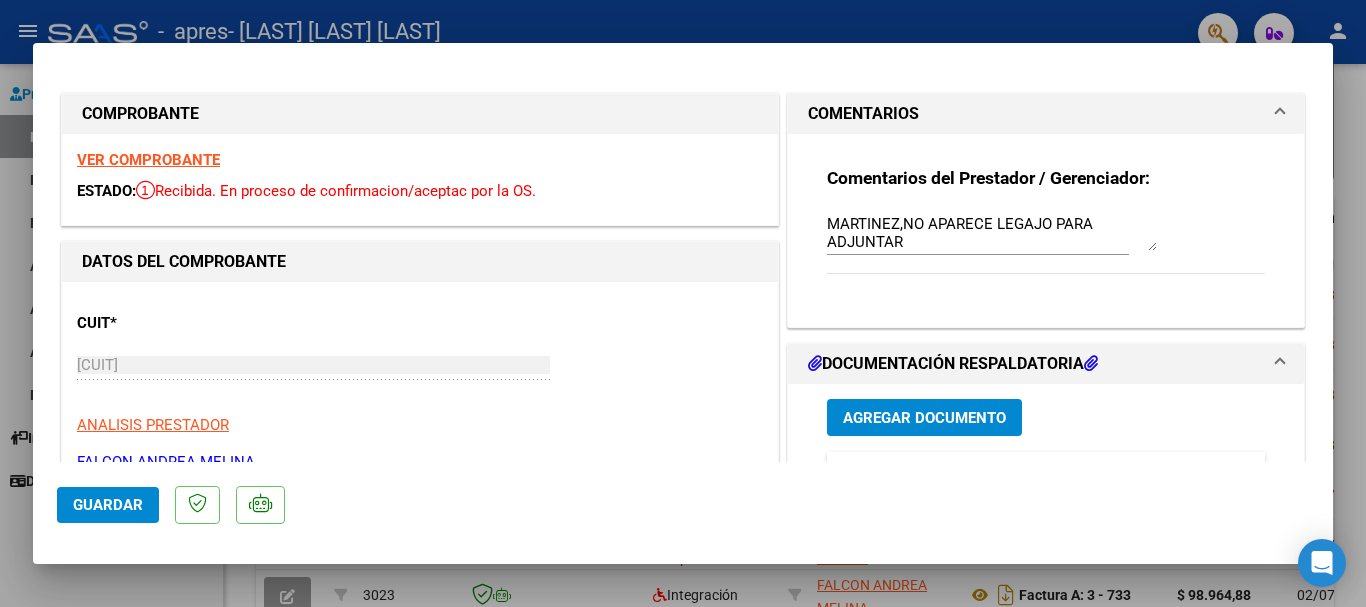 click on "Guardar" 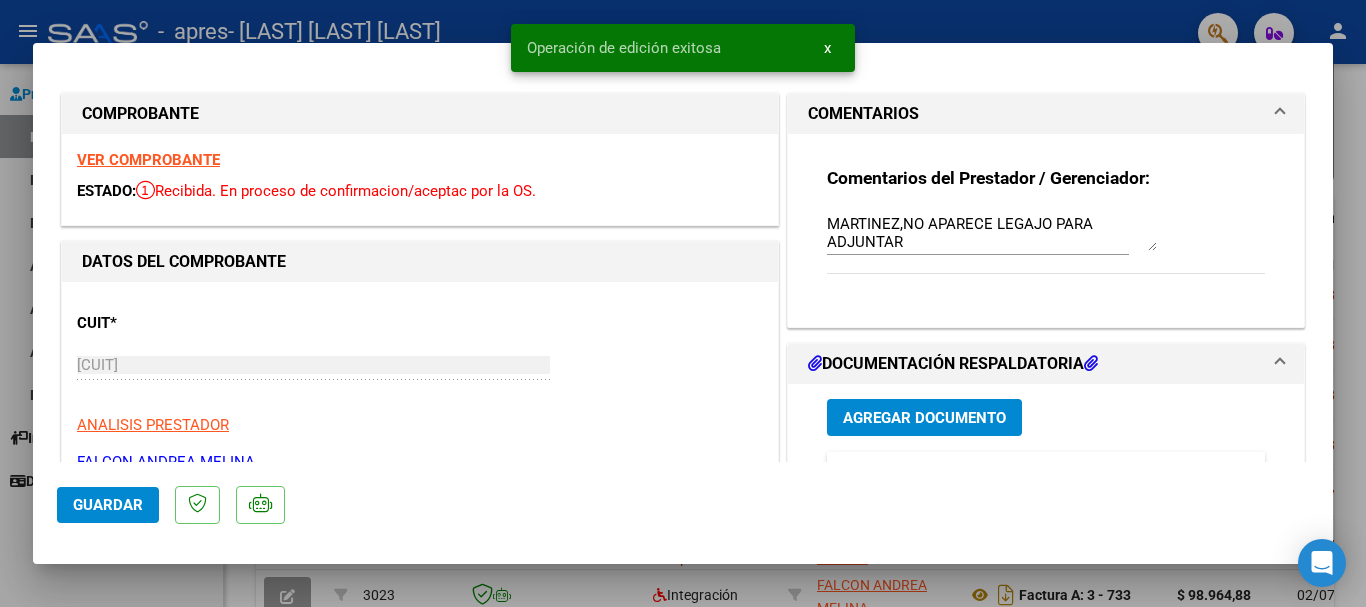 click at bounding box center [683, 303] 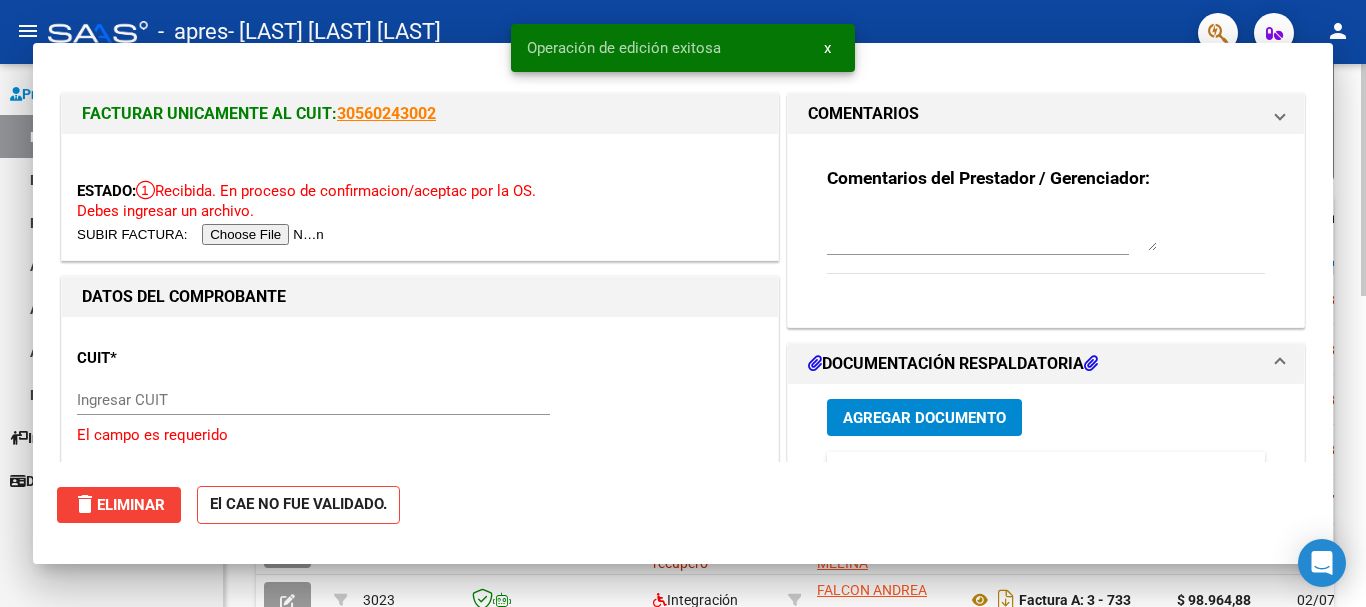 scroll, scrollTop: 0, scrollLeft: 0, axis: both 